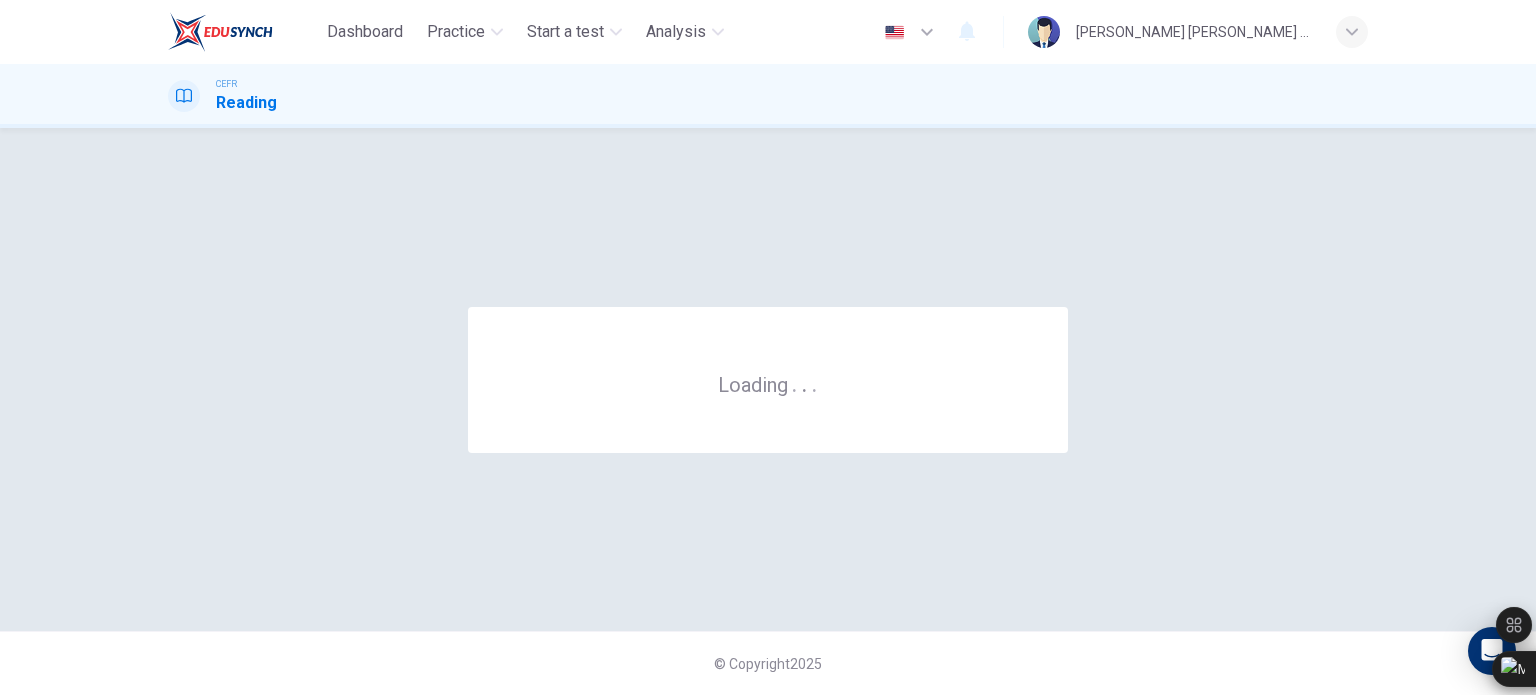 scroll, scrollTop: 0, scrollLeft: 0, axis: both 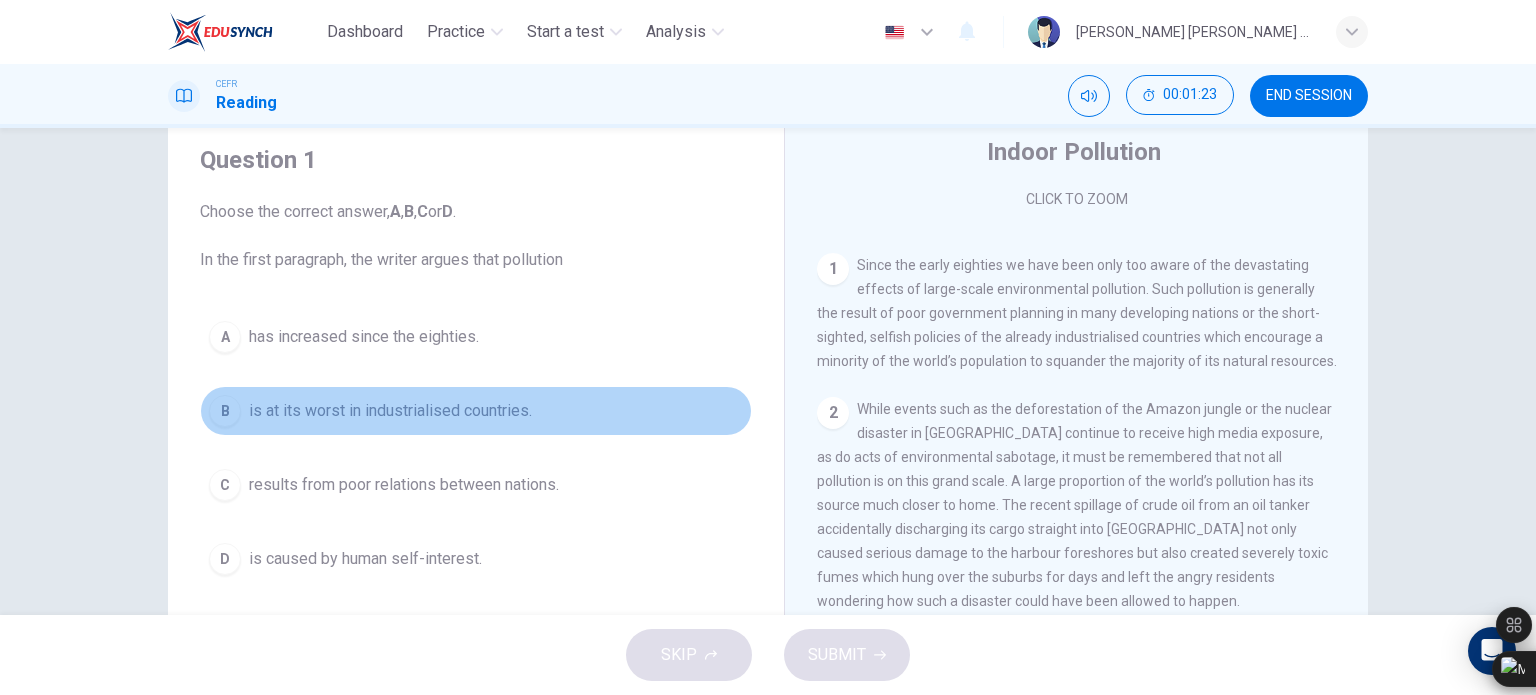 click on "is at its worst in industrialised countries." at bounding box center (390, 411) 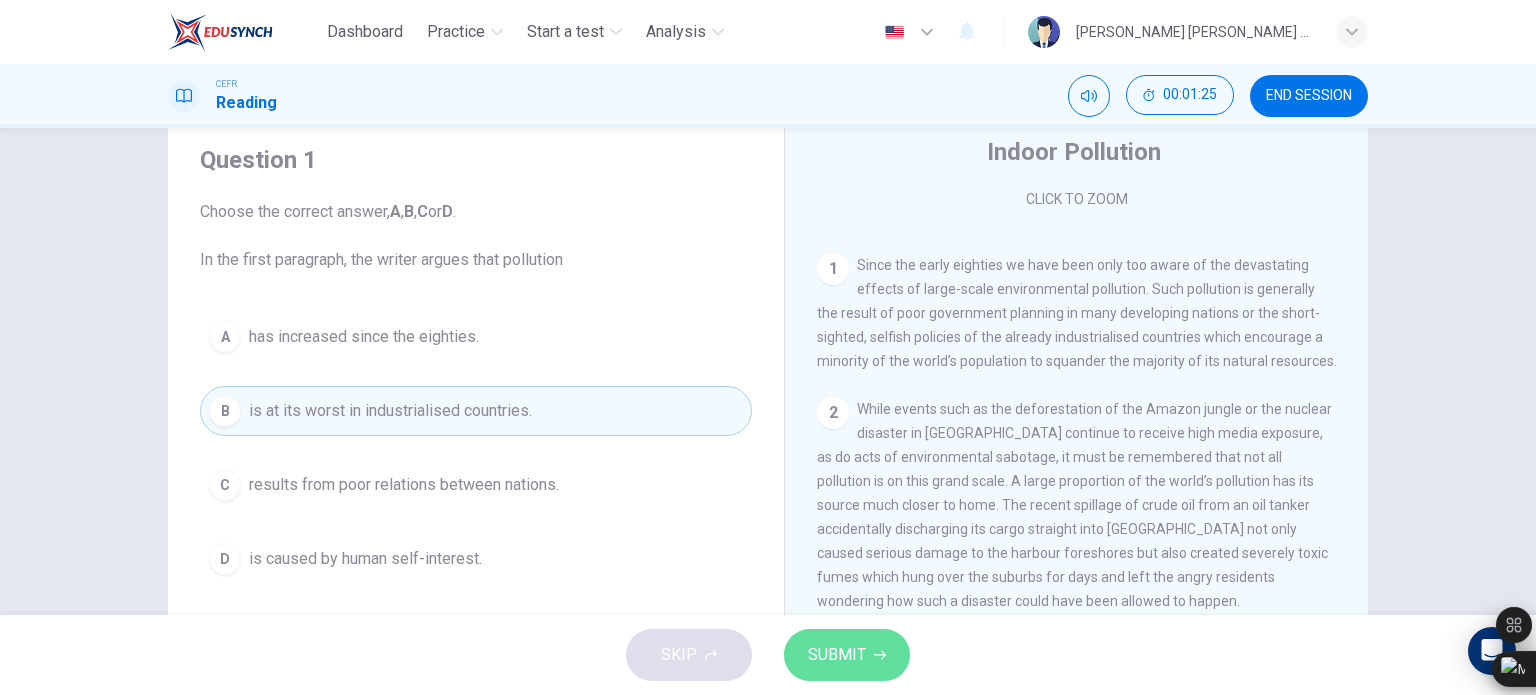 click on "SUBMIT" at bounding box center (837, 655) 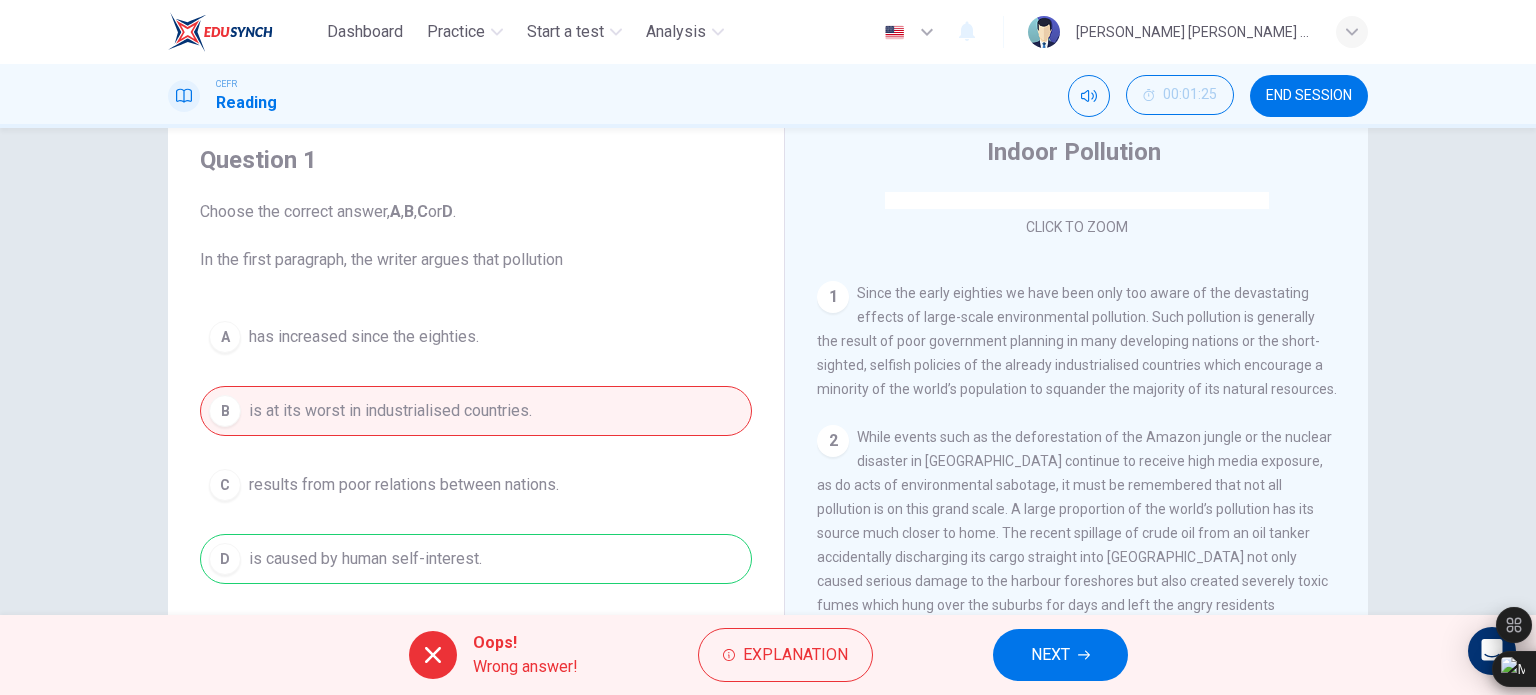 scroll, scrollTop: 328, scrollLeft: 0, axis: vertical 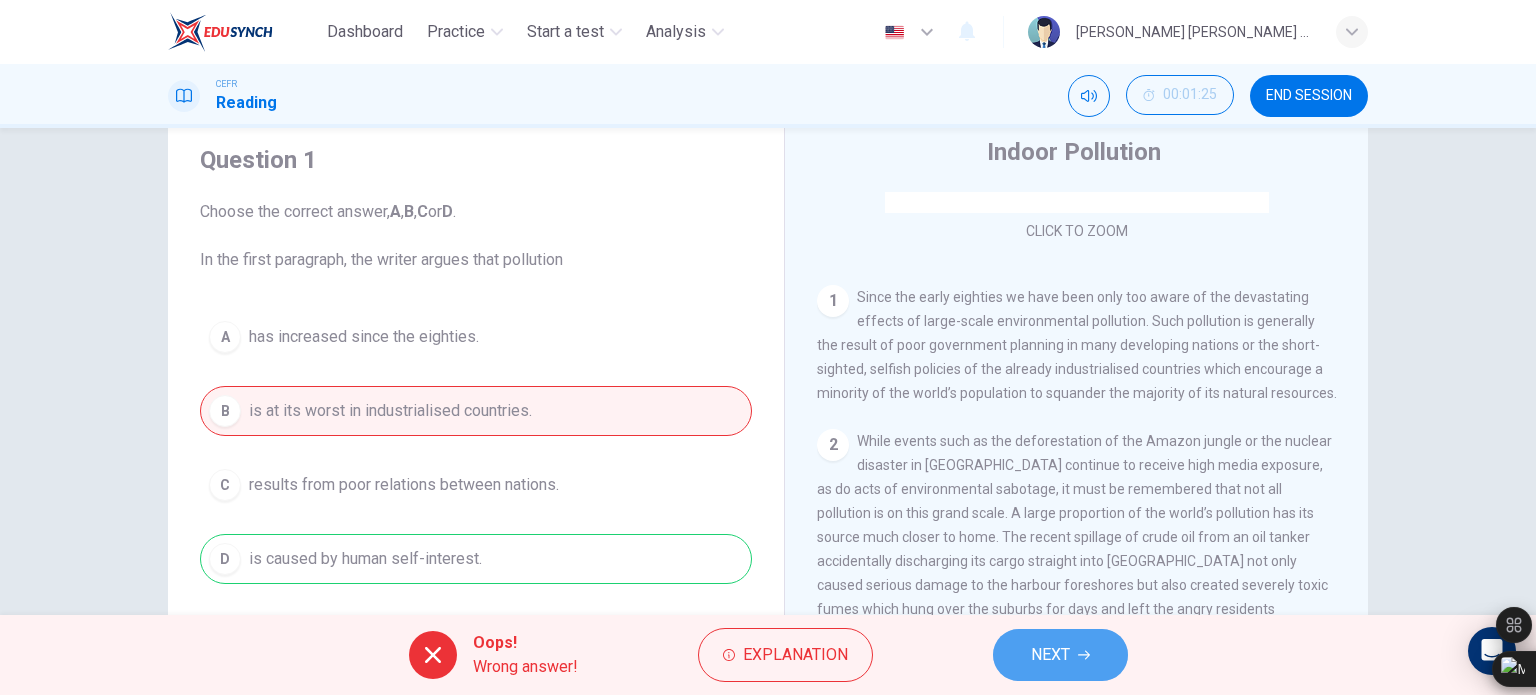 click on "NEXT" at bounding box center (1060, 655) 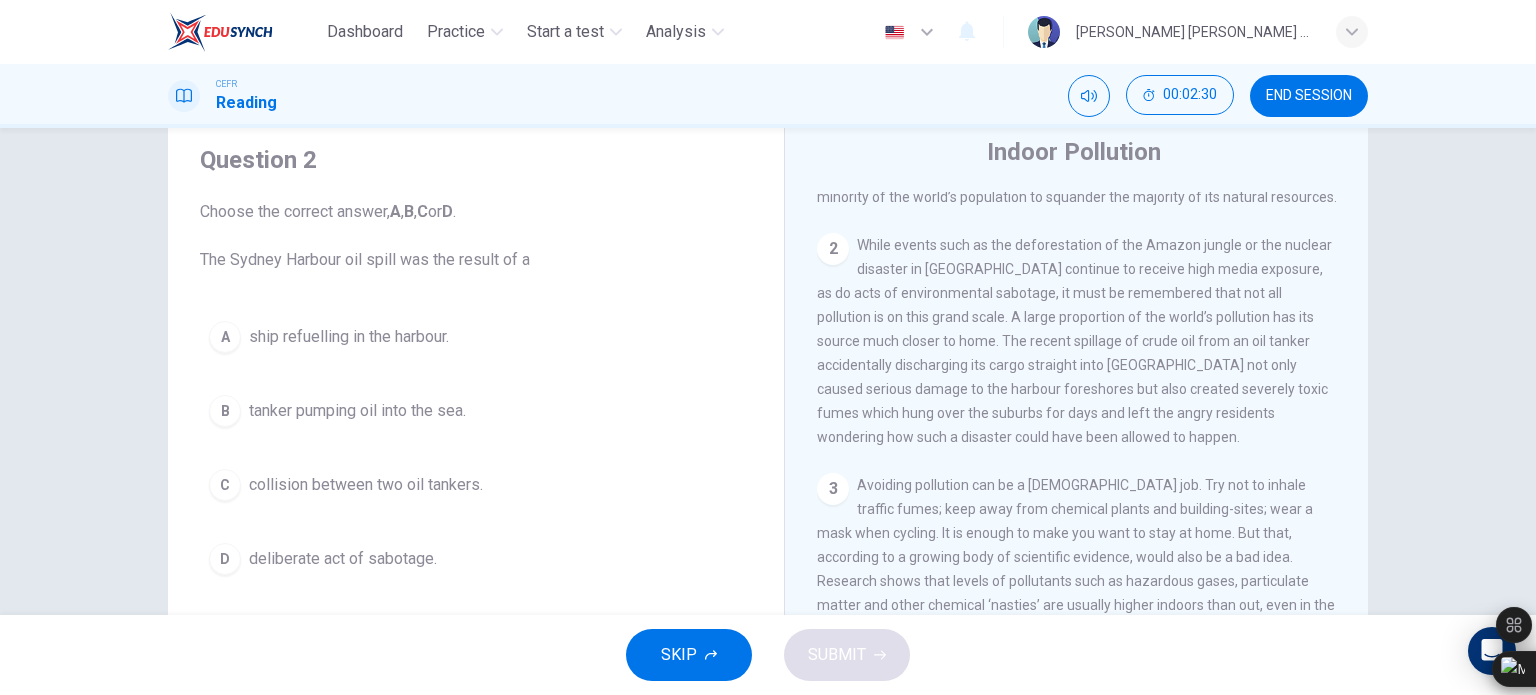 scroll, scrollTop: 524, scrollLeft: 0, axis: vertical 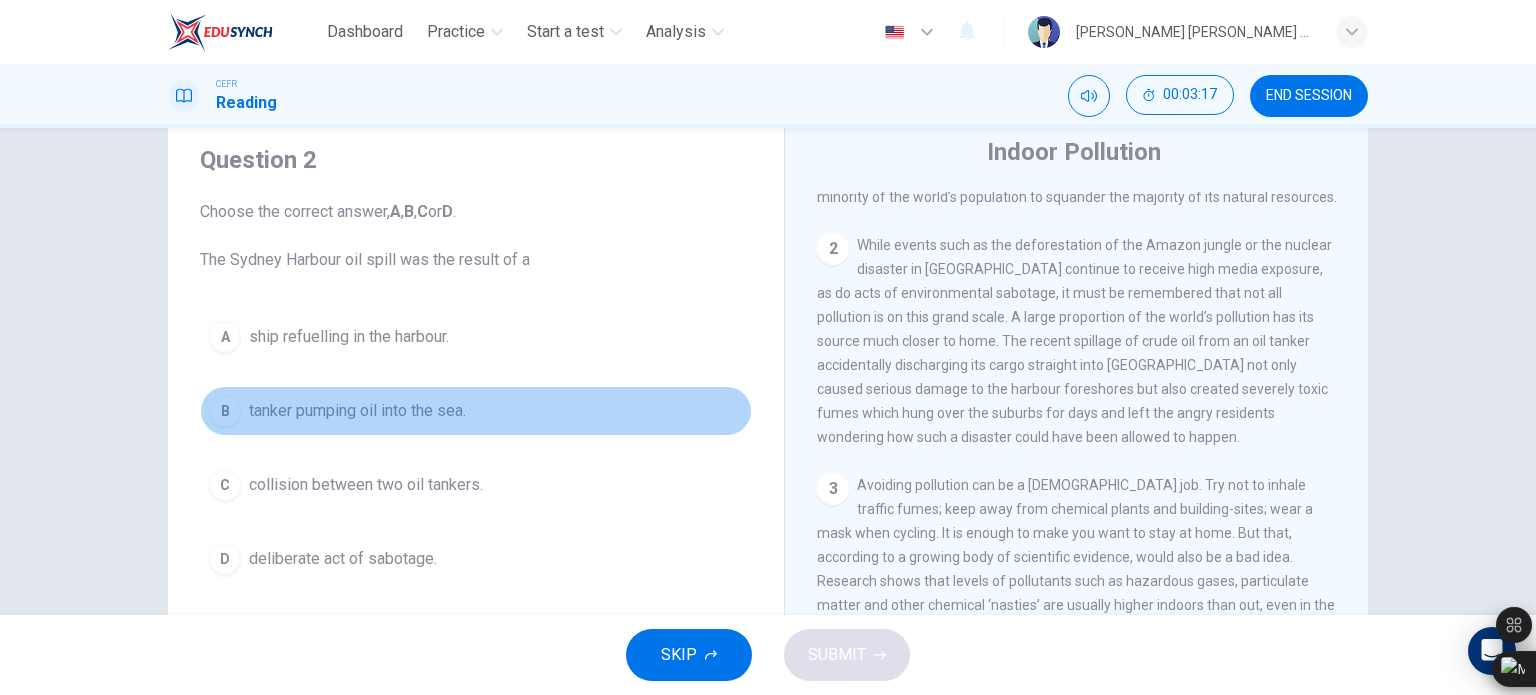 click on "tanker pumping oil into the sea." at bounding box center (357, 411) 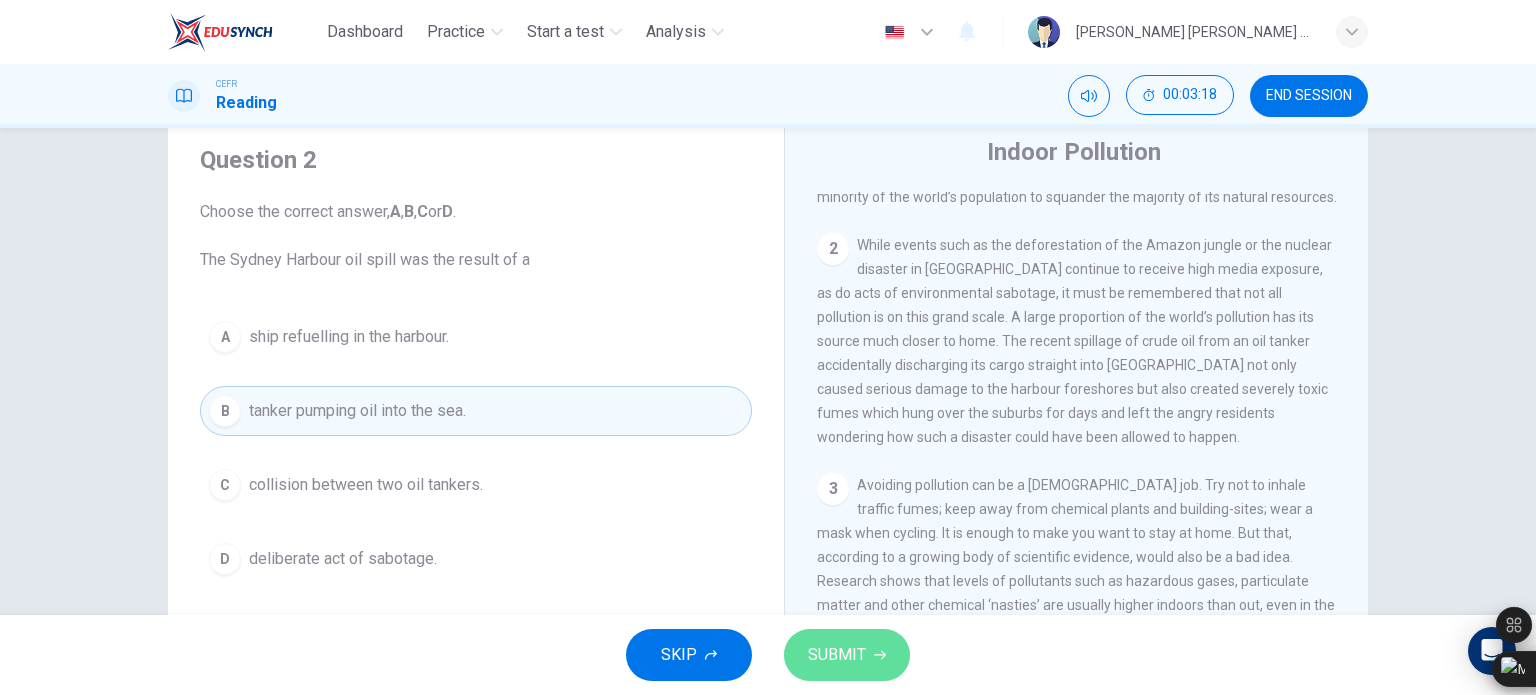 click on "SUBMIT" at bounding box center [837, 655] 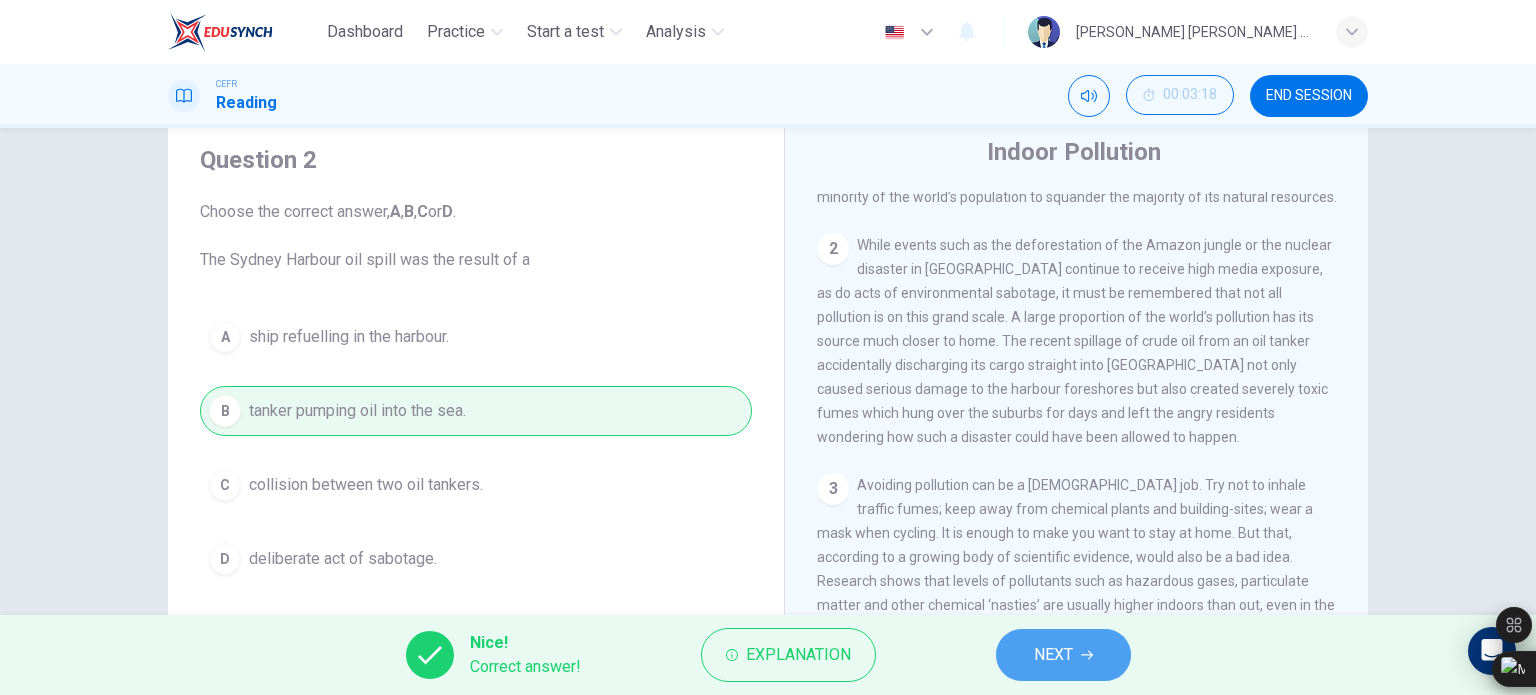 click on "NEXT" at bounding box center (1063, 655) 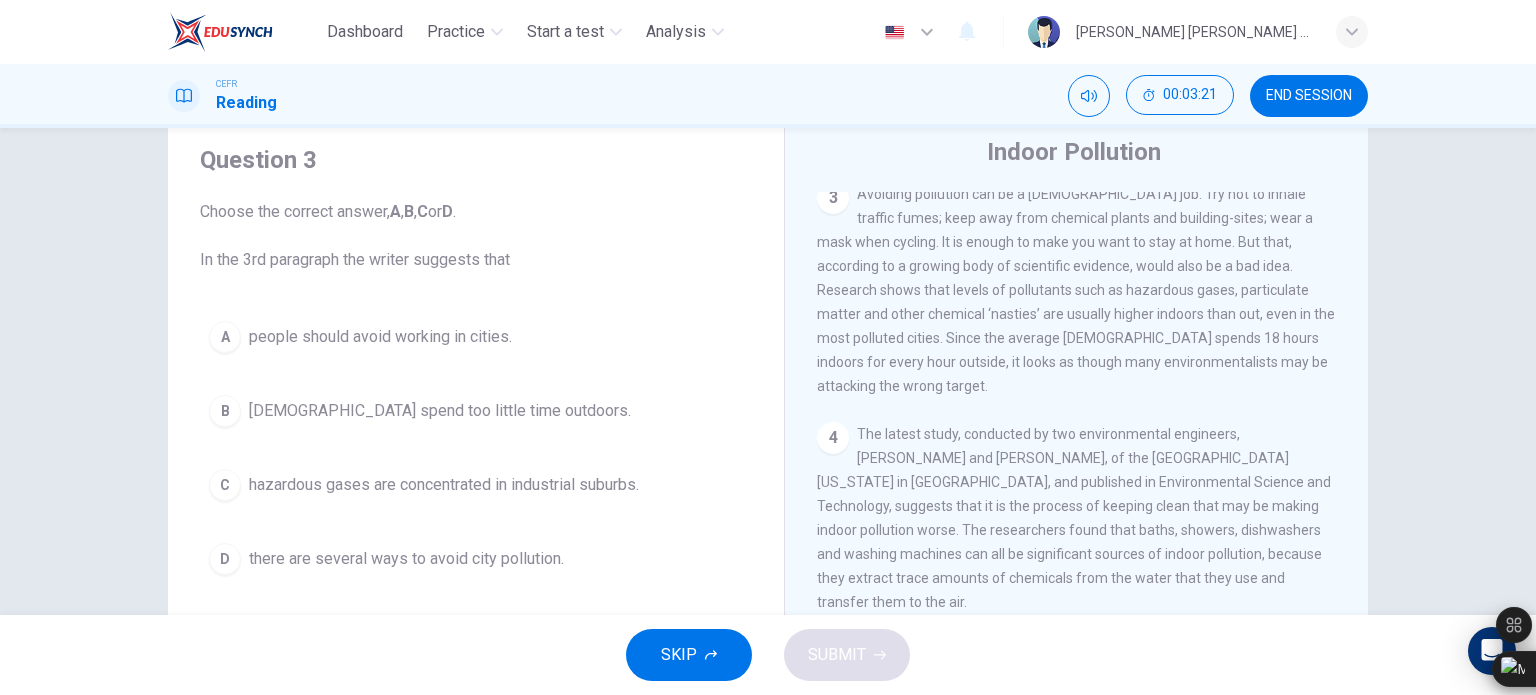 scroll, scrollTop: 816, scrollLeft: 0, axis: vertical 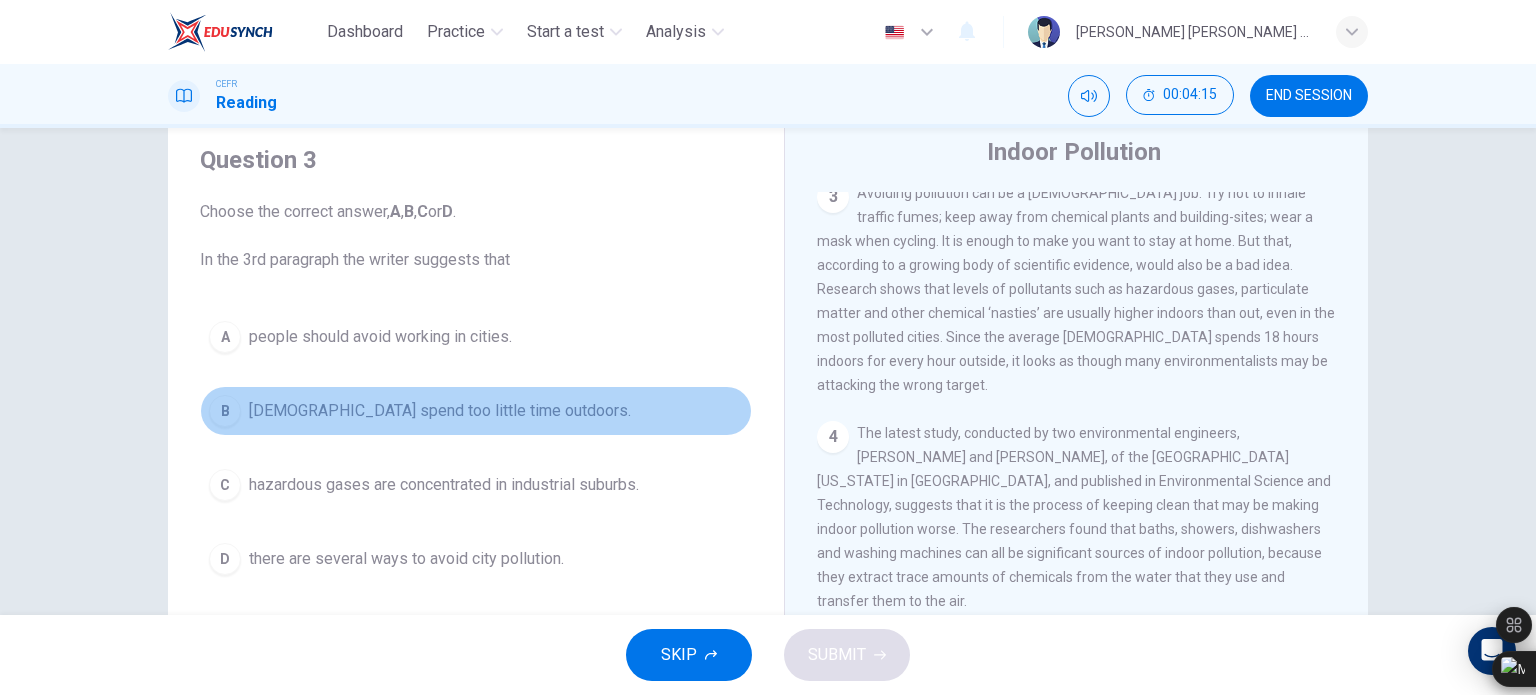 click on "[DEMOGRAPHIC_DATA] spend too little time outdoors." at bounding box center [440, 411] 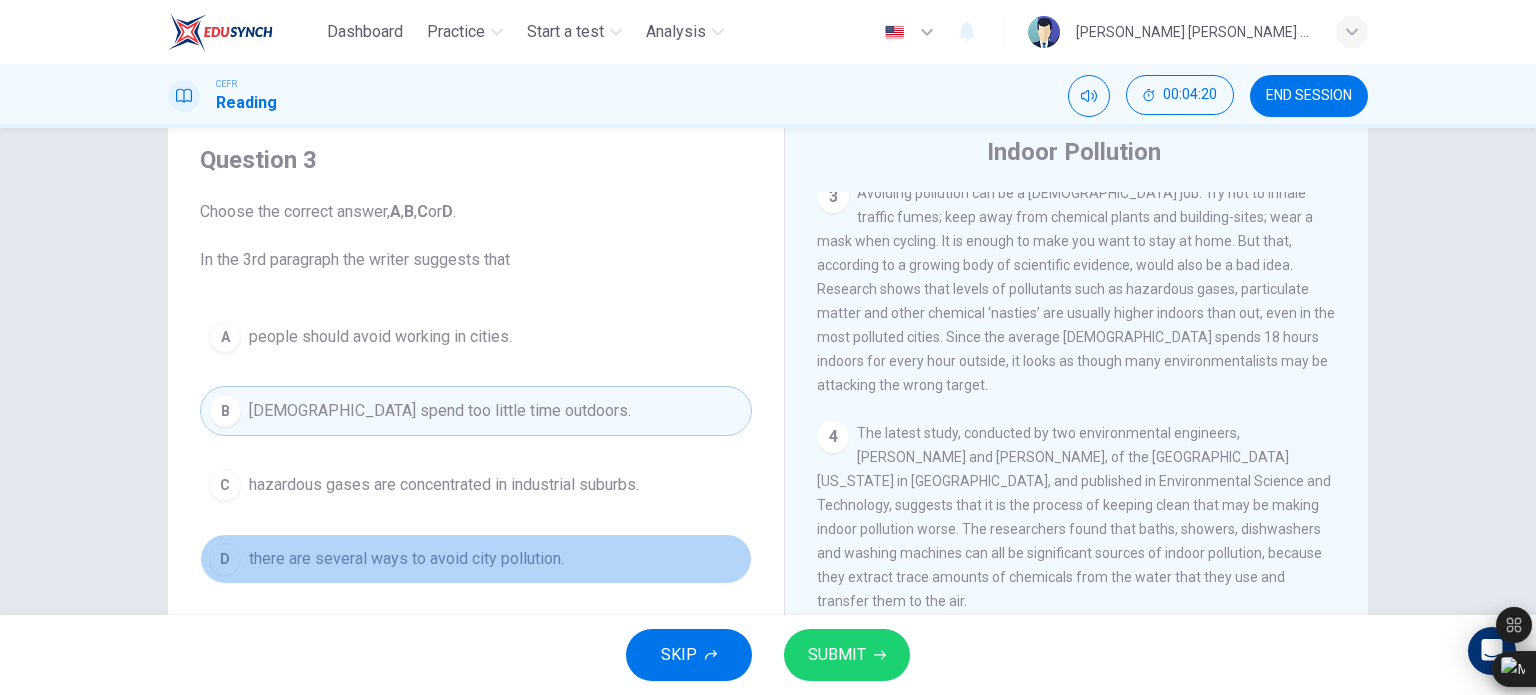 click on "there are several ways to avoid city pollution." at bounding box center (406, 559) 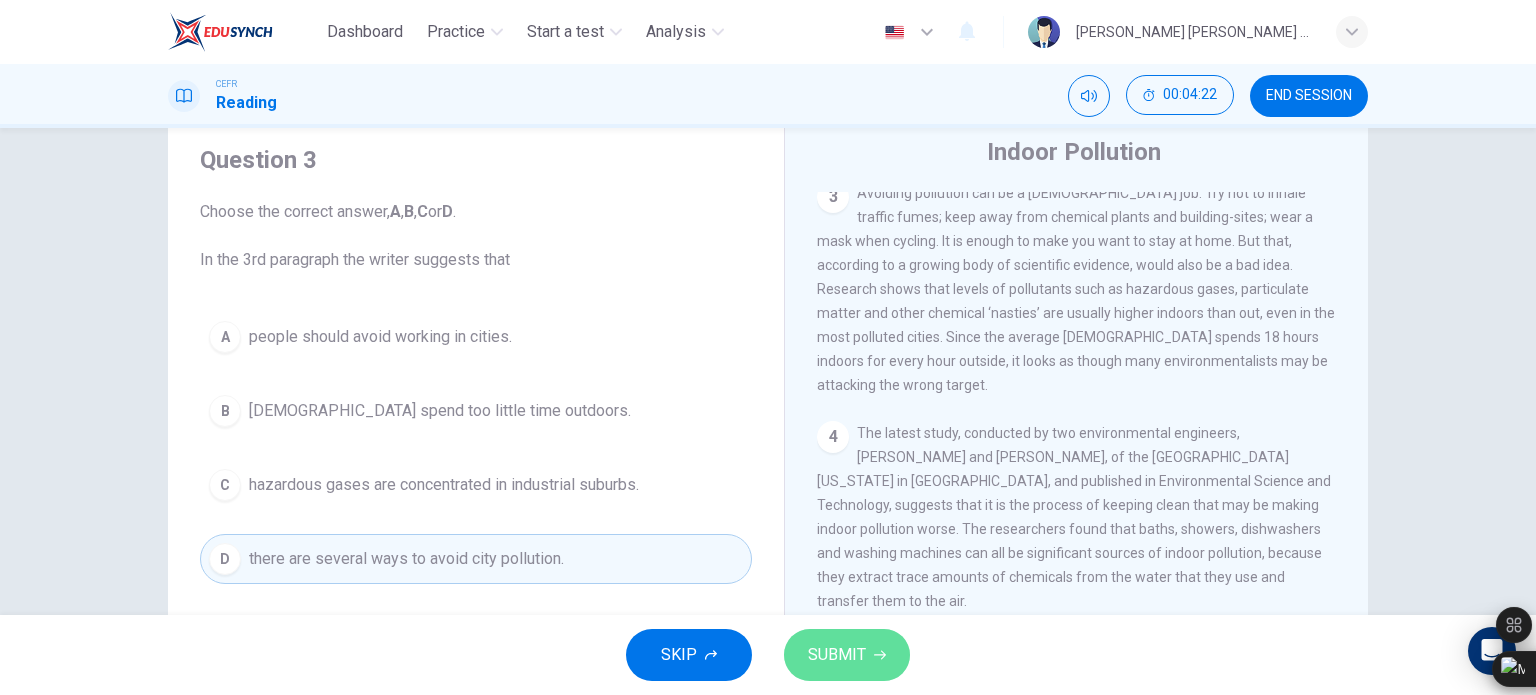 click on "SUBMIT" at bounding box center (847, 655) 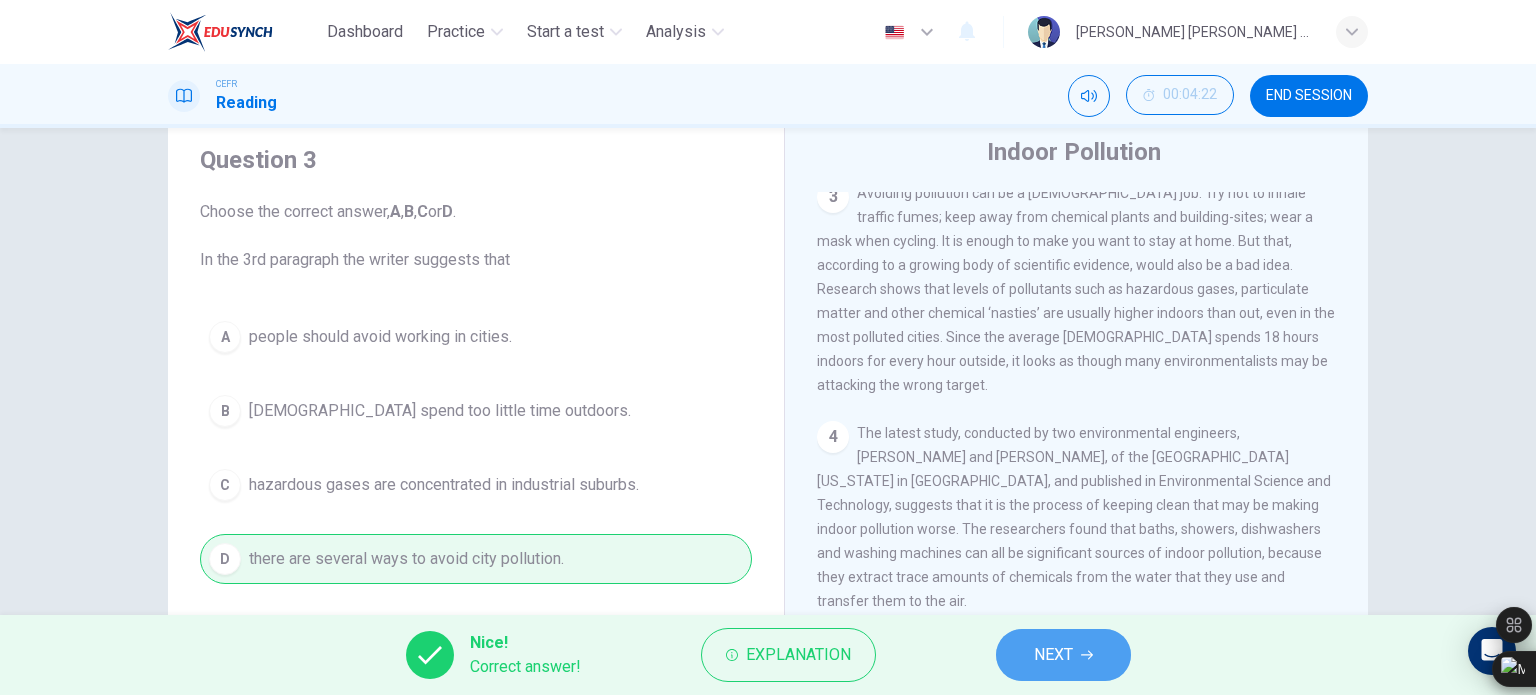 click 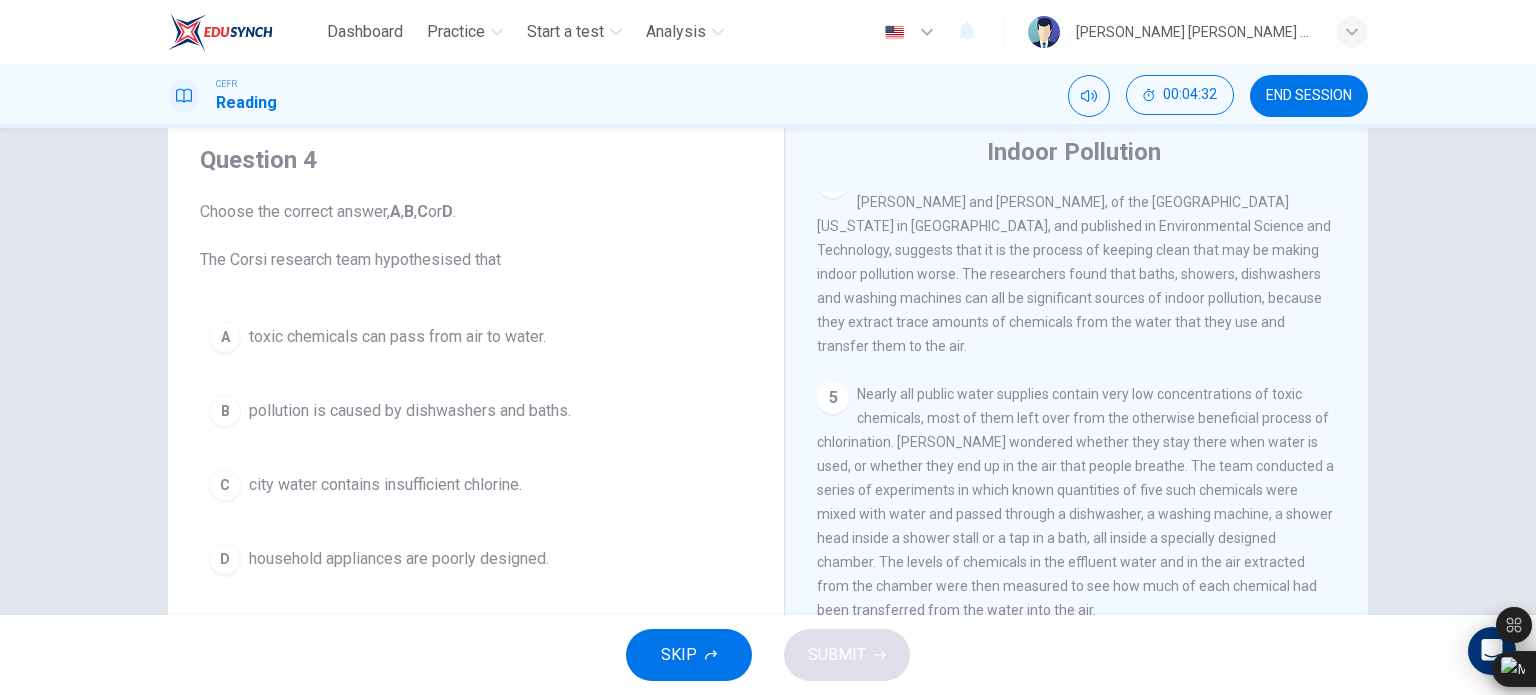 scroll, scrollTop: 1064, scrollLeft: 0, axis: vertical 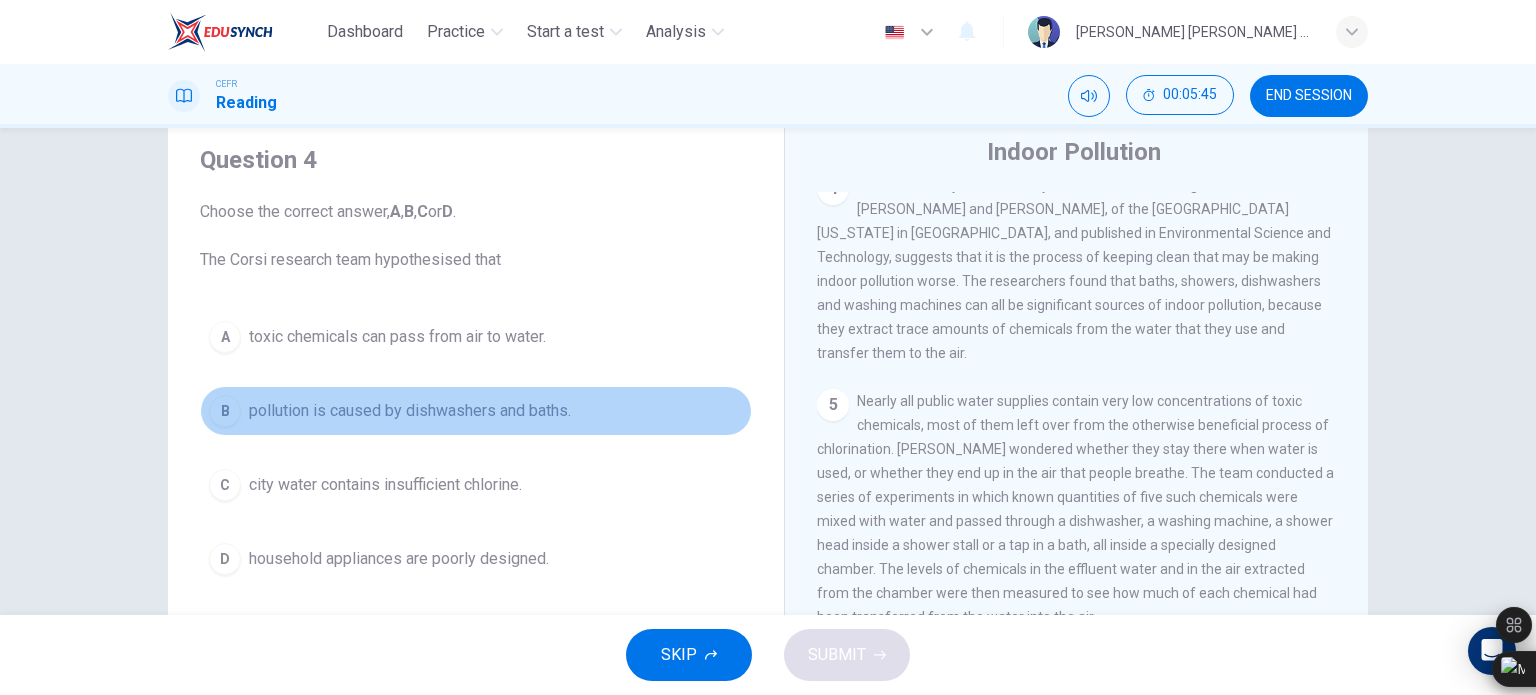 click on "pollution is caused by dishwashers and baths." at bounding box center [410, 411] 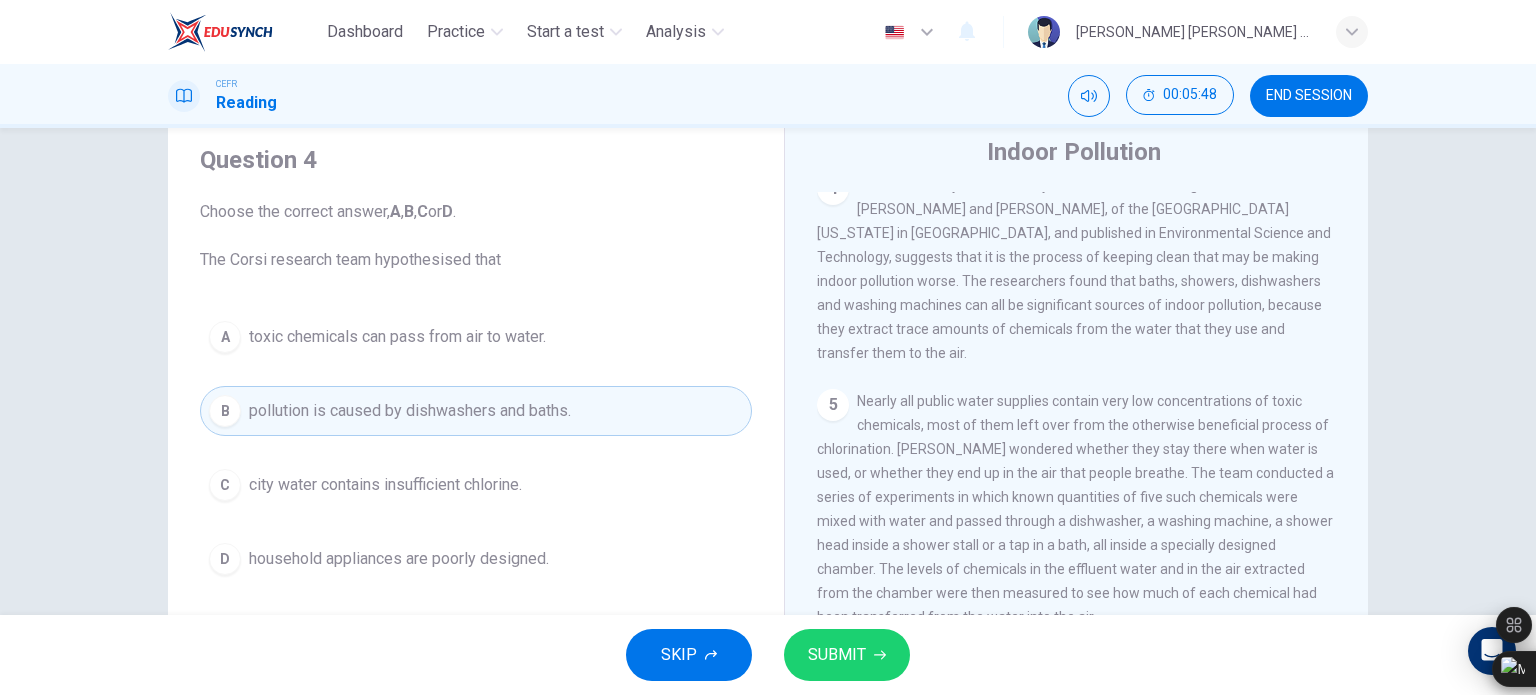 click on "SKIP SUBMIT" at bounding box center [768, 655] 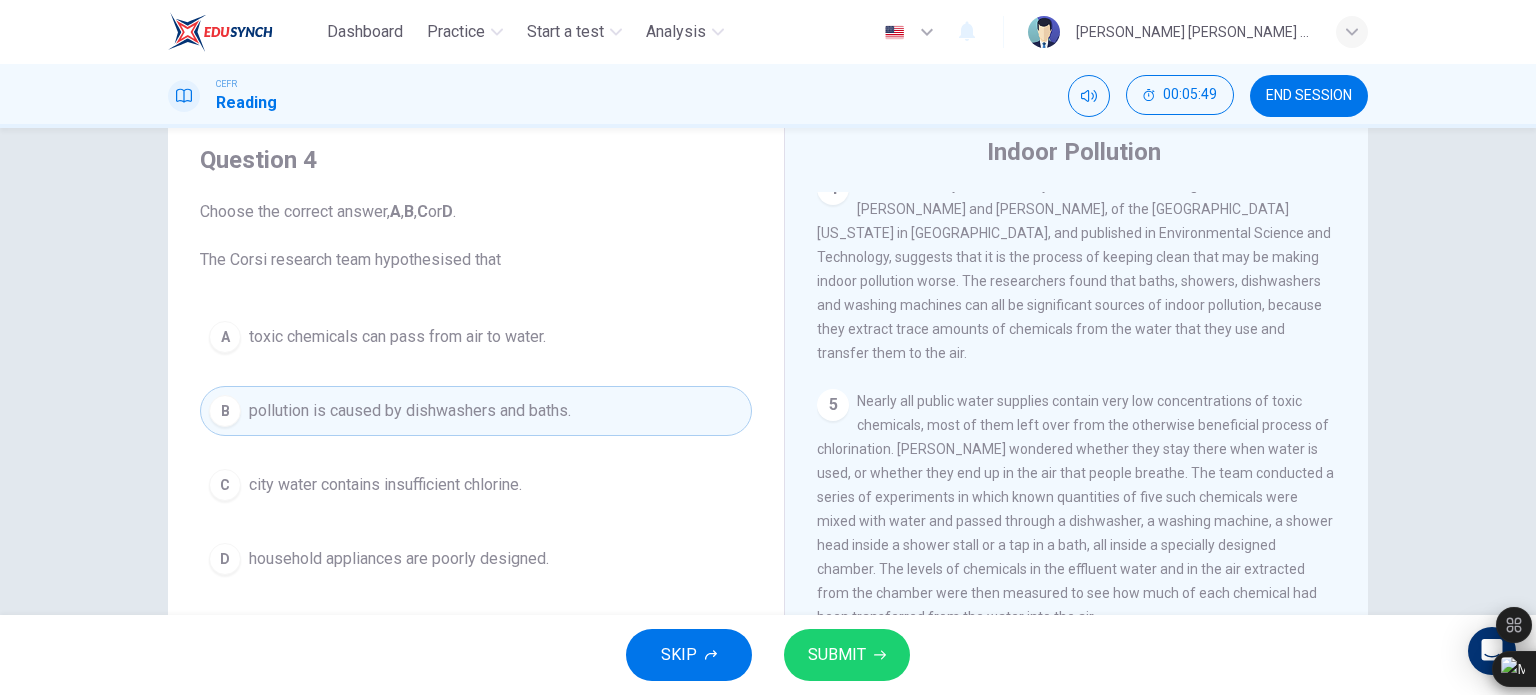 click on "SKIP SUBMIT" at bounding box center (768, 655) 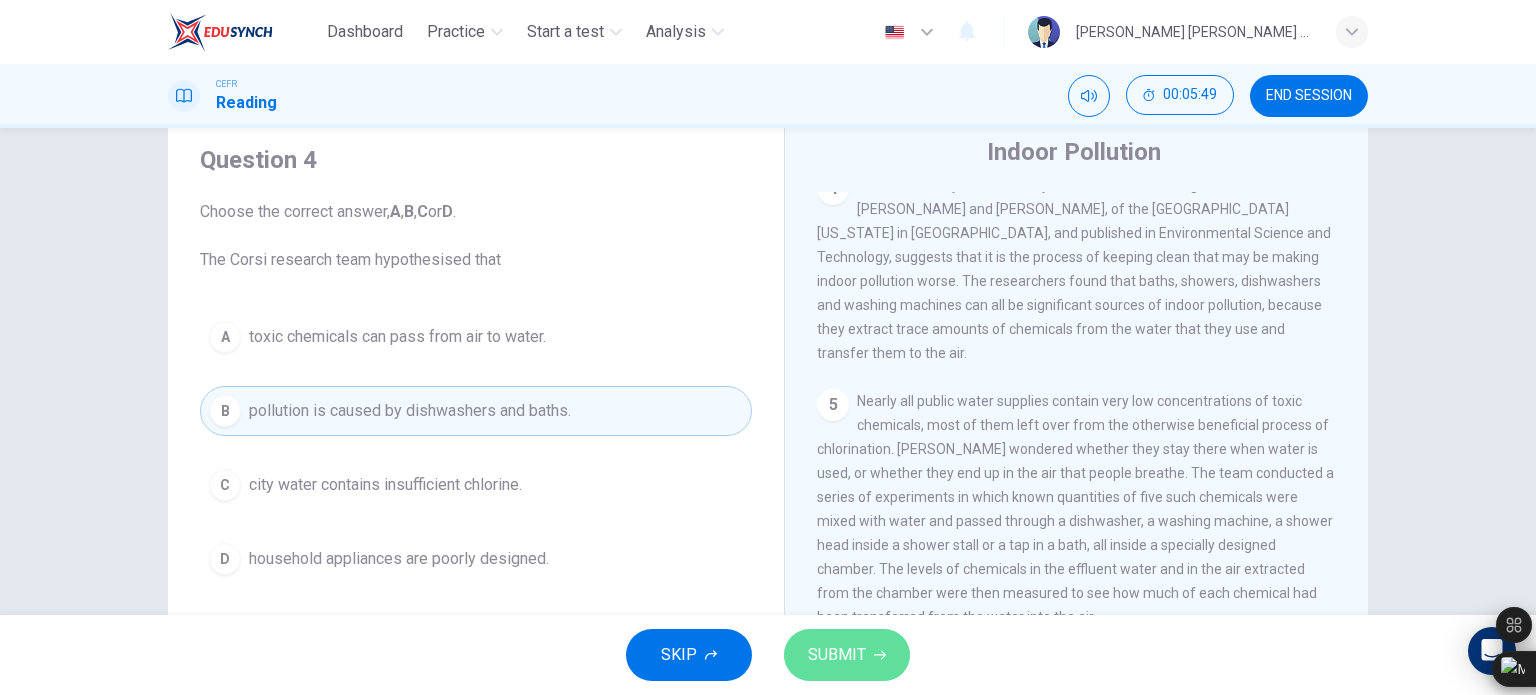 click on "SUBMIT" at bounding box center [837, 655] 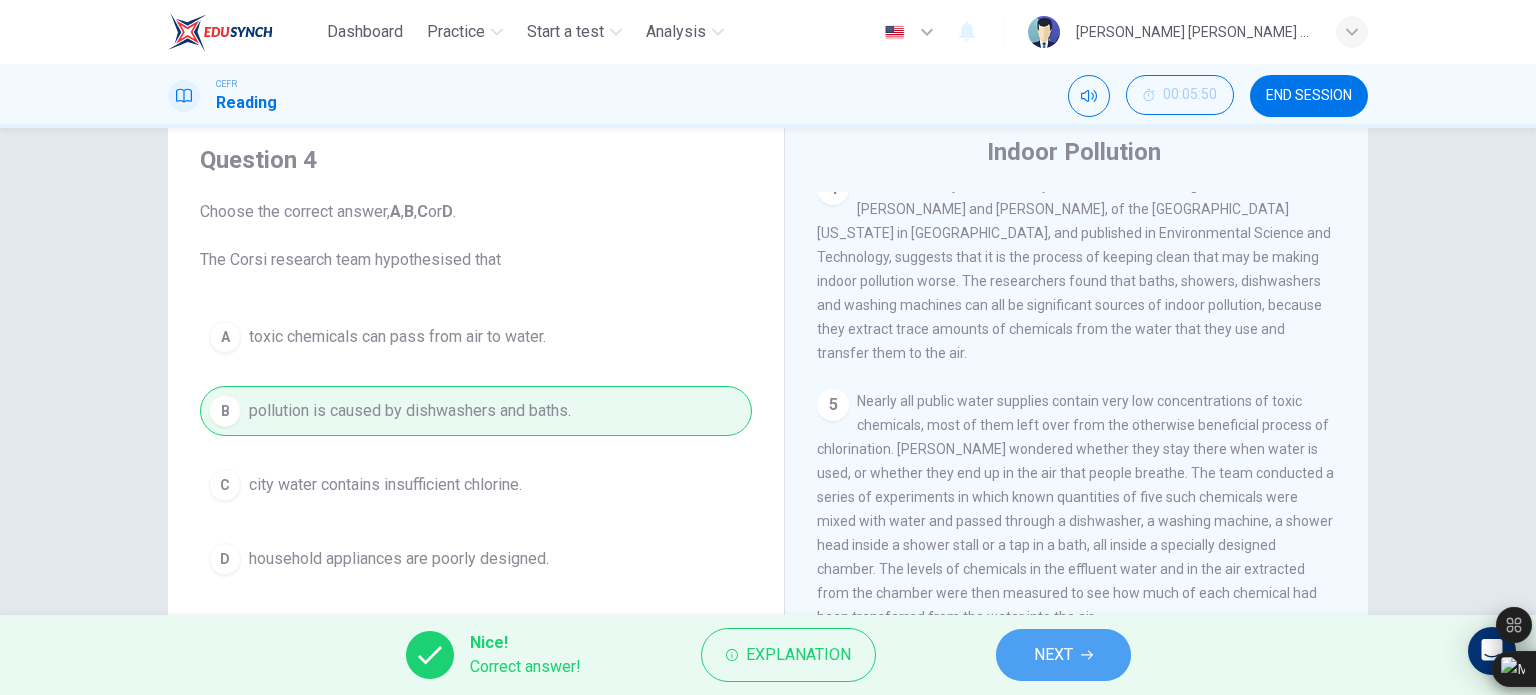 click on "NEXT" at bounding box center [1053, 655] 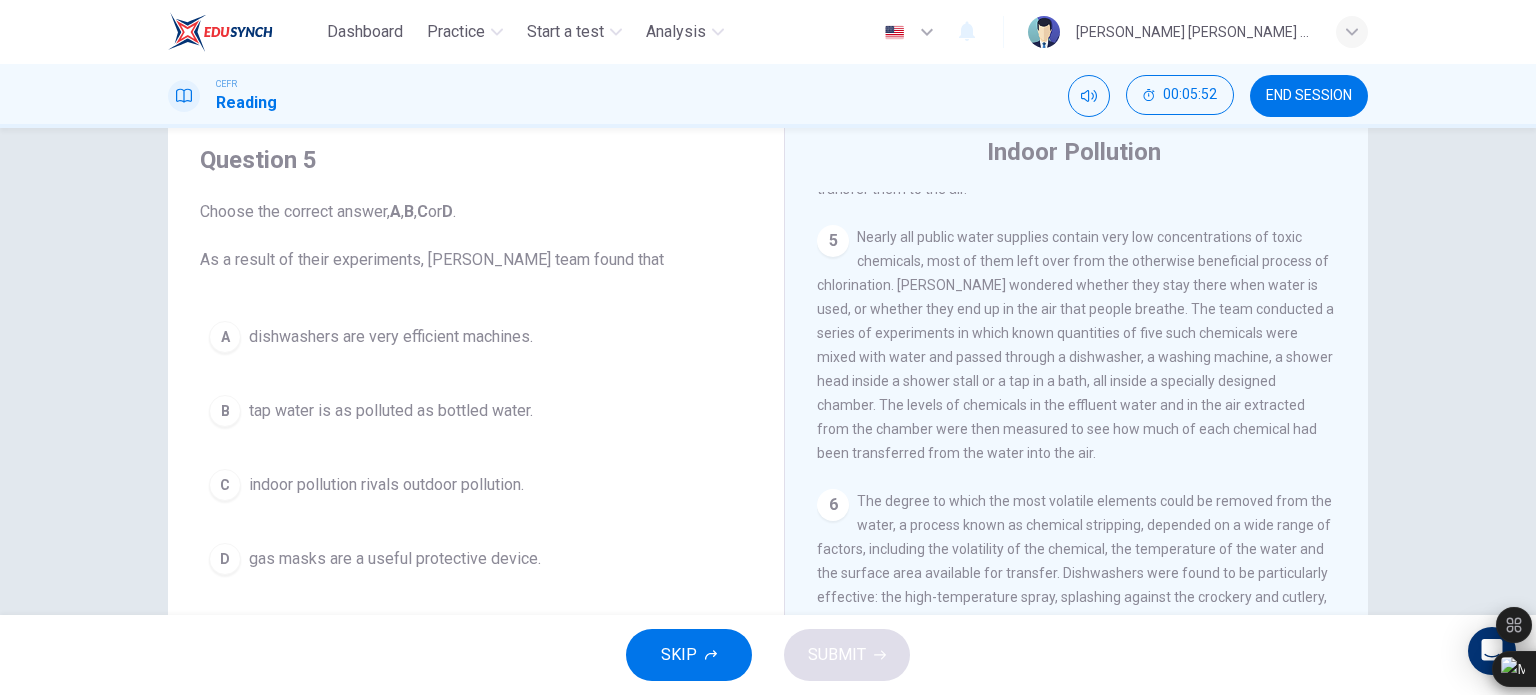 scroll, scrollTop: 1268, scrollLeft: 0, axis: vertical 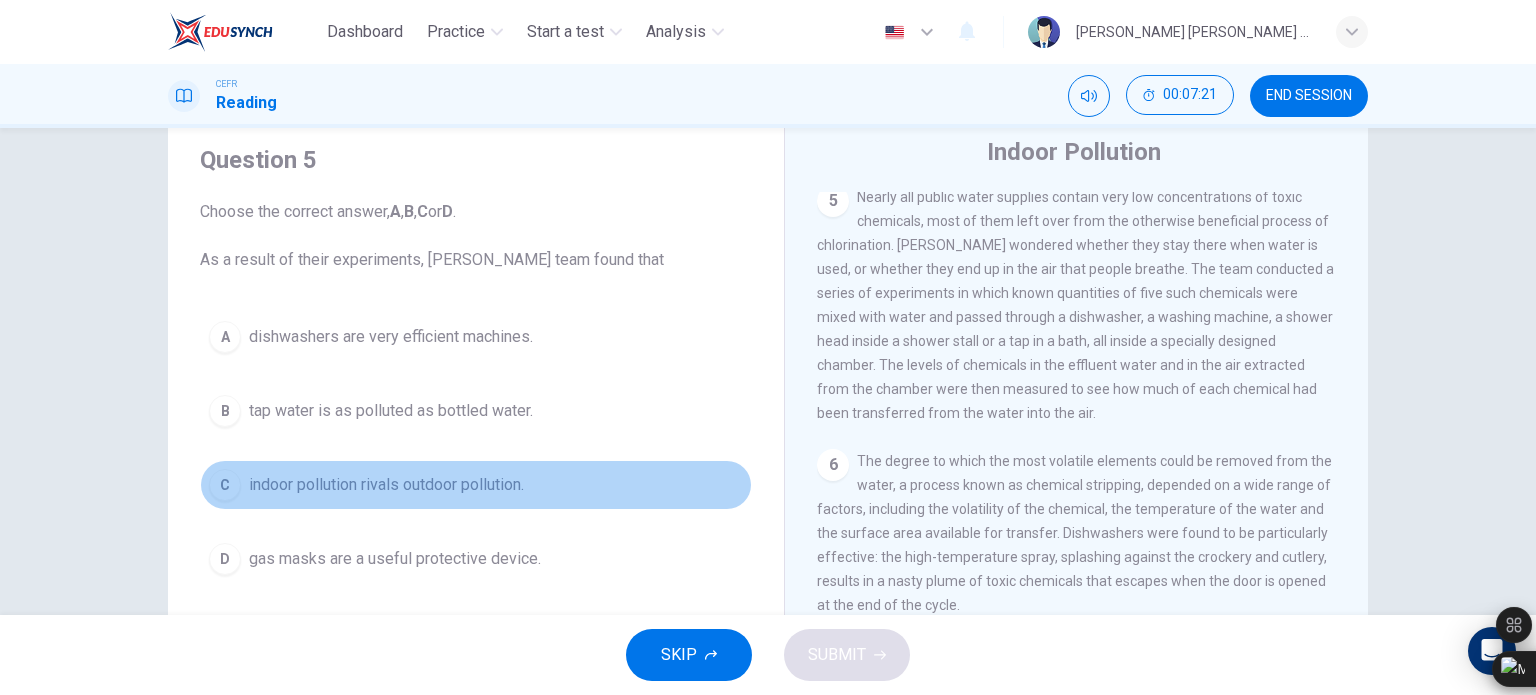 click on "C indoor pollution rivals outdoor pollution." at bounding box center [476, 485] 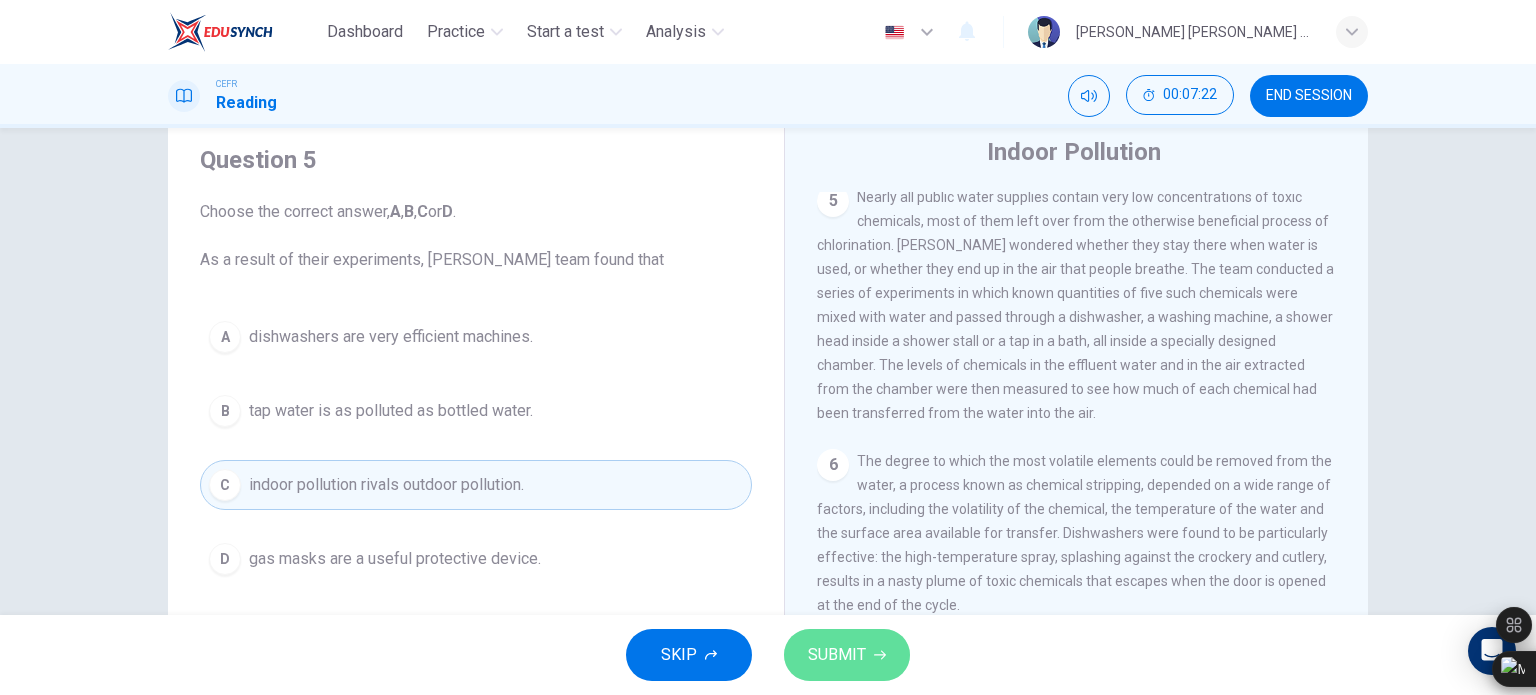 click on "SUBMIT" at bounding box center (847, 655) 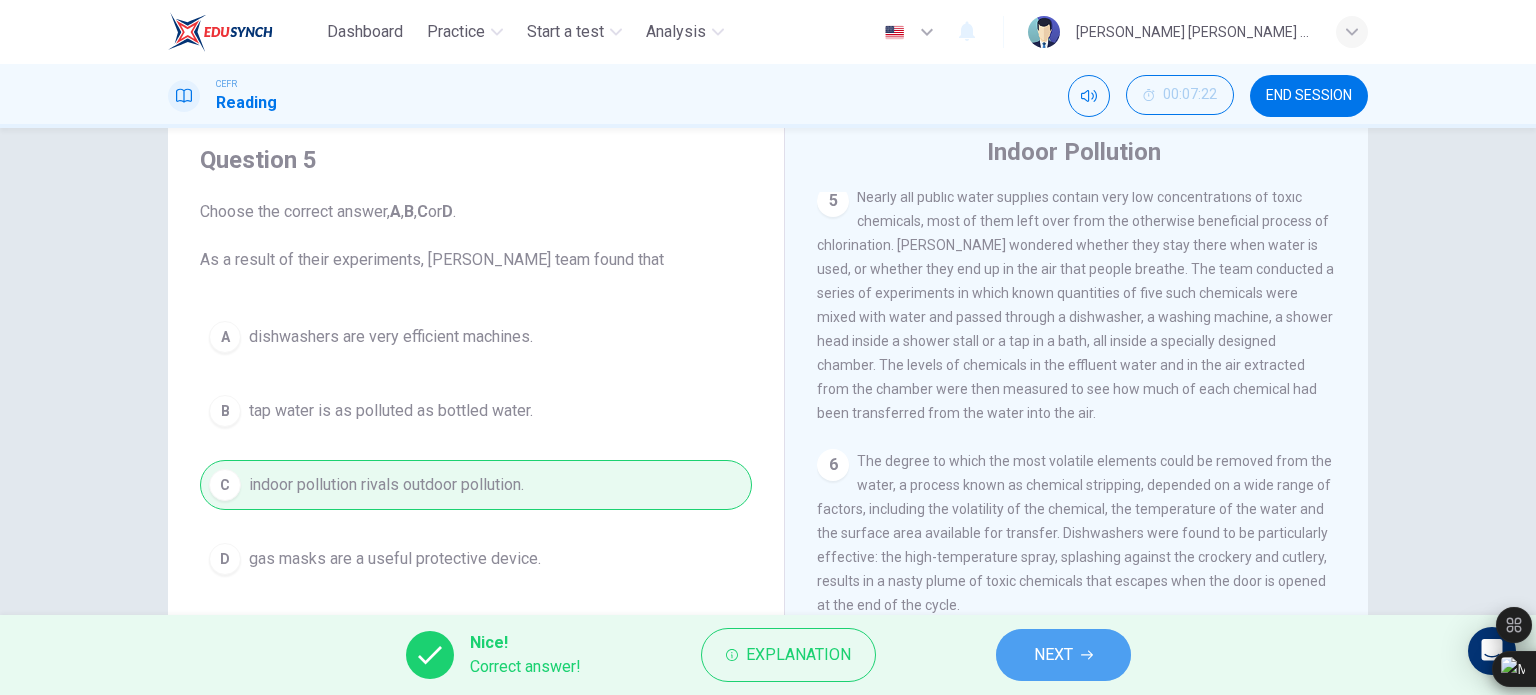 click on "NEXT" at bounding box center [1063, 655] 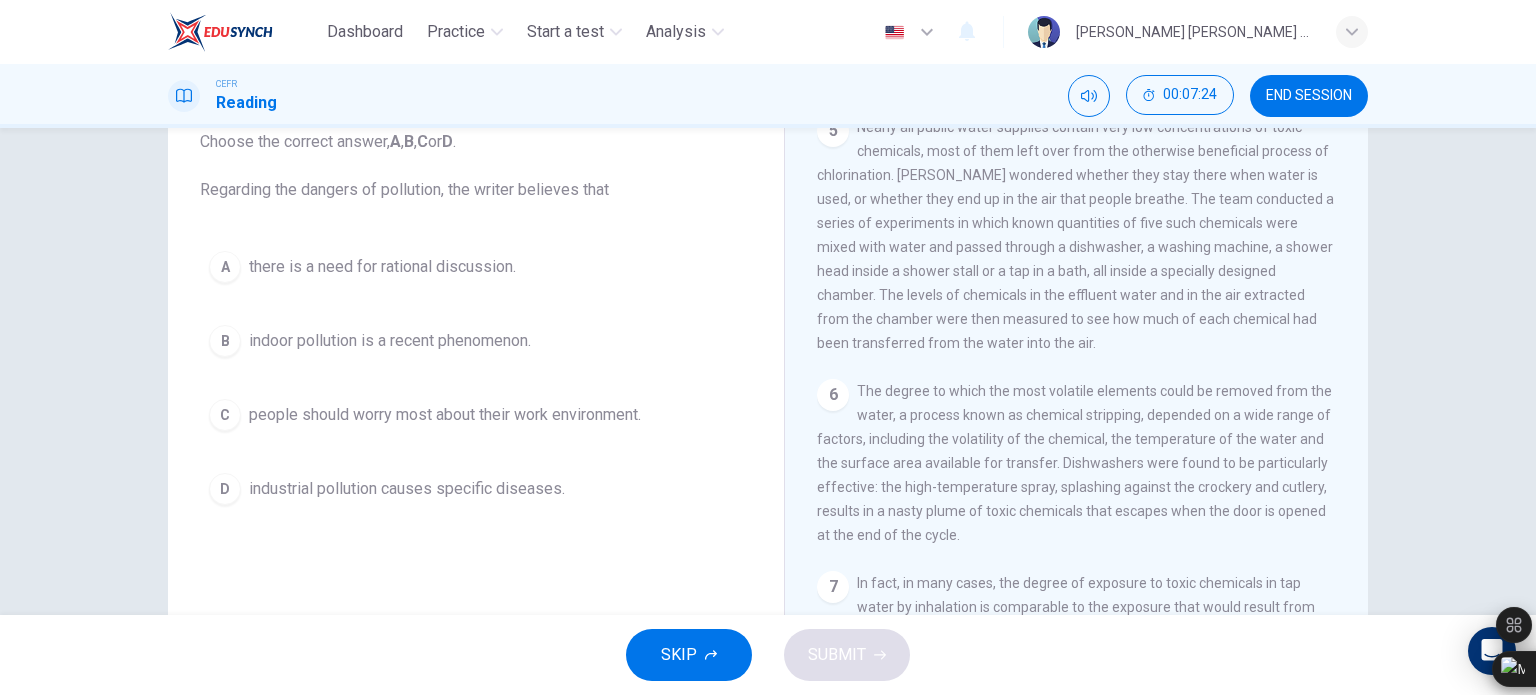 scroll, scrollTop: 132, scrollLeft: 0, axis: vertical 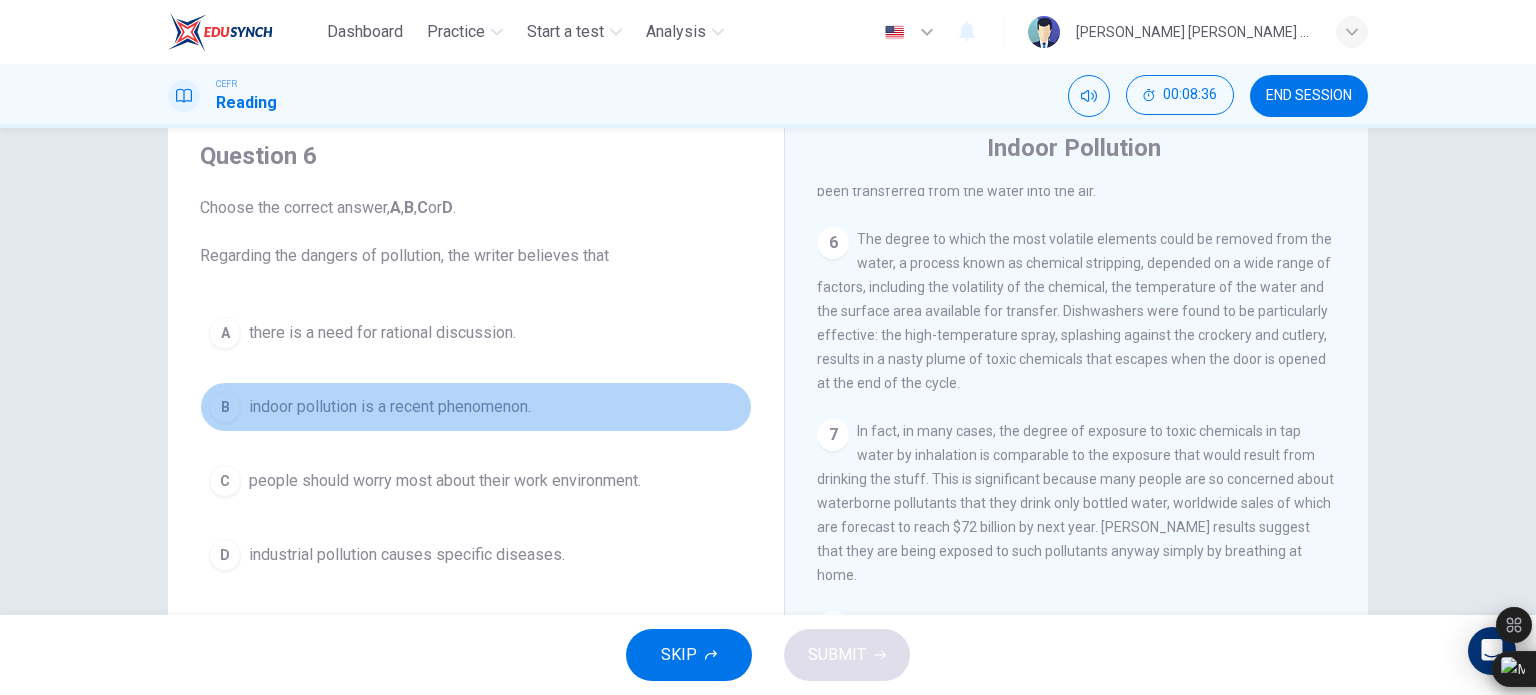 click on "indoor pollution is a recent phenomenon." at bounding box center [390, 407] 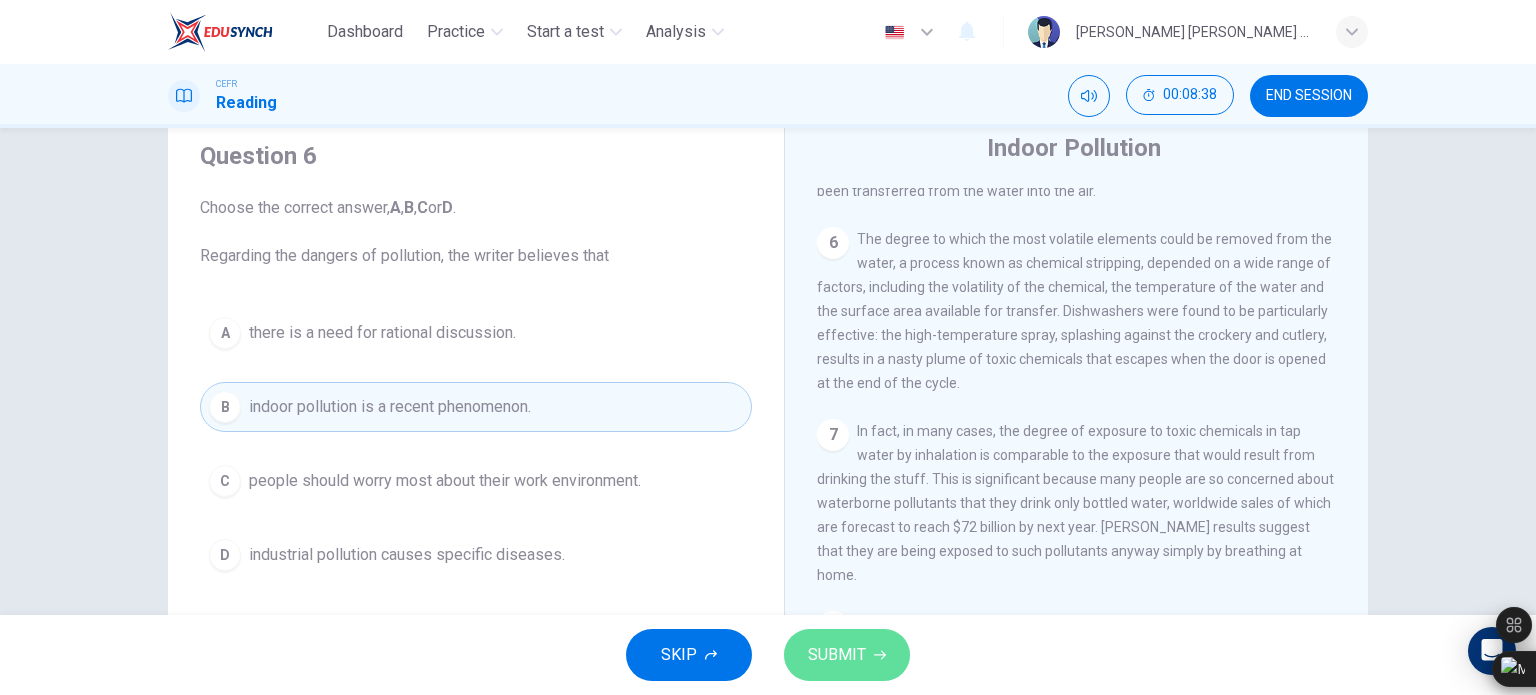 click on "SUBMIT" at bounding box center [837, 655] 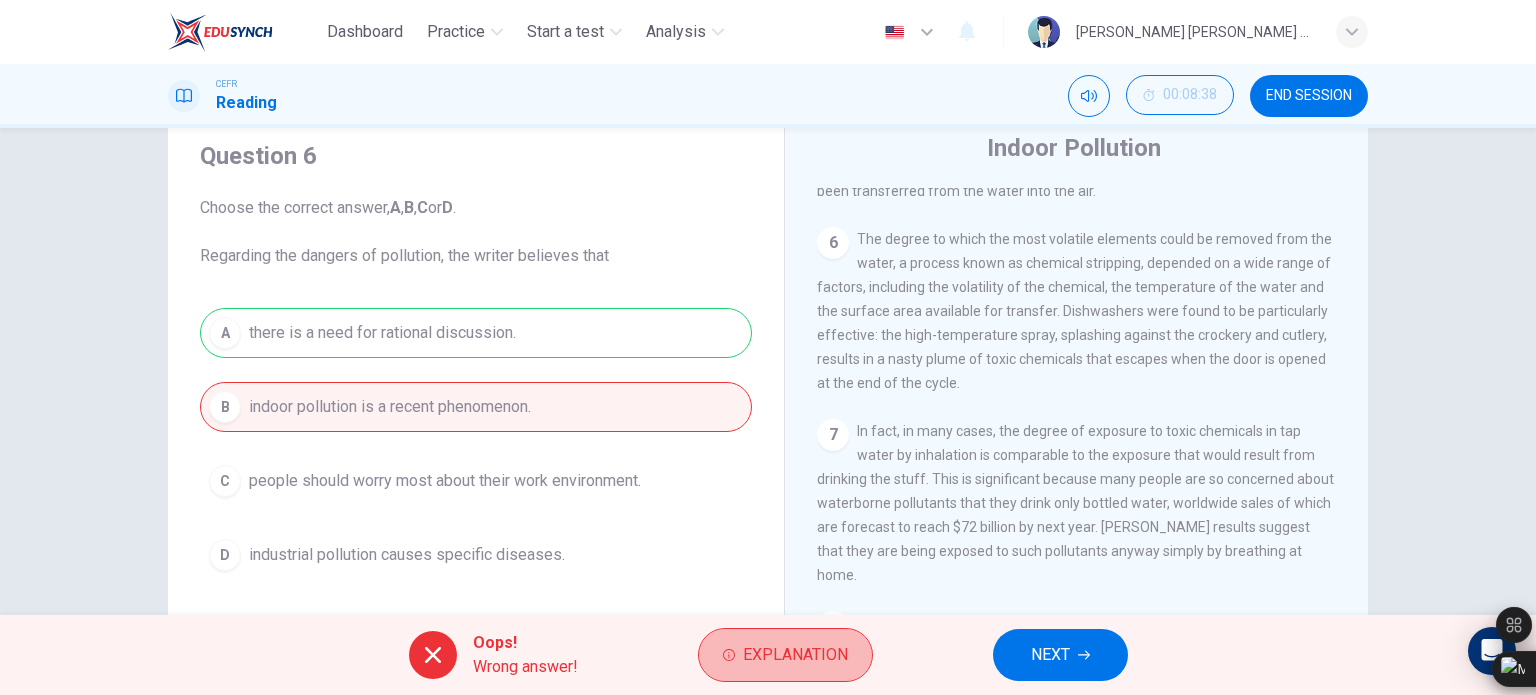 click on "Explanation" at bounding box center (795, 655) 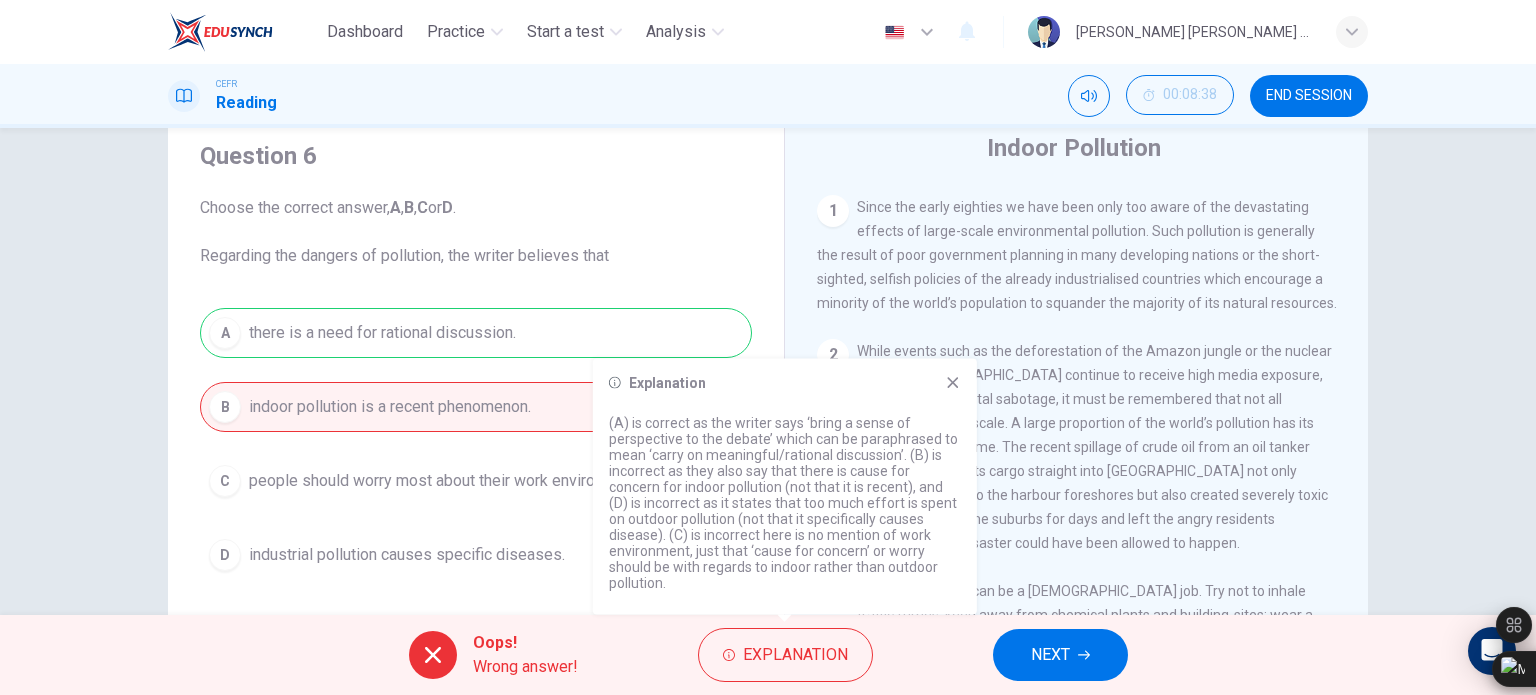 scroll, scrollTop: 414, scrollLeft: 0, axis: vertical 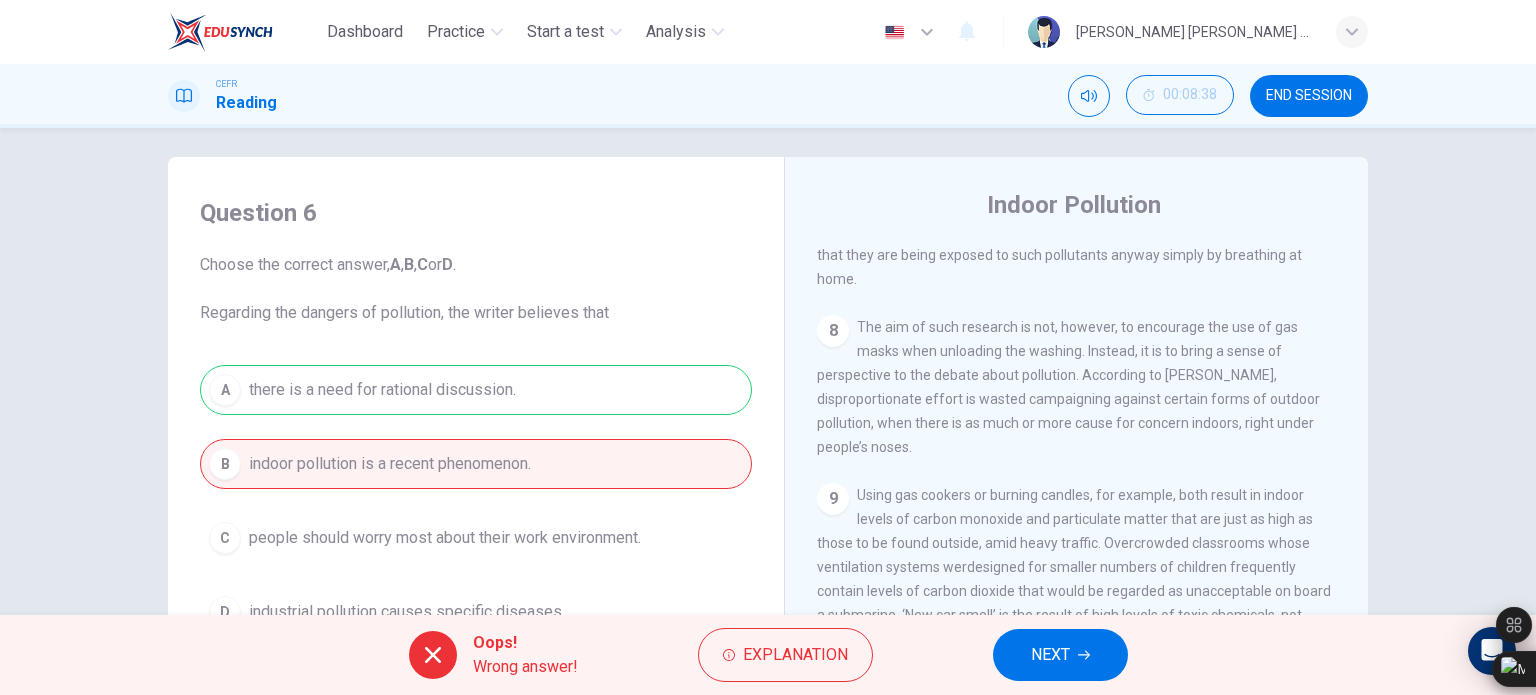 click on "The aim of such research is not, however, to encourage the use of gas masks when unloading the washing. Instead, it is to bring a sense of perspective to the debate about pollution. According to [PERSON_NAME], disproportionate effort is wasted campaigning against certain forms of outdoor pollution, when there is as much or more cause for concern indoors, right under people’s noses." at bounding box center (1068, 387) 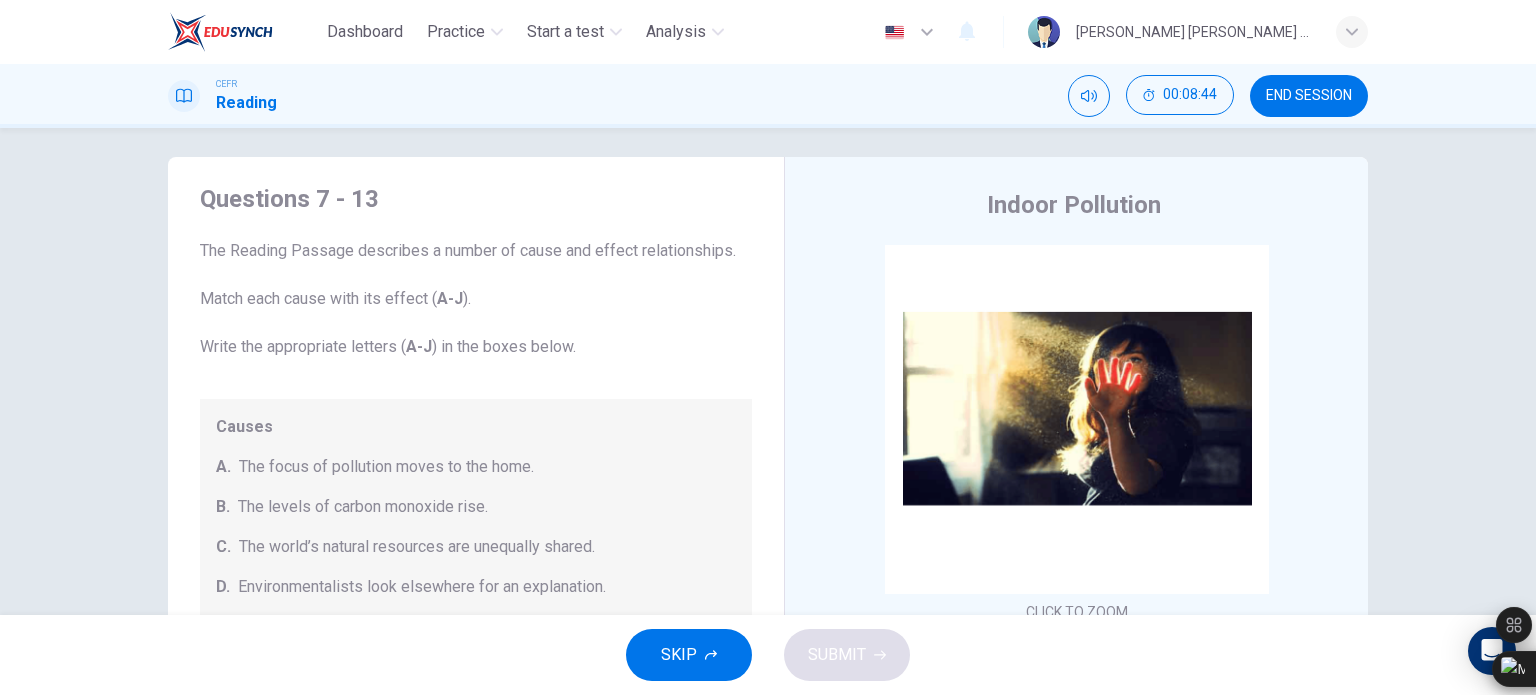 scroll, scrollTop: 12, scrollLeft: 0, axis: vertical 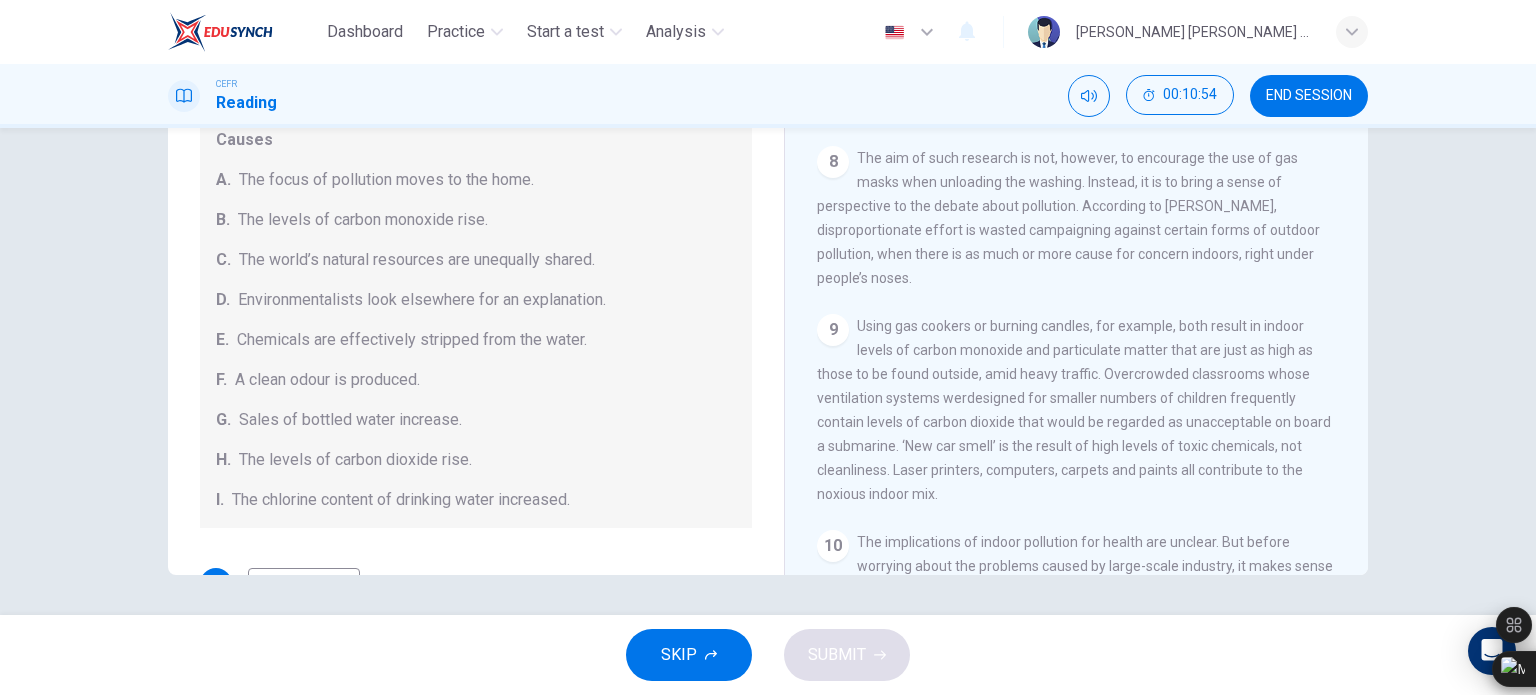 click on "G. Sales of bottled water increase." at bounding box center [476, 420] 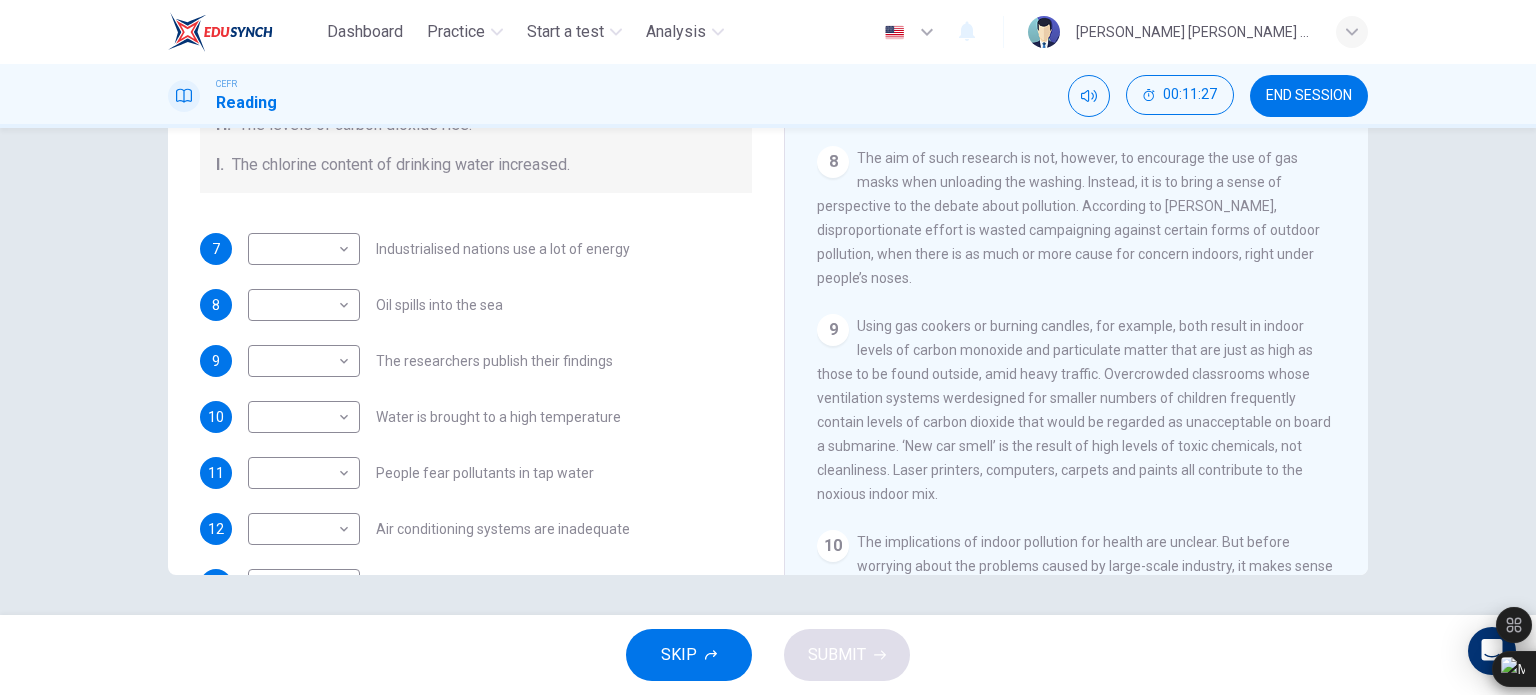 scroll, scrollTop: 324, scrollLeft: 0, axis: vertical 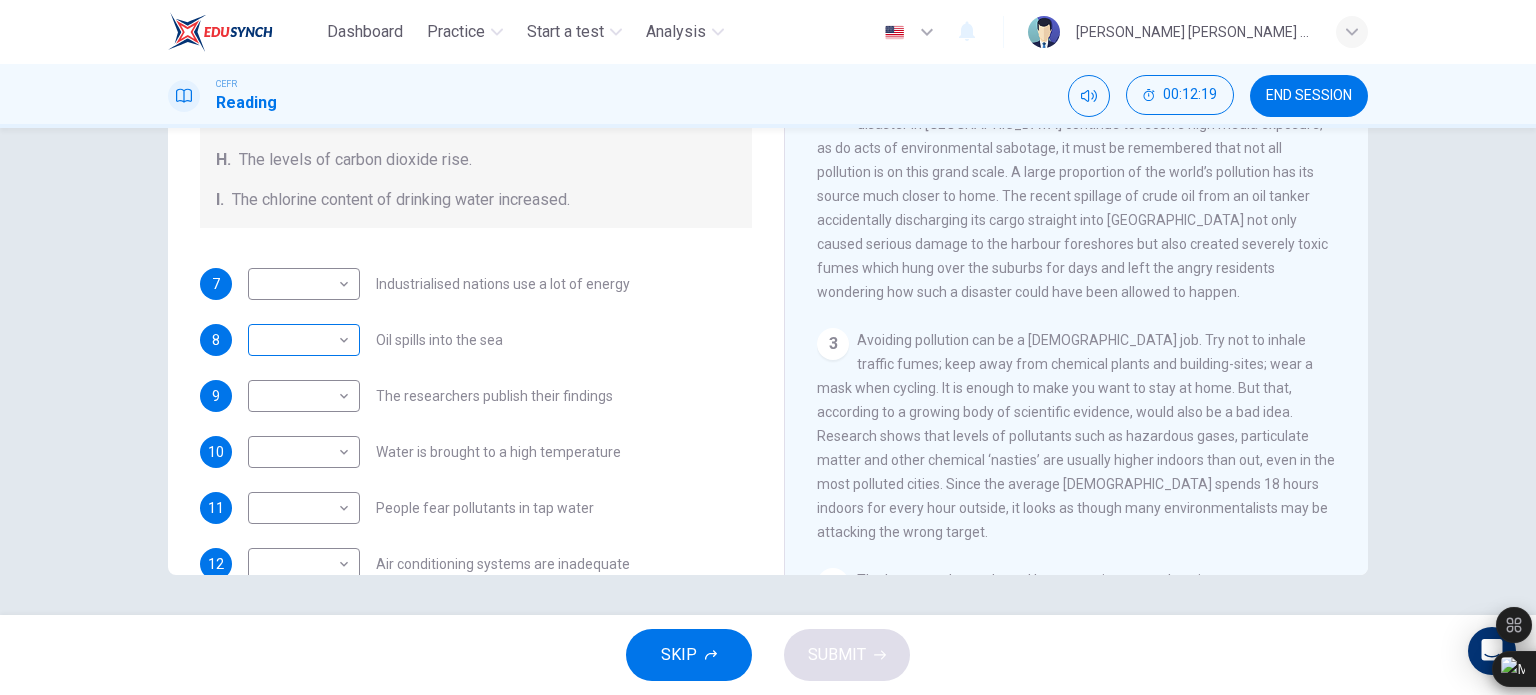 click on "Dashboard Practice Start a test Analysis English en ​ [PERSON_NAME] [PERSON_NAME] A/P [PERSON_NAME] CEFR Reading 00:12:19 END SESSION Questions 7 - 13 The Reading Passage describes a number of cause and effect relationships.
Match each cause with its effect ( A-J ).
Write the appropriate letters ( A-J ) in the boxes below. Causes A. The focus of pollution moves to the home. B. The levels of carbon monoxide rise. C. The world’s natural resources are unequally shared. D. Environmentalists look elsewhere for an explanation. E. Chemicals are effectively stripped from the water. F. A clean odour is produced. G. Sales of bottled water increase. H. The levels of carbon dioxide rise. I. The chlorine content of drinking water increased. 7 ​ ​ Industrialised nations use a lot of energy 8 ​ ​ Oil spills into the sea 9 ​ ​ The researchers publish their findings 10 ​ ​ Water is brought to a high temperature 11 ​ ​ People fear pollutants in tap water 12 ​ ​ Air conditioning systems are inadequate 13 1" at bounding box center [768, 347] 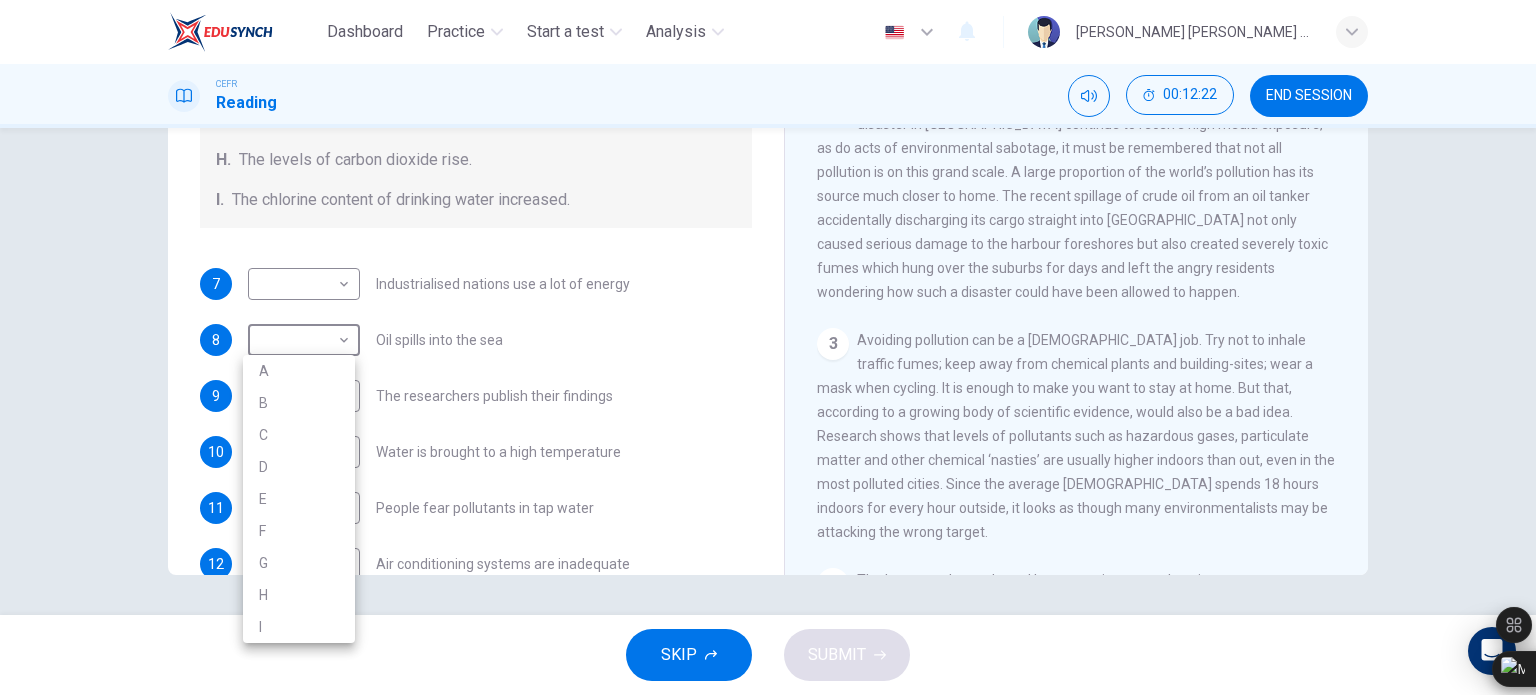 click on "I" at bounding box center (299, 627) 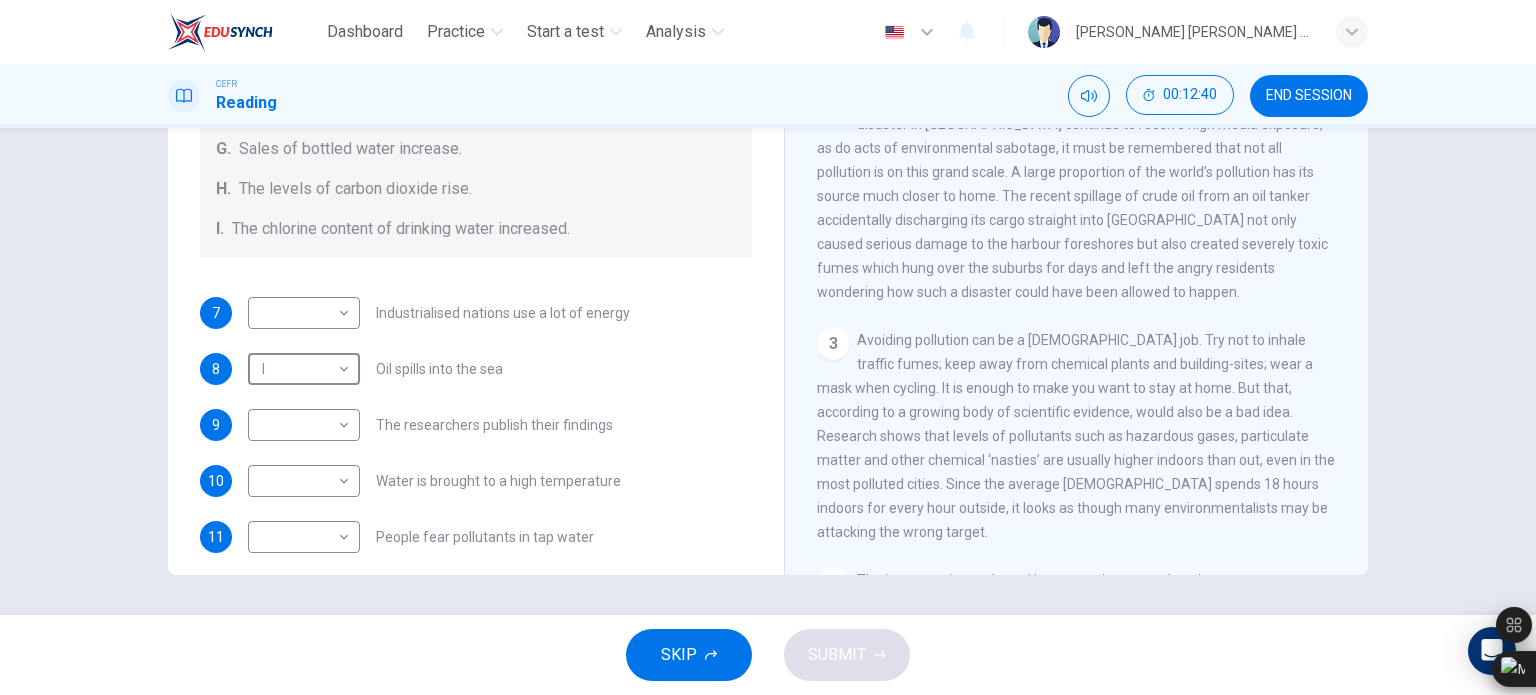 scroll, scrollTop: 424, scrollLeft: 0, axis: vertical 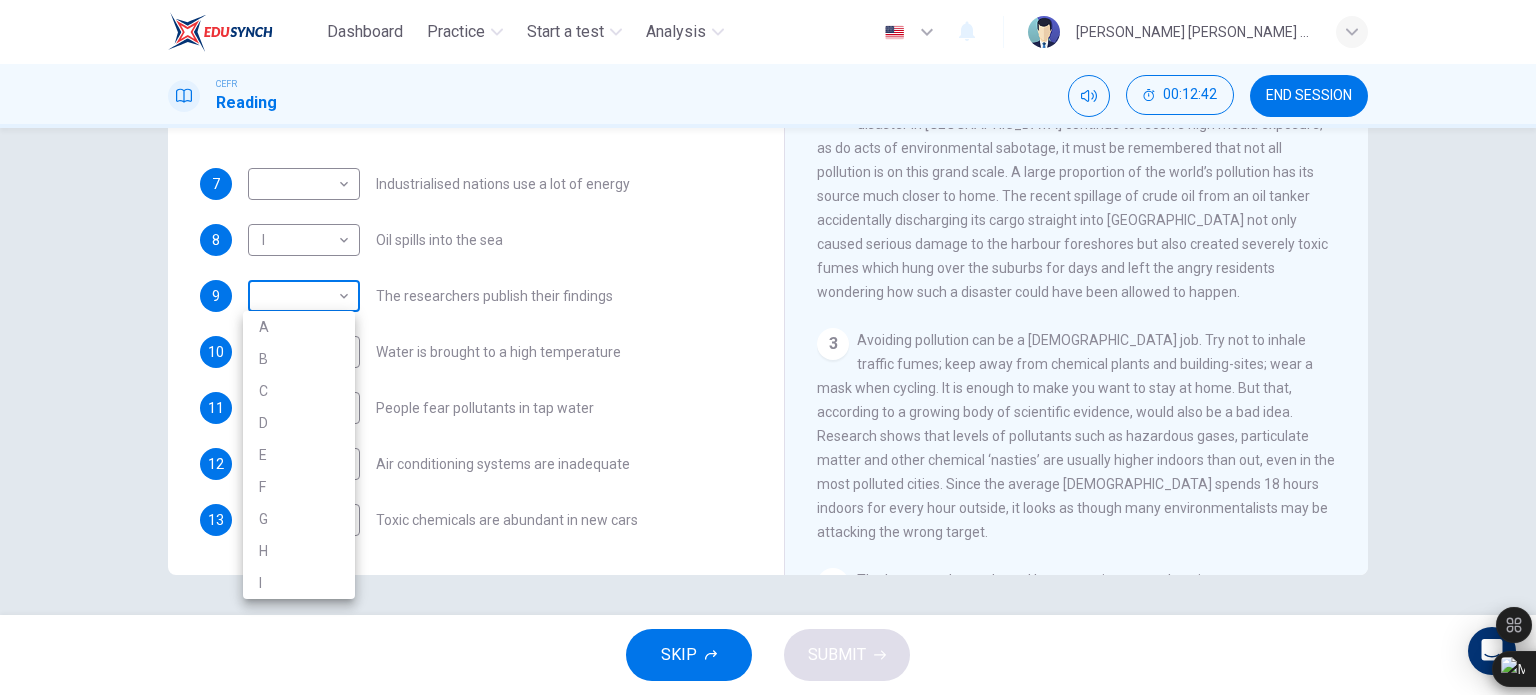 click on "Dashboard Practice Start a test Analysis English en ​ [PERSON_NAME] [PERSON_NAME] A/P [PERSON_NAME] CEFR Reading 00:12:42 END SESSION Questions 7 - 13 The Reading Passage describes a number of cause and effect relationships.
Match each cause with its effect ( A-J ).
Write the appropriate letters ( A-J ) in the boxes below. Causes A. The focus of pollution moves to the home. B. The levels of carbon monoxide rise. C. The world’s natural resources are unequally shared. D. Environmentalists look elsewhere for an explanation. E. Chemicals are effectively stripped from the water. F. A clean odour is produced. G. Sales of bottled water increase. H. The levels of carbon dioxide rise. I. The chlorine content of drinking water increased. 7 ​ ​ Industrialised nations use a lot of energy 8 I I ​ Oil spills into the sea 9 ​ ​ The researchers publish their findings 10 ​ ​ Water is brought to a high temperature 11 ​ ​ People fear pollutants in tap water 12 ​ ​ Air conditioning systems are inadequate 13 1" at bounding box center (768, 347) 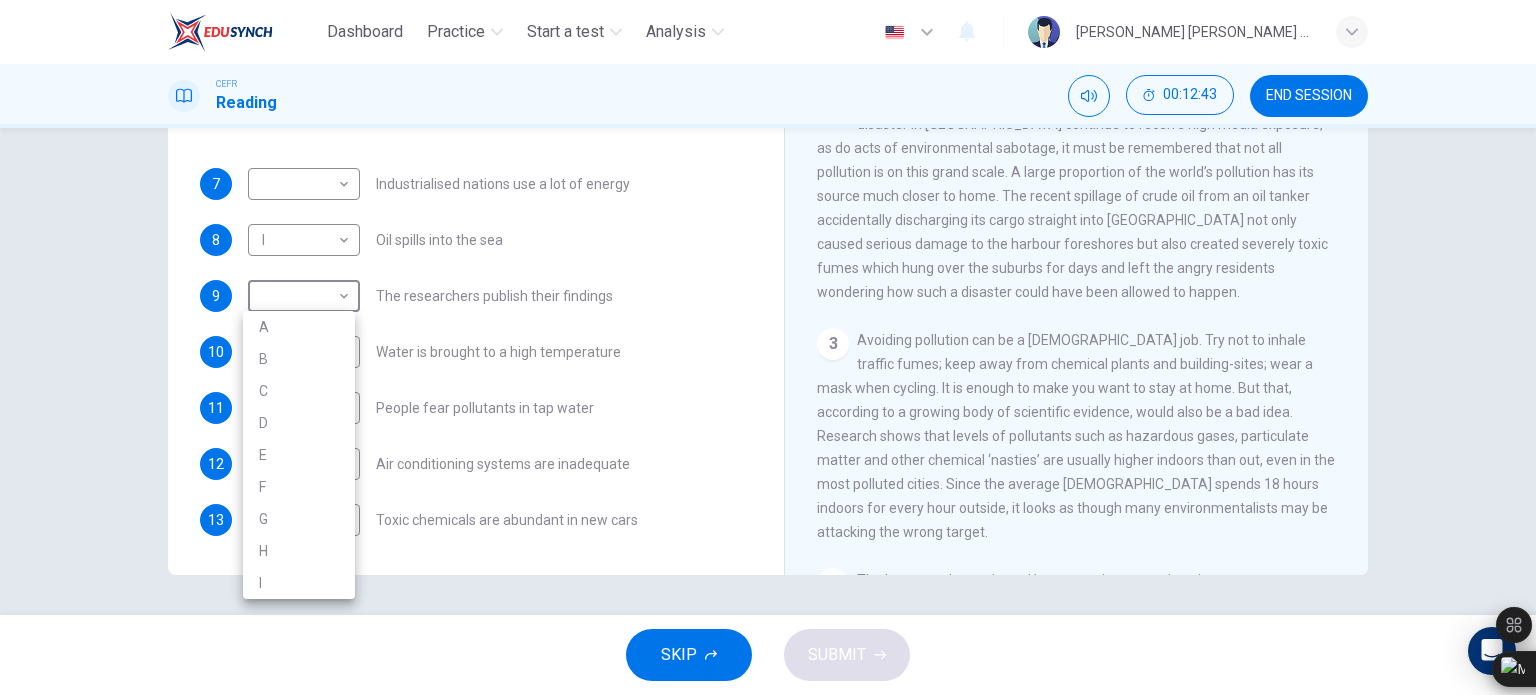 click at bounding box center [768, 347] 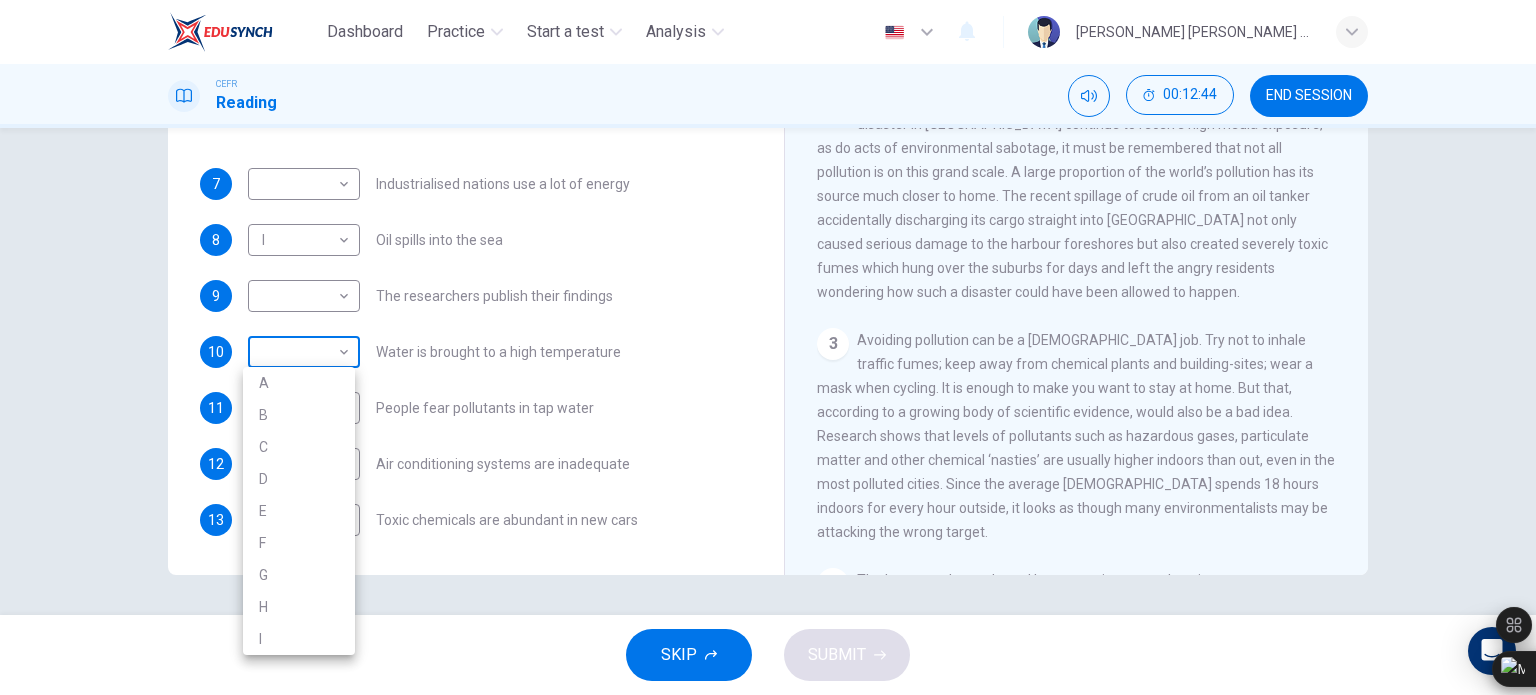 click on "Dashboard Practice Start a test Analysis English en ​ [PERSON_NAME] [PERSON_NAME] A/P [PERSON_NAME] CEFR Reading 00:12:44 END SESSION Questions 7 - 13 The Reading Passage describes a number of cause and effect relationships.
Match each cause with its effect ( A-J ).
Write the appropriate letters ( A-J ) in the boxes below. Causes A. The focus of pollution moves to the home. B. The levels of carbon monoxide rise. C. The world’s natural resources are unequally shared. D. Environmentalists look elsewhere for an explanation. E. Chemicals are effectively stripped from the water. F. A clean odour is produced. G. Sales of bottled water increase. H. The levels of carbon dioxide rise. I. The chlorine content of drinking water increased. 7 ​ ​ Industrialised nations use a lot of energy 8 I I ​ Oil spills into the sea 9 ​ ​ The researchers publish their findings 10 ​ ​ Water is brought to a high temperature 11 ​ ​ People fear pollutants in tap water 12 ​ ​ Air conditioning systems are inadequate 13 1" at bounding box center [768, 347] 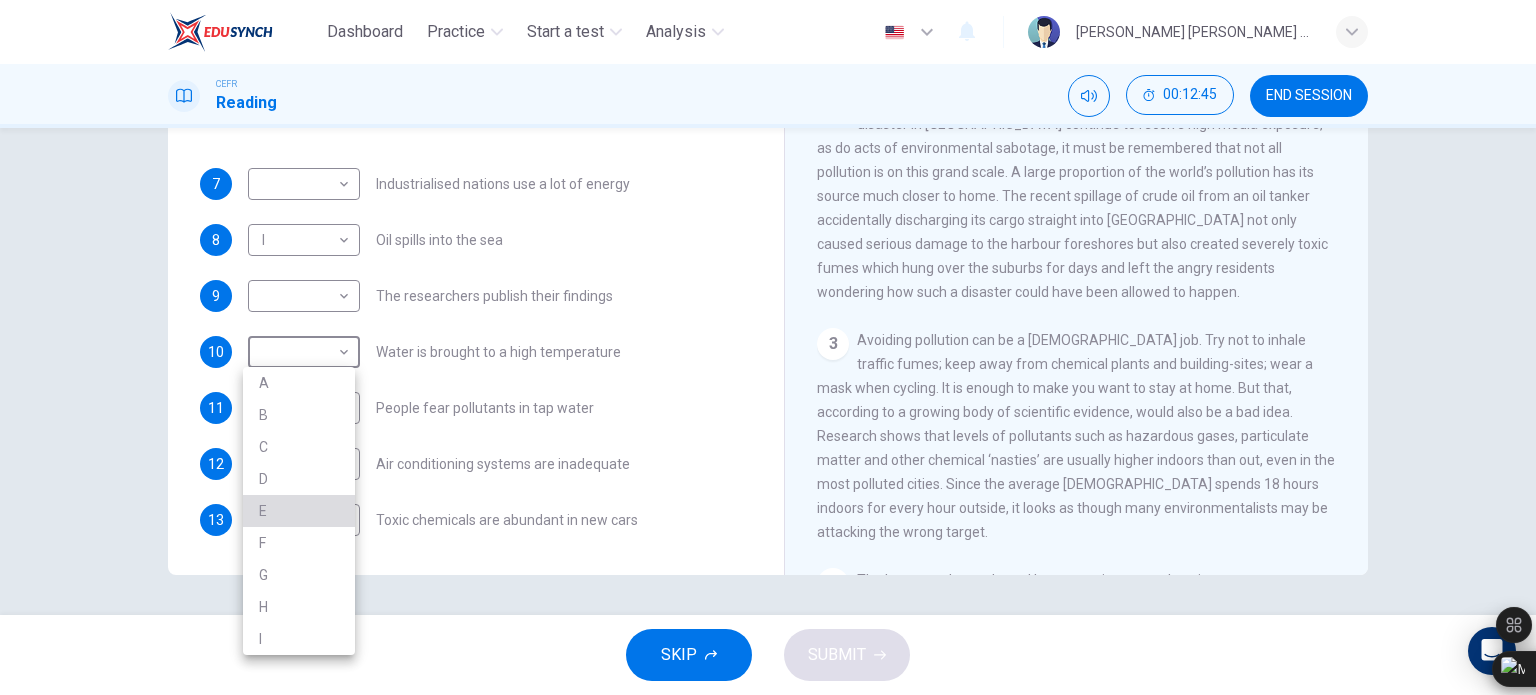 click on "E" at bounding box center (299, 511) 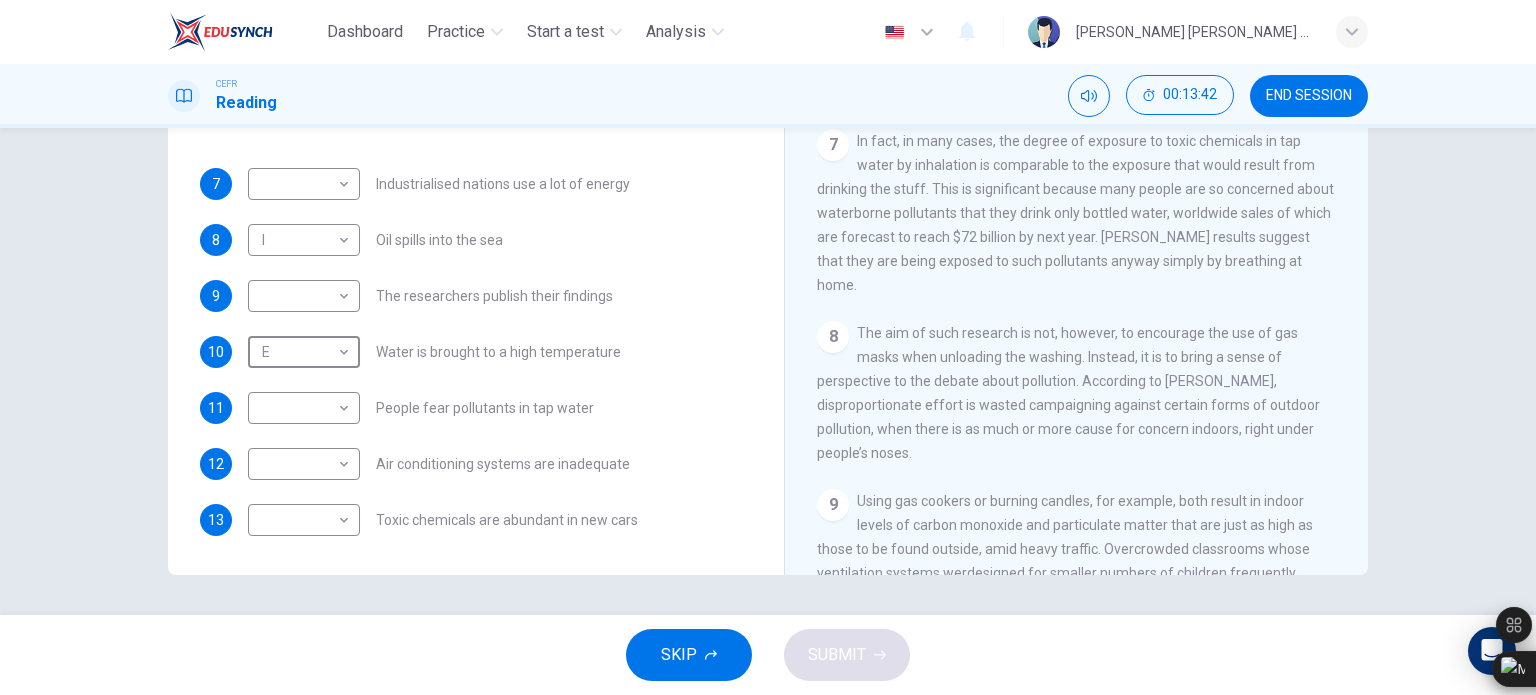 scroll, scrollTop: 1547, scrollLeft: 0, axis: vertical 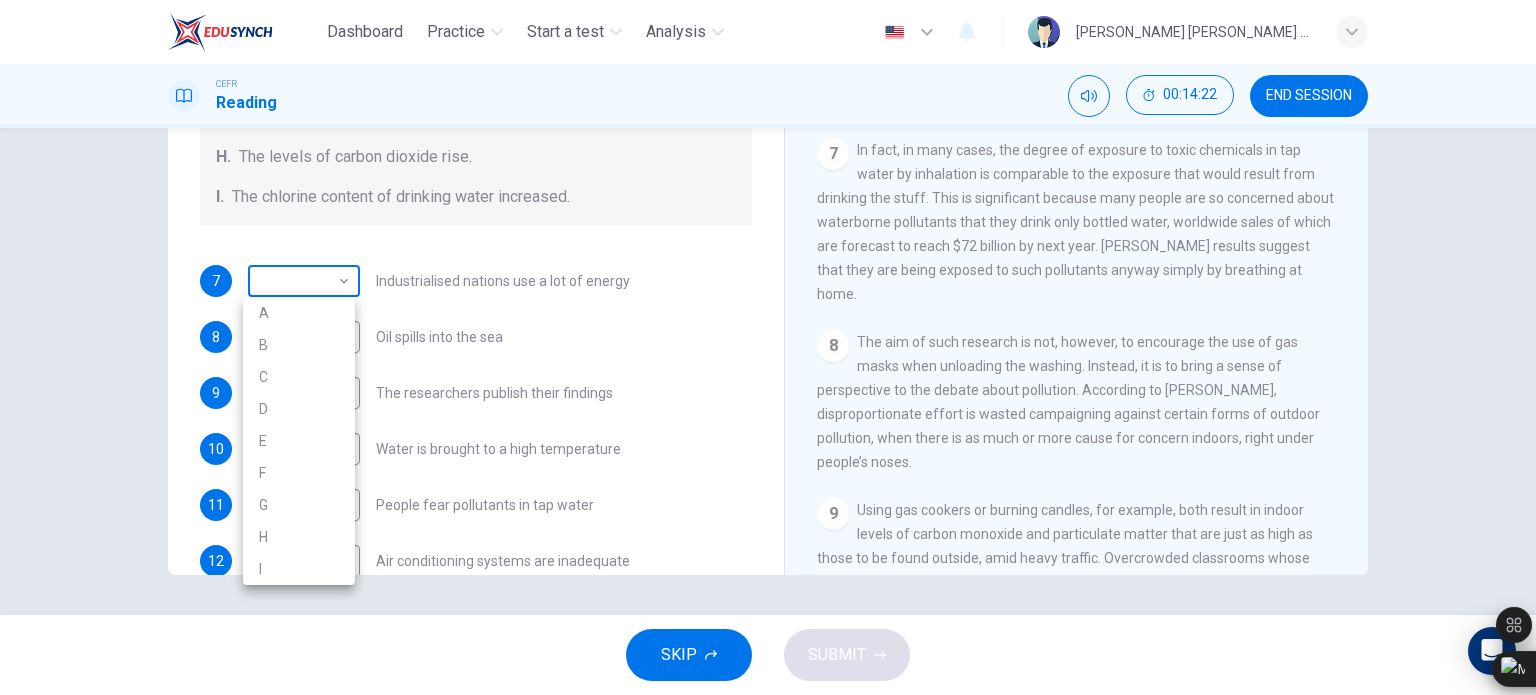 click on "Dashboard Practice Start a test Analysis English en ​ [PERSON_NAME] [PERSON_NAME] A/P [PERSON_NAME] CEFR Reading 00:14:22 END SESSION Questions 7 - 13 The Reading Passage describes a number of cause and effect relationships.
Match each cause with its effect ( A-J ).
Write the appropriate letters ( A-J ) in the boxes below. Causes A. The focus of pollution moves to the home. B. The levels of carbon monoxide rise. C. The world’s natural resources are unequally shared. D. Environmentalists look elsewhere for an explanation. E. Chemicals are effectively stripped from the water. F. A clean odour is produced. G. Sales of bottled water increase. H. The levels of carbon dioxide rise. I. The chlorine content of drinking water increased. 7 ​ ​ Industrialised nations use a lot of energy 8 I I ​ Oil spills into the sea 9 ​ ​ The researchers publish their findings 10 E E ​ Water is brought to a high temperature 11 ​ ​ People fear pollutants in tap water 12 ​ ​ Air conditioning systems are inadequate 13 1" at bounding box center [768, 347] 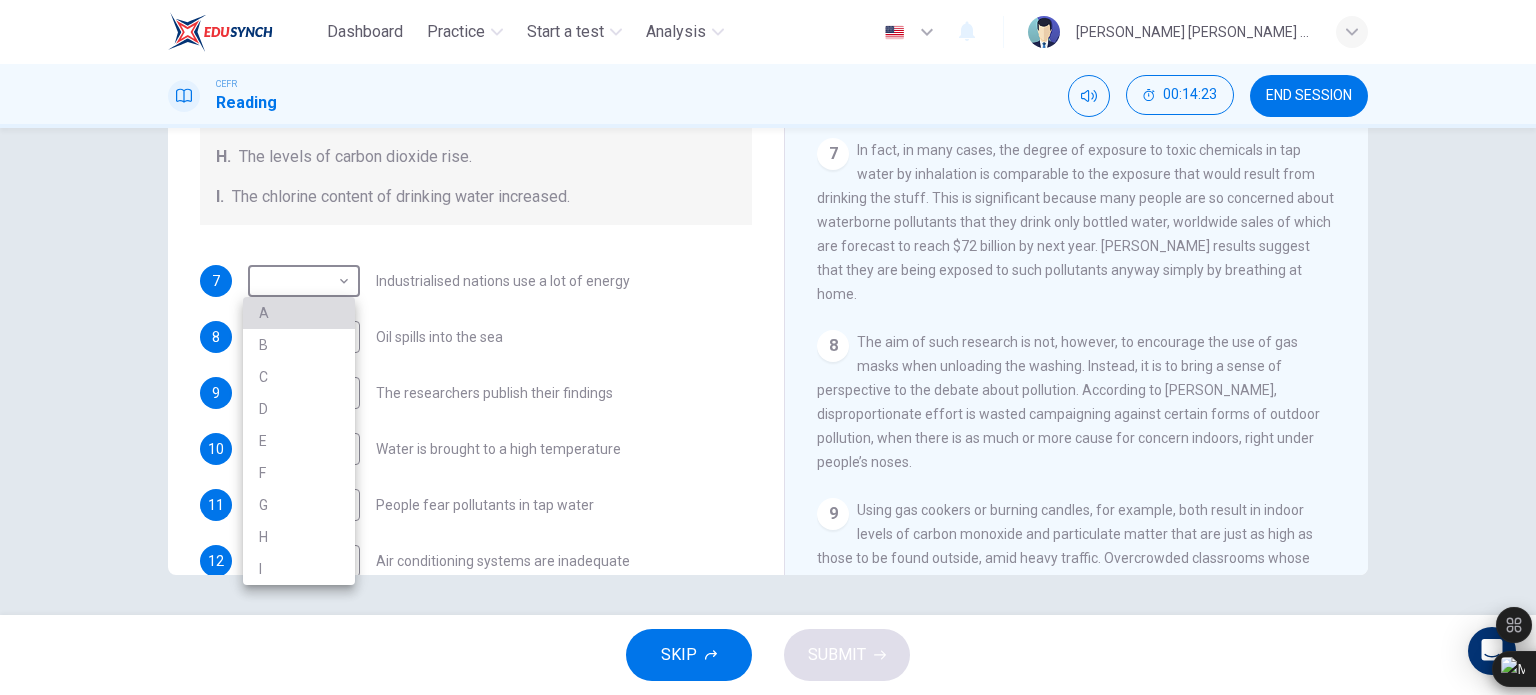 click on "A" at bounding box center [299, 313] 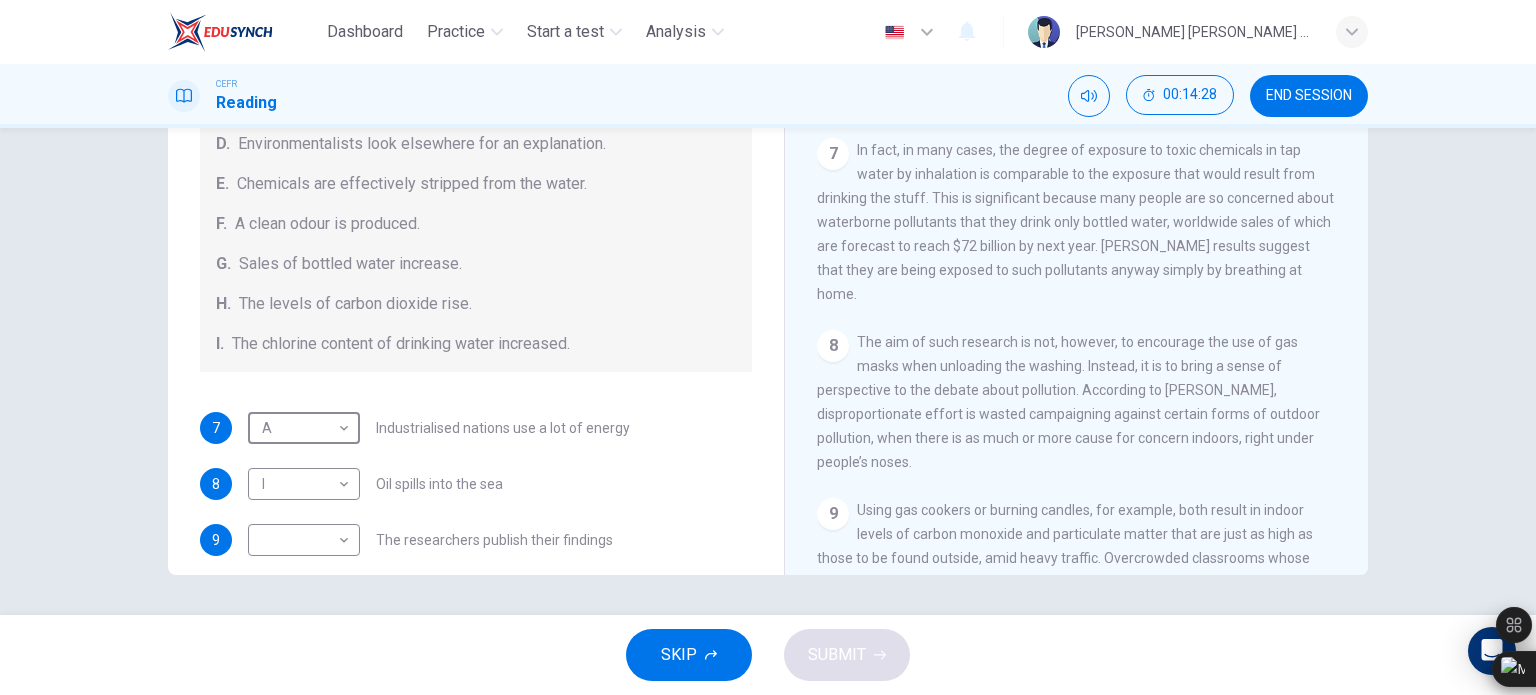 scroll, scrollTop: 188, scrollLeft: 0, axis: vertical 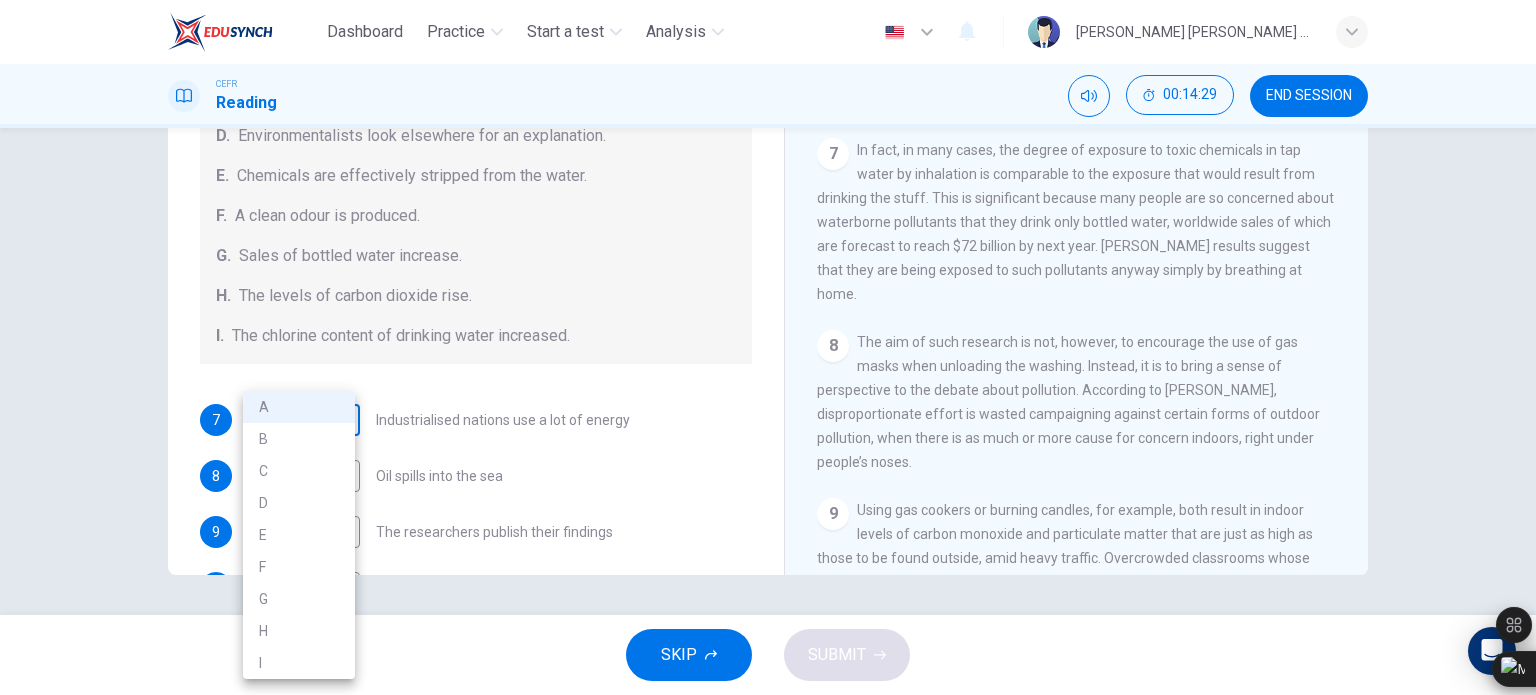 click on "Dashboard Practice Start a test Analysis English en ​ [PERSON_NAME] [PERSON_NAME] A/P [PERSON_NAME] CEFR Reading 00:14:29 END SESSION Questions 7 - 13 The Reading Passage describes a number of cause and effect relationships.
Match each cause with its effect ( A-J ).
Write the appropriate letters ( A-J ) in the boxes below. Causes A. The focus of pollution moves to the home. B. The levels of carbon monoxide rise. C. The world’s natural resources are unequally shared. D. Environmentalists look elsewhere for an explanation. E. Chemicals are effectively stripped from the water. F. A clean odour is produced. G. Sales of bottled water increase. H. The levels of carbon dioxide rise. I. The chlorine content of drinking water increased. 7 A A ​ Industrialised nations use a lot of energy 8 I I ​ Oil spills into the sea 9 ​ ​ The researchers publish their findings 10 E E ​ Water is brought to a high temperature 11 ​ ​ People fear pollutants in tap water 12 ​ ​ Air conditioning systems are inadequate 13 1" at bounding box center (768, 347) 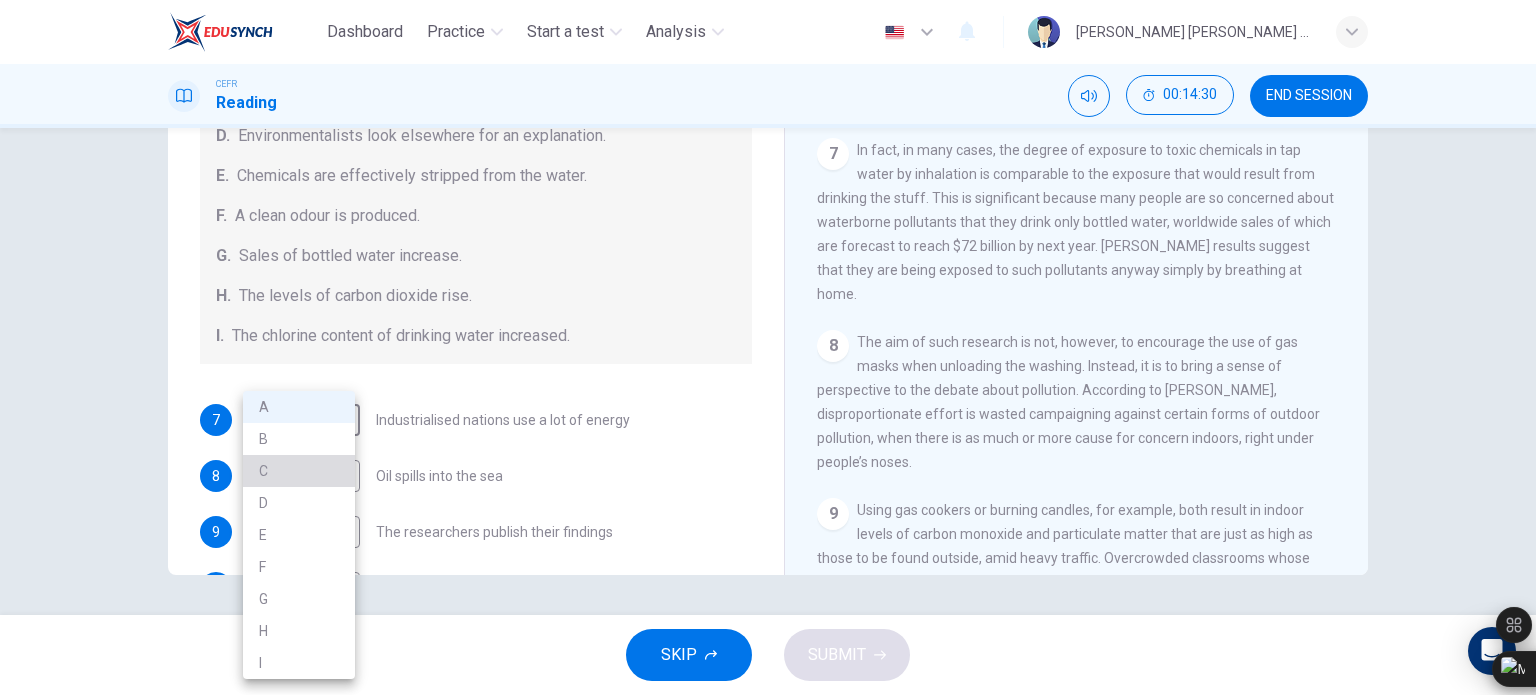 click on "C" at bounding box center (299, 471) 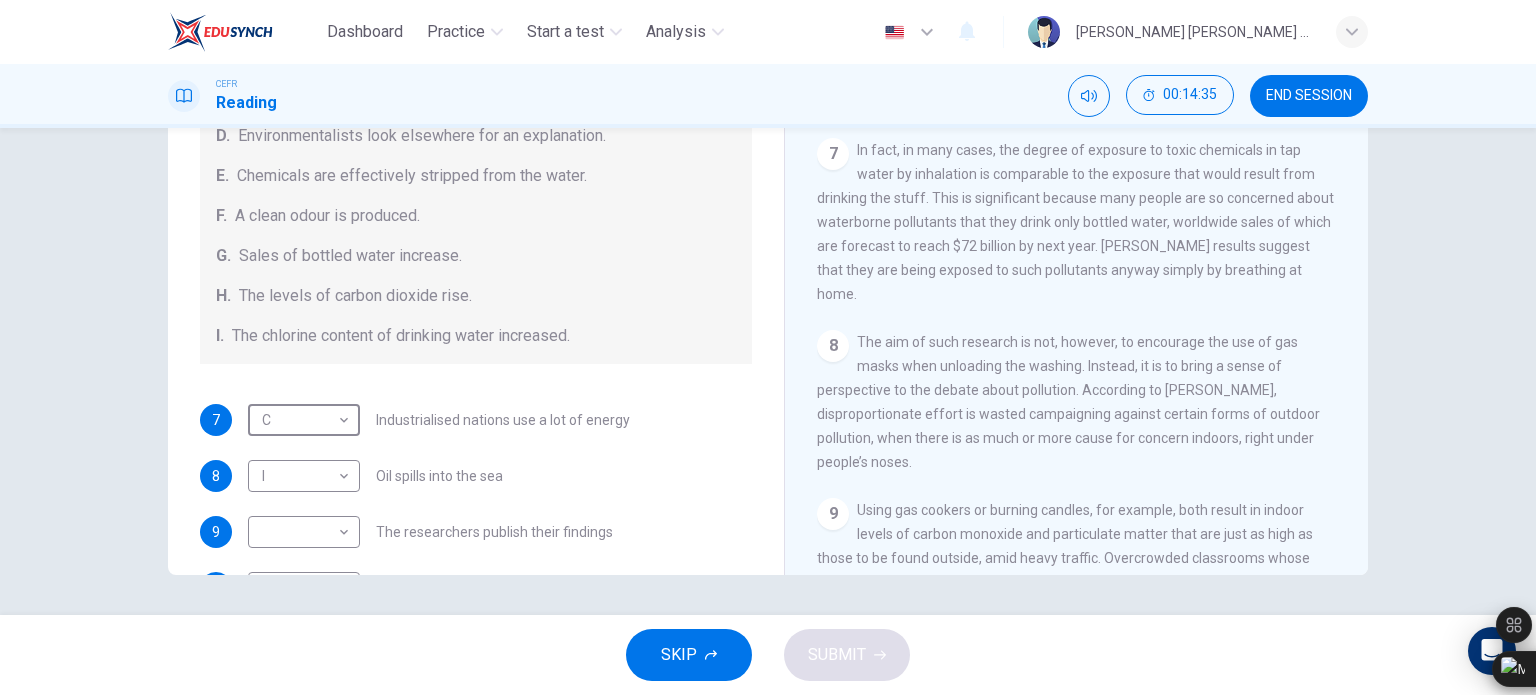 scroll, scrollTop: 424, scrollLeft: 0, axis: vertical 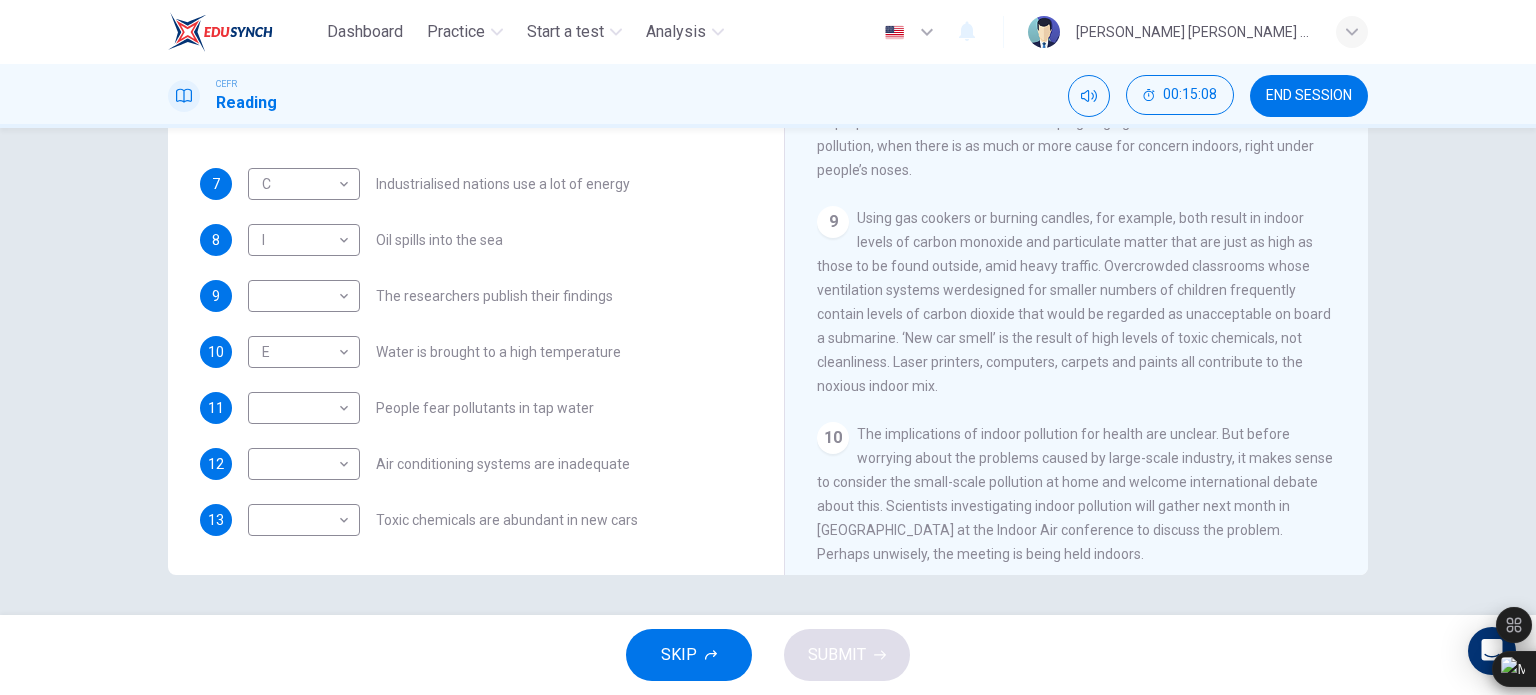 click on "CLICK TO ZOOM Click to Zoom 1 Since the early eighties we have been only too aware of the devastating effects of large-scale environmental pollution. Such pollution is generally the result of poor government planning in many developing nations or the short-sighted, selfish policies of the already industrialised countries which encourage a minority of the world’s population to squander the majority of its natural resources. 2 3 4 The latest study, conducted by two environmental engineers, [PERSON_NAME] and [PERSON_NAME], of the [GEOGRAPHIC_DATA][US_STATE] in [GEOGRAPHIC_DATA], and published in Environmental Science and Technology, suggests that it is the process of keeping clean that may be making indoor pollution worse. The researchers found that baths, showers, dishwashers and washing machines can all be significant sources of indoor pollution, because they extract trace amounts of chemicals from the water that they use and transfer them to the air. 5 6 7 8 9 10" at bounding box center (1090, 271) 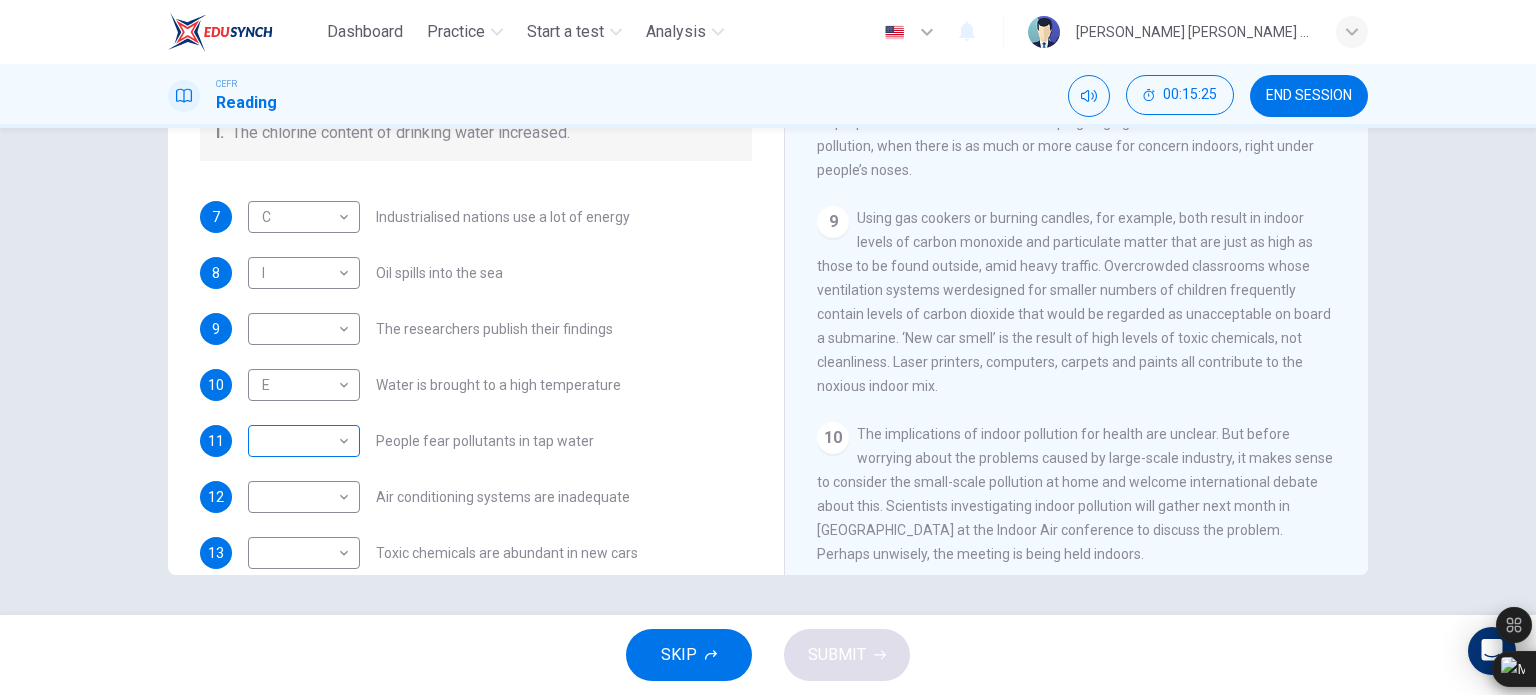 scroll, scrollTop: 392, scrollLeft: 0, axis: vertical 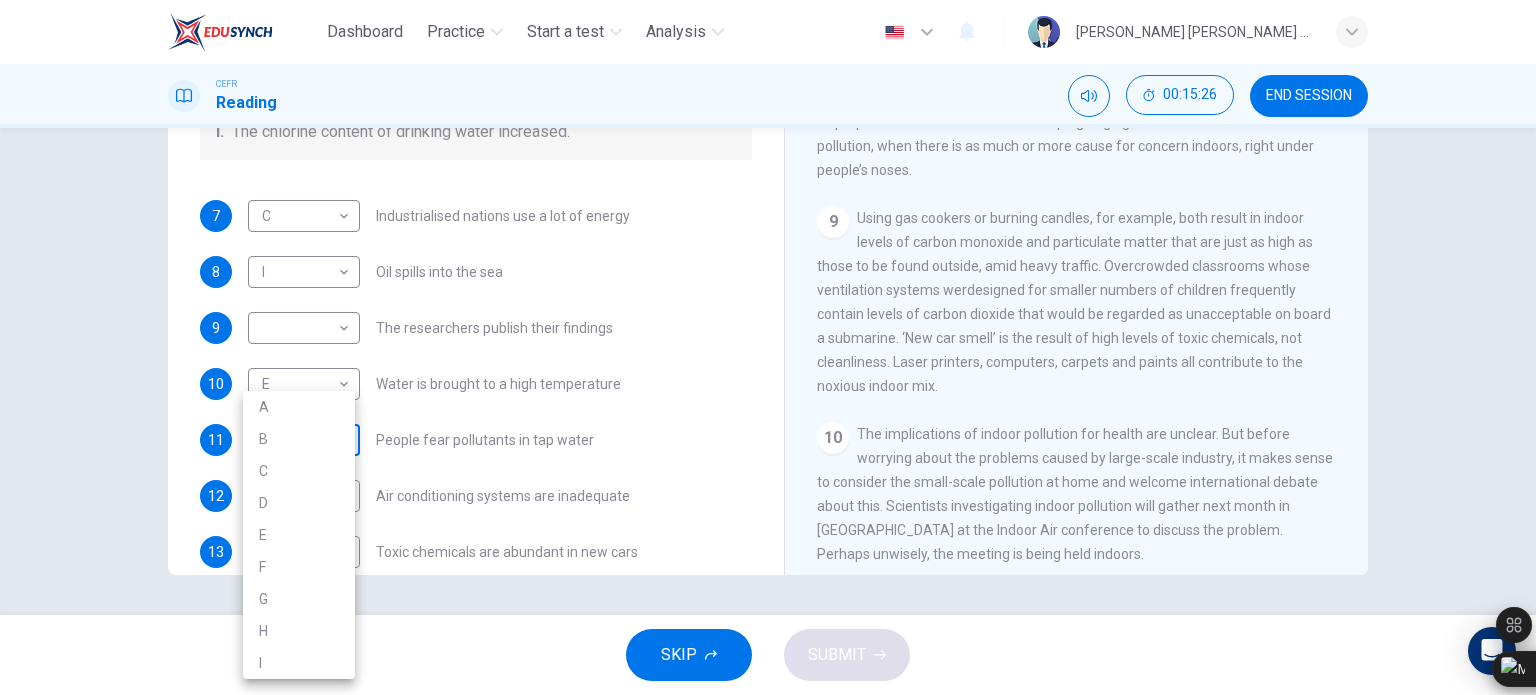 click on "Dashboard Practice Start a test Analysis English en ​ [PERSON_NAME] [PERSON_NAME] A/P [PERSON_NAME] CEFR Reading 00:15:26 END SESSION Questions 7 - 13 The Reading Passage describes a number of cause and effect relationships.
Match each cause with its effect ( A-J ).
Write the appropriate letters ( A-J ) in the boxes below. Causes A. The focus of pollution moves to the home. B. The levels of carbon monoxide rise. C. The world’s natural resources are unequally shared. D. Environmentalists look elsewhere for an explanation. E. Chemicals are effectively stripped from the water. F. A clean odour is produced. G. Sales of bottled water increase. H. The levels of carbon dioxide rise. I. The chlorine content of drinking water increased. 7 C C ​ Industrialised nations use a lot of energy 8 I I ​ Oil spills into the sea 9 ​ ​ The researchers publish their findings 10 E E ​ Water is brought to a high temperature 11 ​ ​ People fear pollutants in tap water 12 ​ ​ Air conditioning systems are inadequate 13 1" at bounding box center (768, 347) 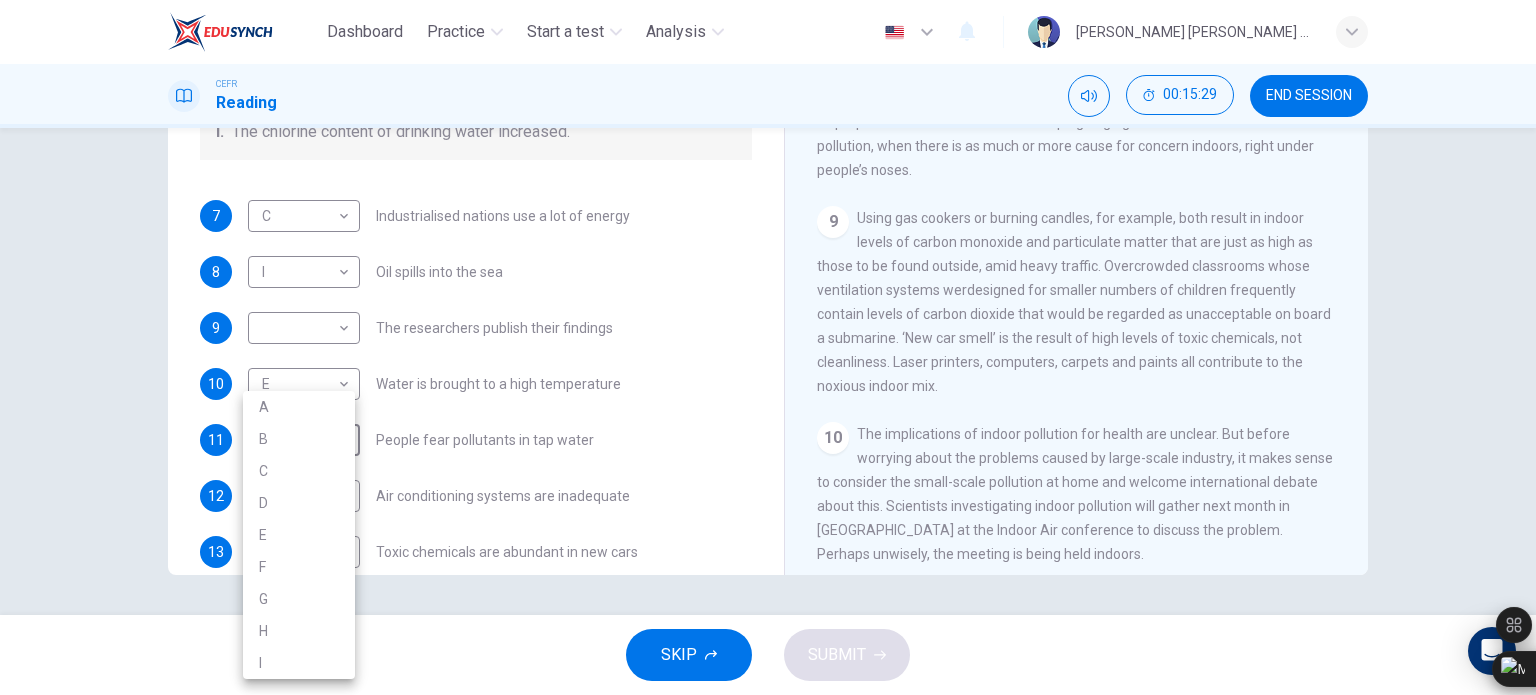 click at bounding box center [768, 347] 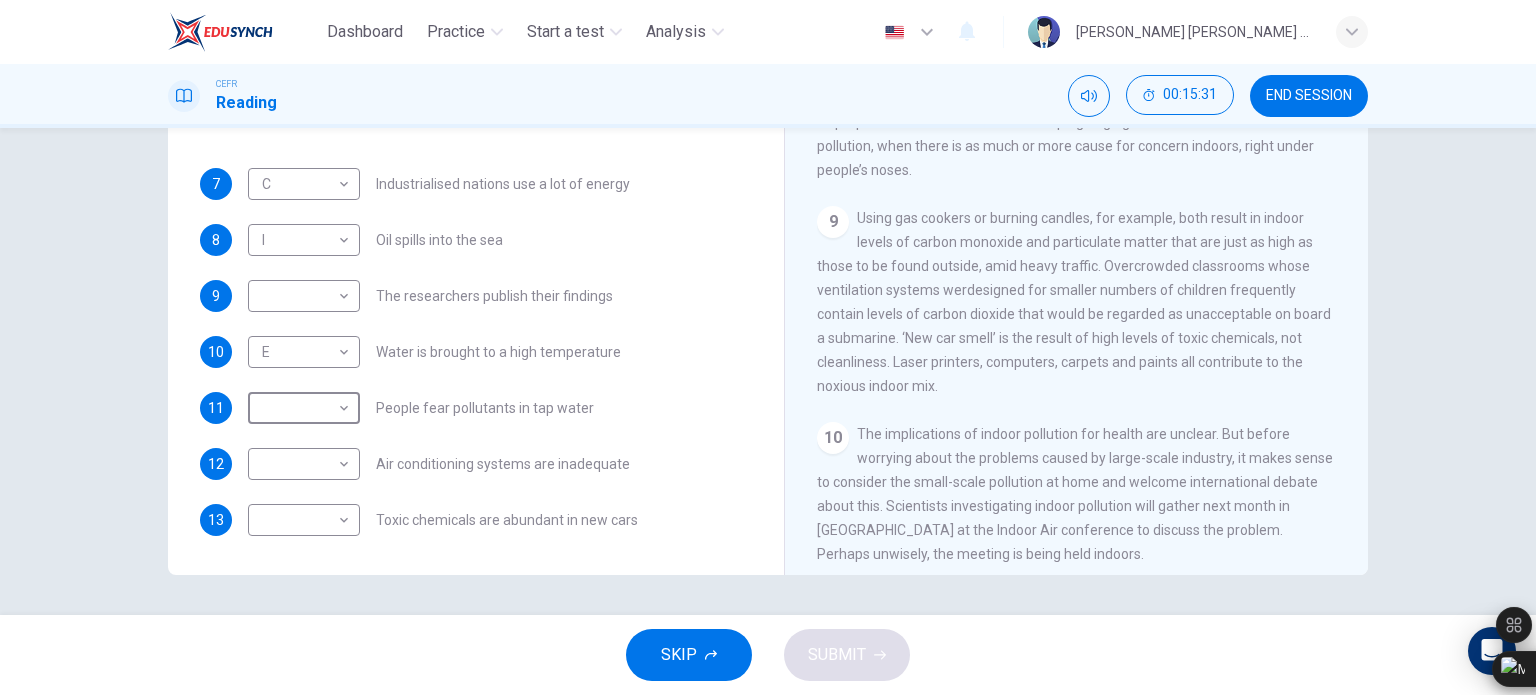 scroll, scrollTop: 424, scrollLeft: 0, axis: vertical 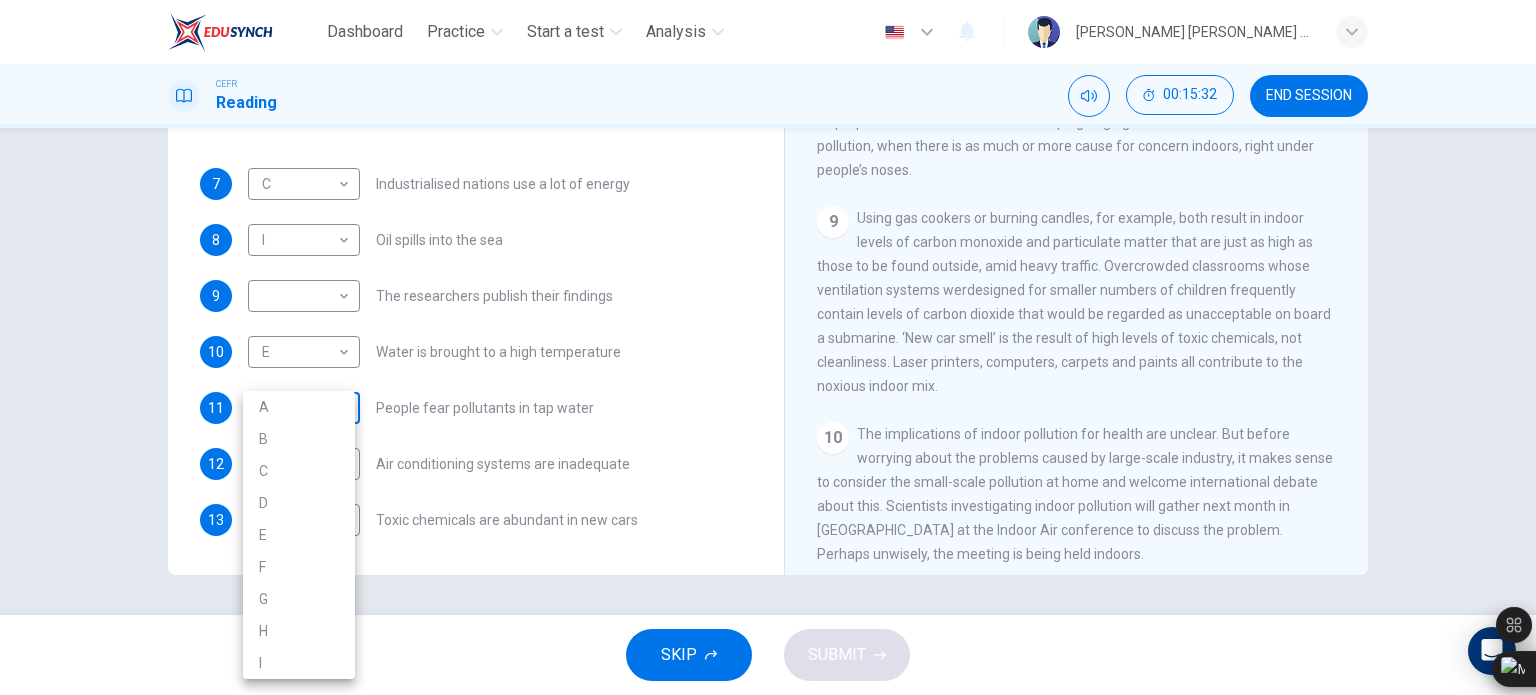 click on "Dashboard Practice Start a test Analysis English en ​ [PERSON_NAME] [PERSON_NAME] A/P [PERSON_NAME] CEFR Reading 00:15:32 END SESSION Questions 7 - 13 The Reading Passage describes a number of cause and effect relationships.
Match each cause with its effect ( A-J ).
Write the appropriate letters ( A-J ) in the boxes below. Causes A. The focus of pollution moves to the home. B. The levels of carbon monoxide rise. C. The world’s natural resources are unequally shared. D. Environmentalists look elsewhere for an explanation. E. Chemicals are effectively stripped from the water. F. A clean odour is produced. G. Sales of bottled water increase. H. The levels of carbon dioxide rise. I. The chlorine content of drinking water increased. 7 C C ​ Industrialised nations use a lot of energy 8 I I ​ Oil spills into the sea 9 ​ ​ The researchers publish their findings 10 E E ​ Water is brought to a high temperature 11 ​ ​ People fear pollutants in tap water 12 ​ ​ Air conditioning systems are inadequate 13 1" at bounding box center (768, 347) 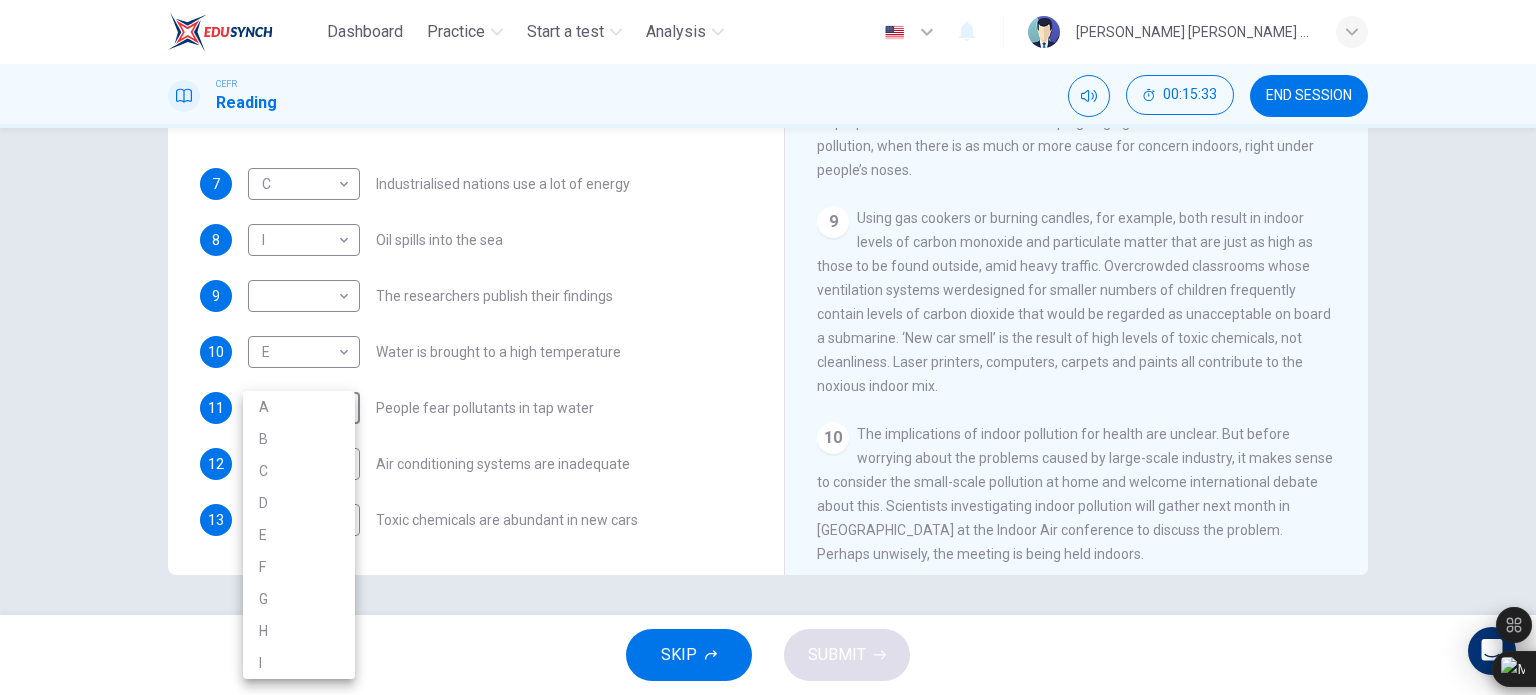 click on "G" at bounding box center [299, 599] 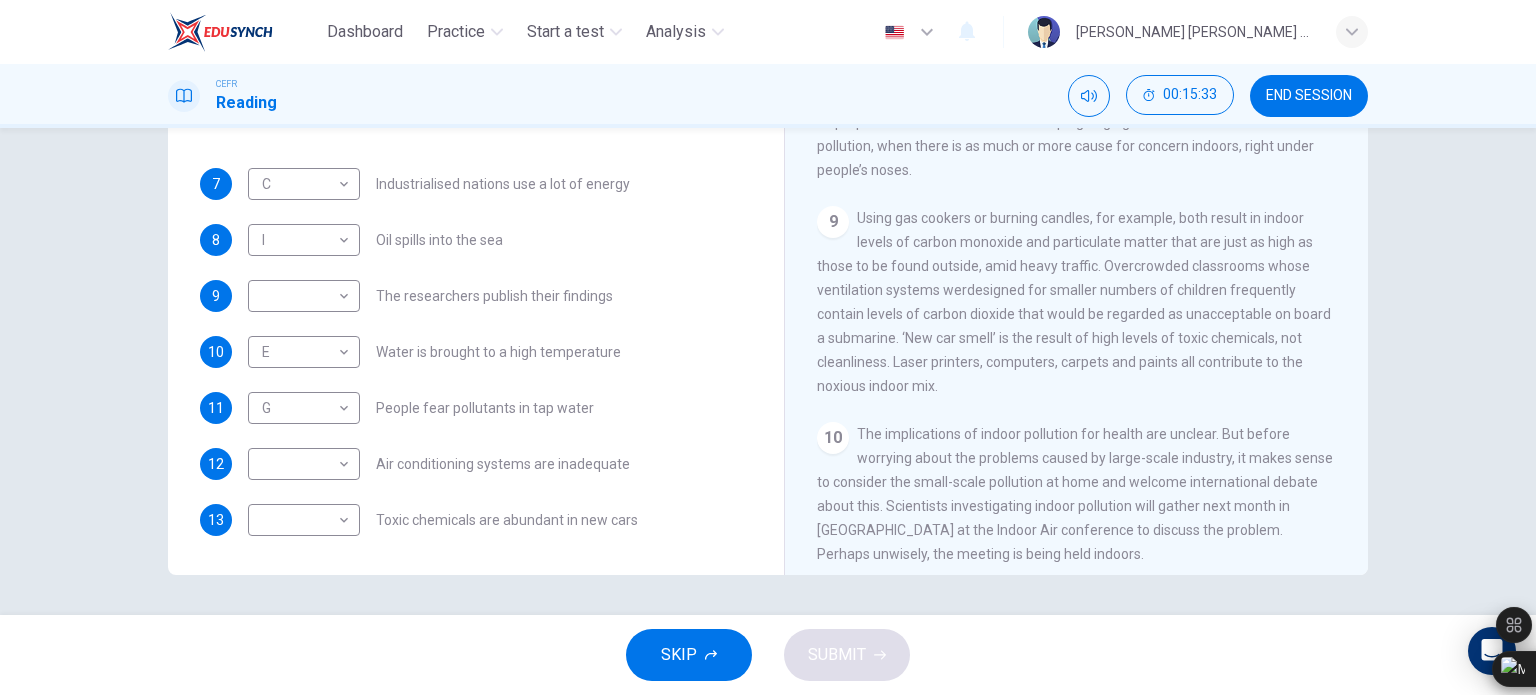 type on "G" 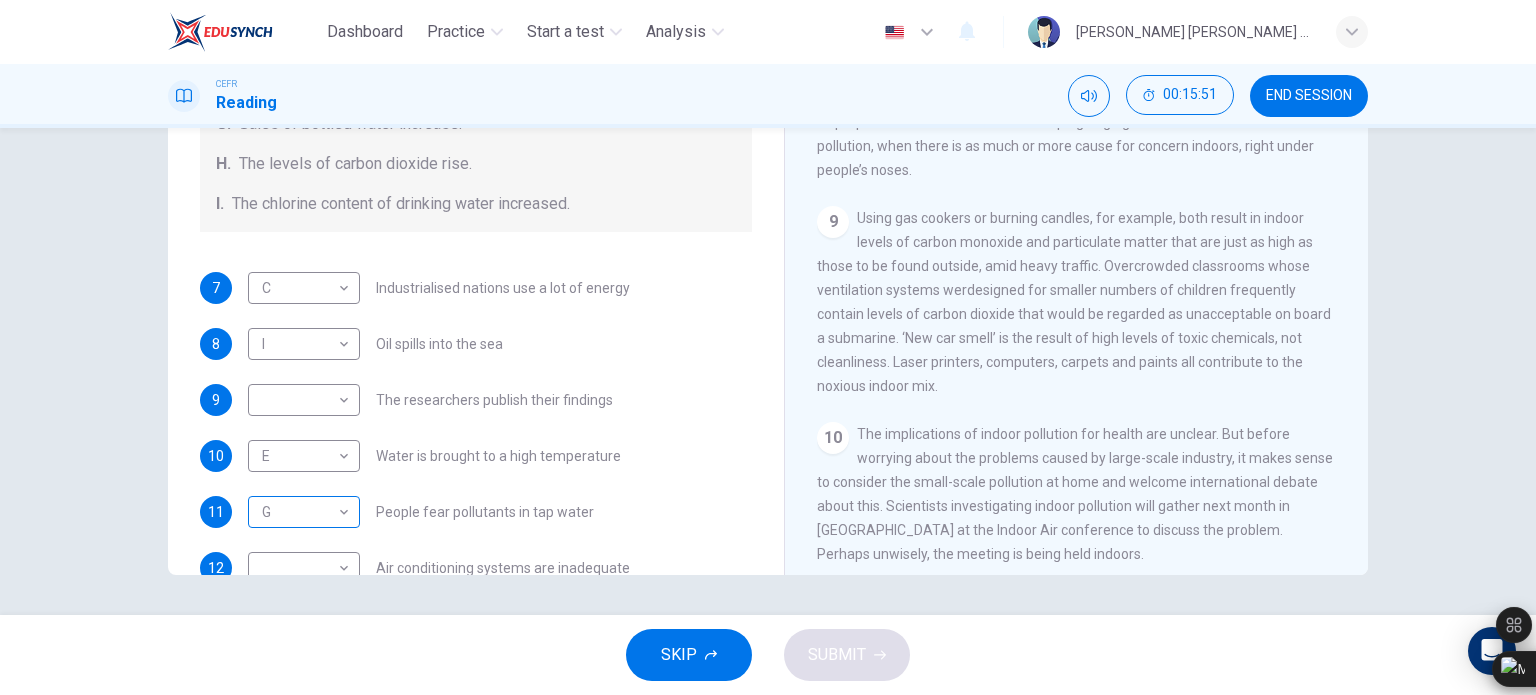 scroll, scrollTop: 424, scrollLeft: 0, axis: vertical 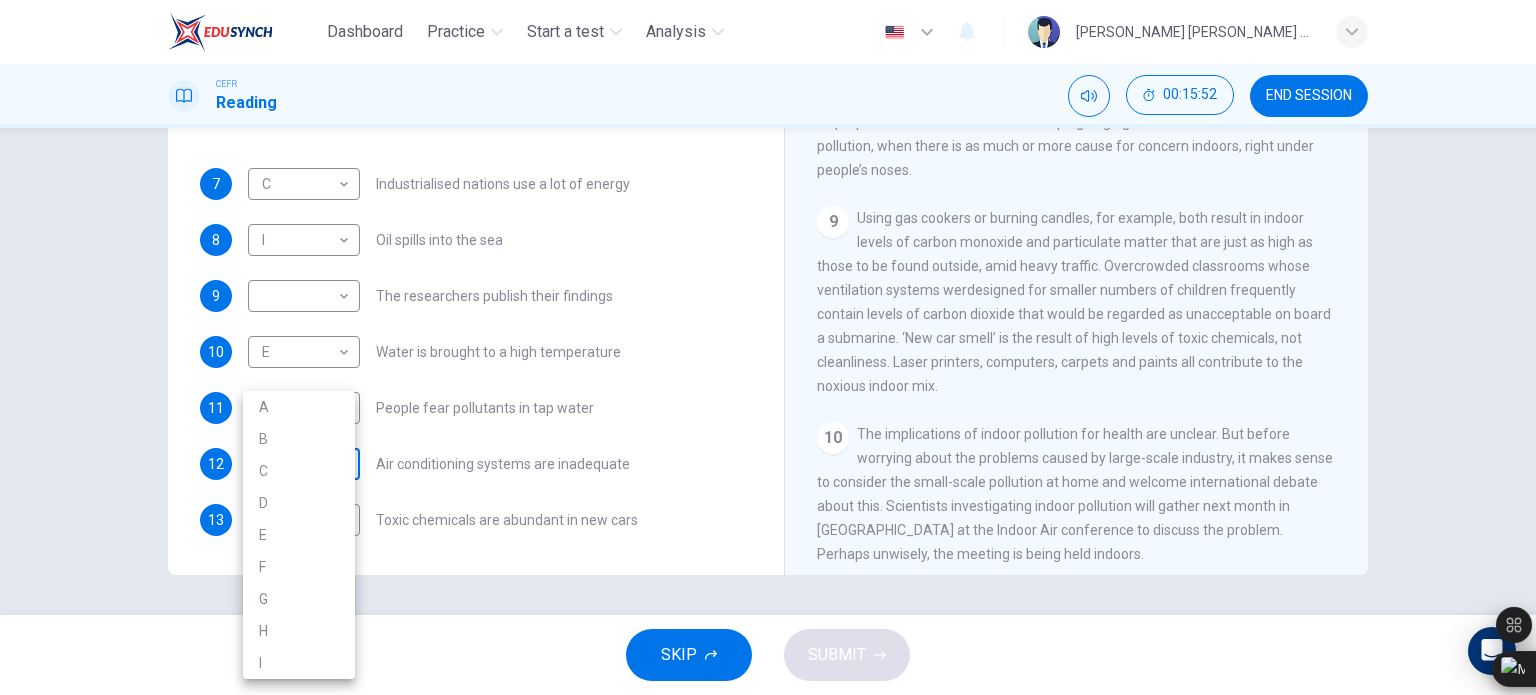 click on "Dashboard Practice Start a test Analysis English en ​ [PERSON_NAME] [PERSON_NAME] A/P [PERSON_NAME] CEFR Reading 00:15:52 END SESSION Questions 7 - 13 The Reading Passage describes a number of cause and effect relationships.
Match each cause with its effect ( A-J ).
Write the appropriate letters ( A-J ) in the boxes below. Causes A. The focus of pollution moves to the home. B. The levels of carbon monoxide rise. C. The world’s natural resources are unequally shared. D. Environmentalists look elsewhere for an explanation. E. Chemicals are effectively stripped from the water. F. A clean odour is produced. G. Sales of bottled water increase. H. The levels of carbon dioxide rise. I. The chlorine content of drinking water increased. 7 C C ​ Industrialised nations use a lot of energy 8 I I ​ Oil spills into the sea 9 ​ ​ The researchers publish their findings 10 E E ​ Water is brought to a high temperature 11 G G ​ People fear pollutants in tap water 12 ​ ​ Air conditioning systems are inadequate 13 1" at bounding box center [768, 347] 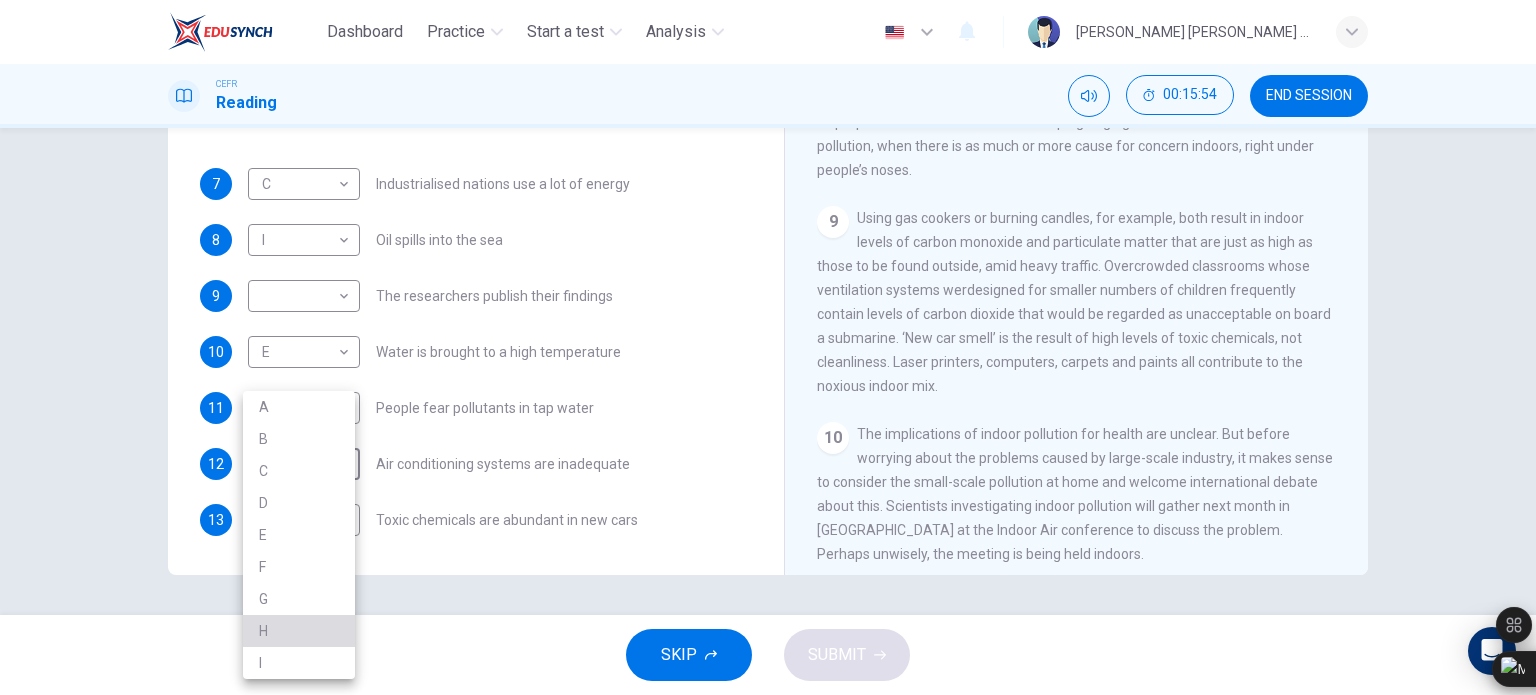click on "H" at bounding box center [299, 631] 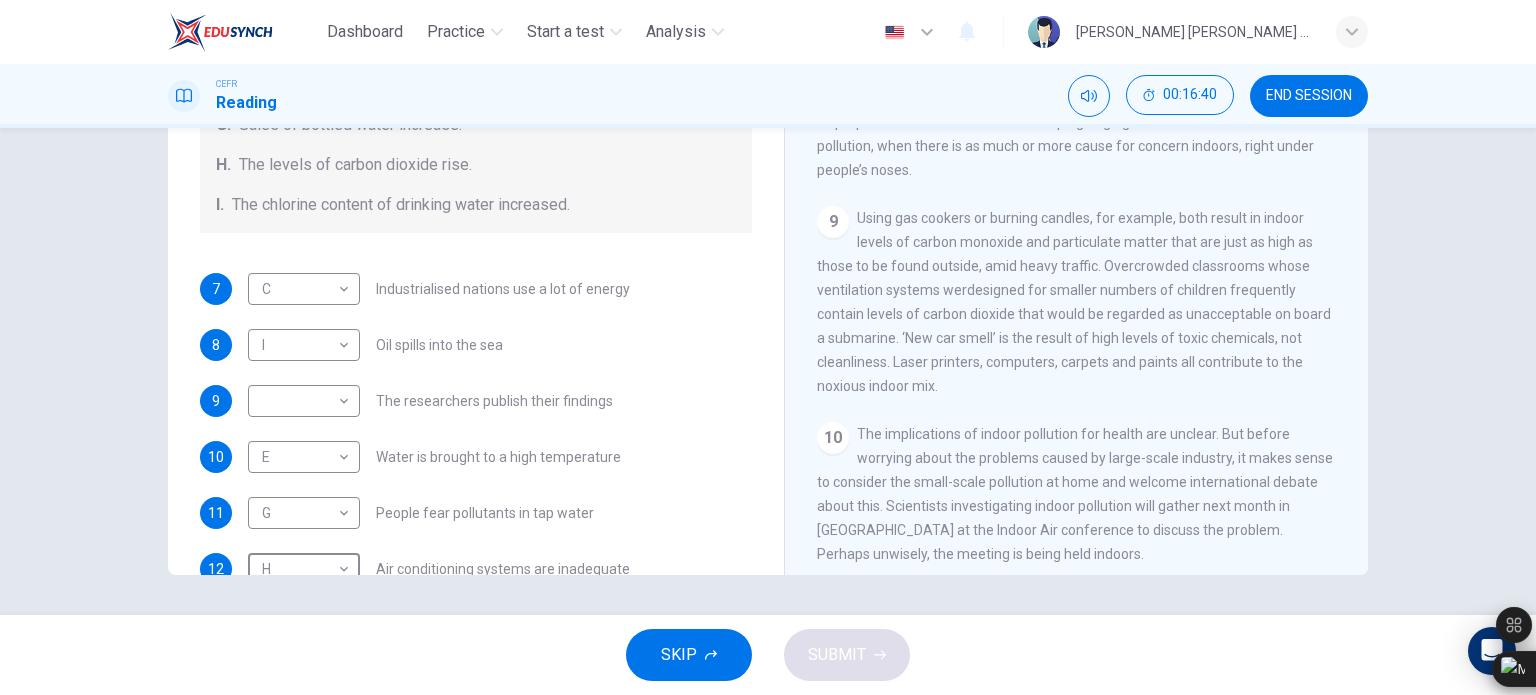 scroll, scrollTop: 318, scrollLeft: 0, axis: vertical 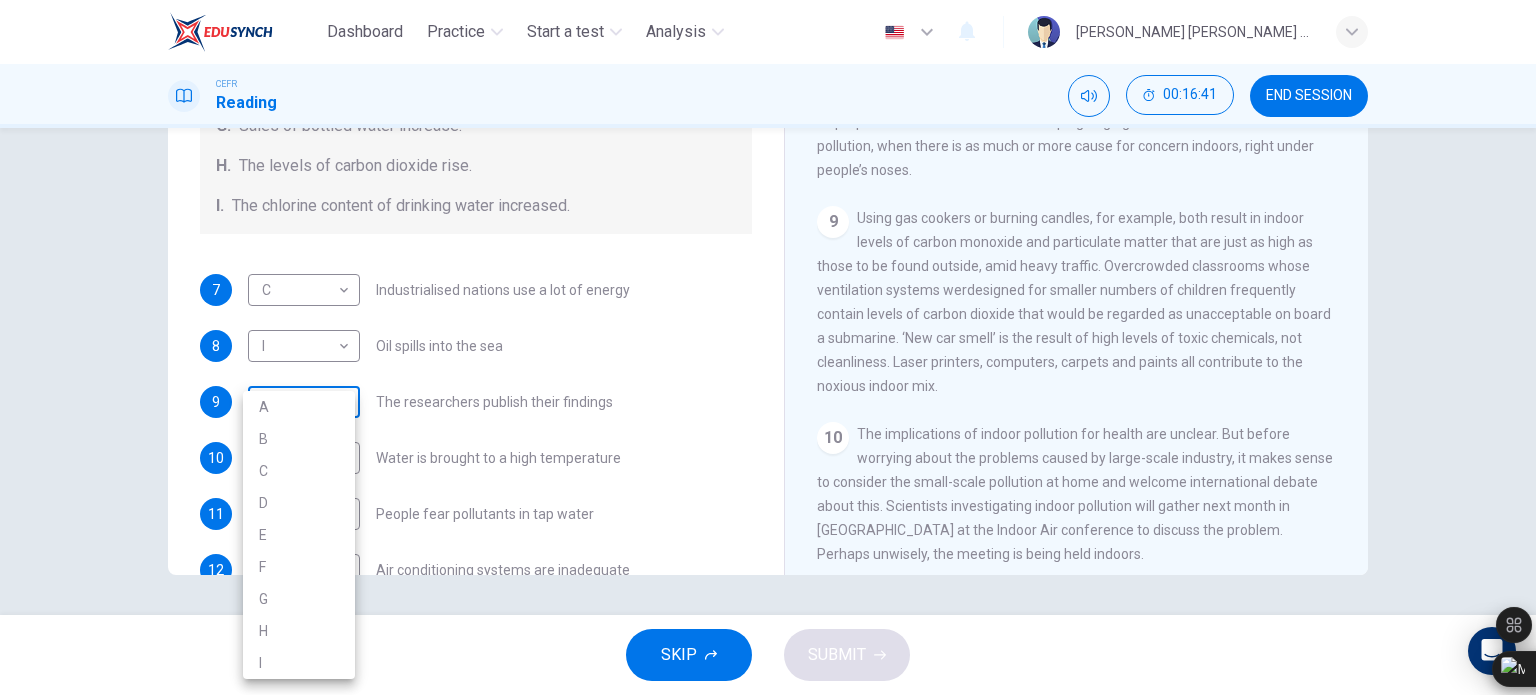 click on "Dashboard Practice Start a test Analysis English en ​ [PERSON_NAME] [PERSON_NAME] A/P [PERSON_NAME] CEFR Reading 00:16:41 END SESSION Questions 7 - 13 The Reading Passage describes a number of cause and effect relationships.
Match each cause with its effect ( A-J ).
Write the appropriate letters ( A-J ) in the boxes below. Causes A. The focus of pollution moves to the home. B. The levels of carbon monoxide rise. C. The world’s natural resources are unequally shared. D. Environmentalists look elsewhere for an explanation. E. Chemicals are effectively stripped from the water. F. A clean odour is produced. G. Sales of bottled water increase. H. The levels of carbon dioxide rise. I. The chlorine content of drinking water increased. 7 C C ​ Industrialised nations use a lot of energy 8 I I ​ Oil spills into the sea 9 ​ ​ The researchers publish their findings 10 E E ​ Water is brought to a high temperature 11 G G ​ People fear pollutants in tap water 12 H H ​ Air conditioning systems are inadequate 13 1" at bounding box center (768, 347) 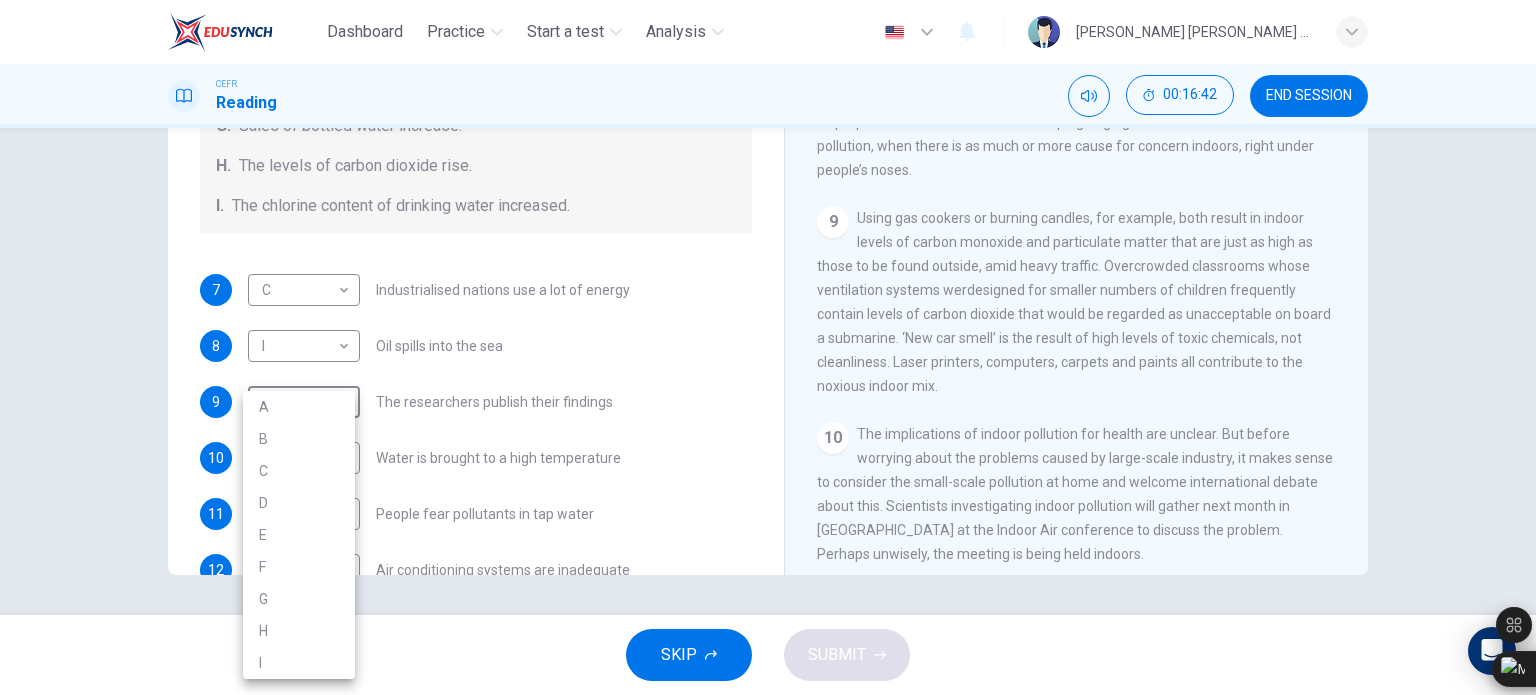 click on "D" at bounding box center (299, 503) 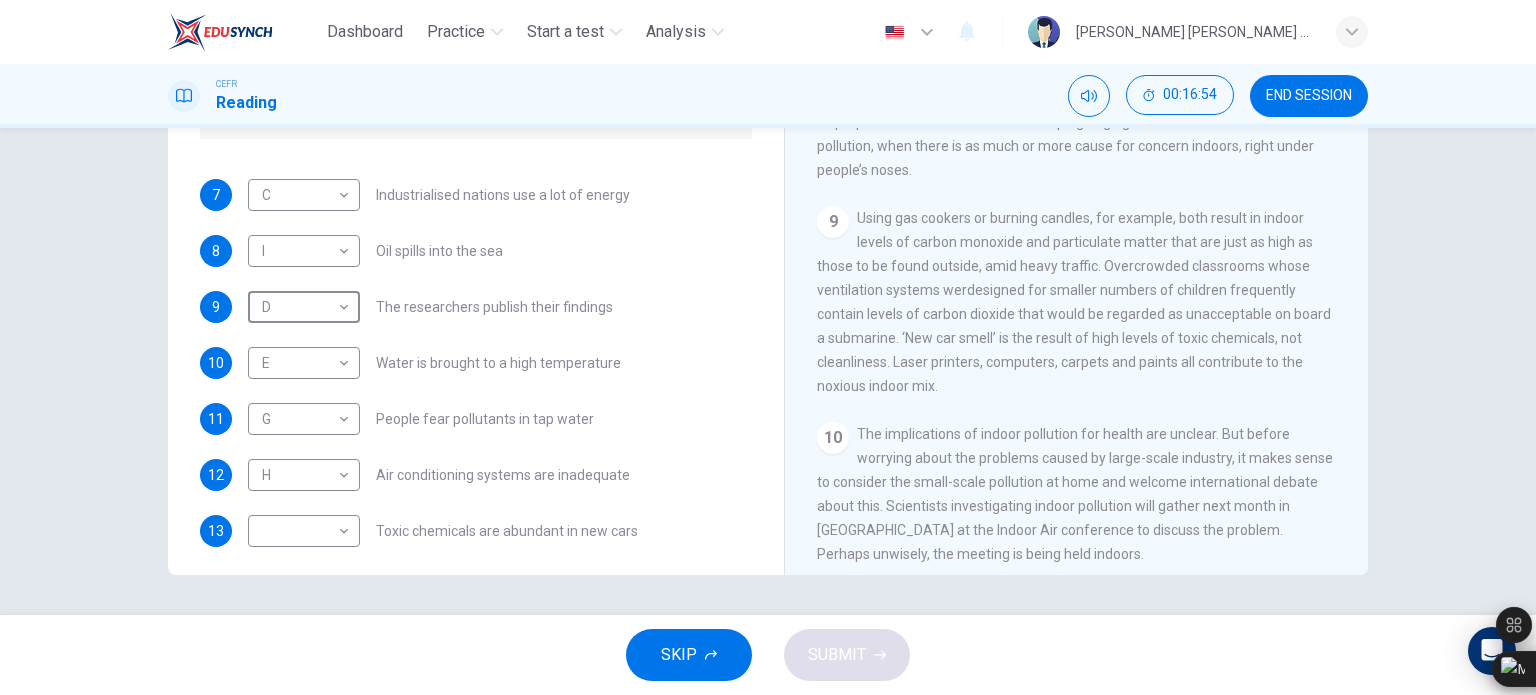scroll, scrollTop: 424, scrollLeft: 0, axis: vertical 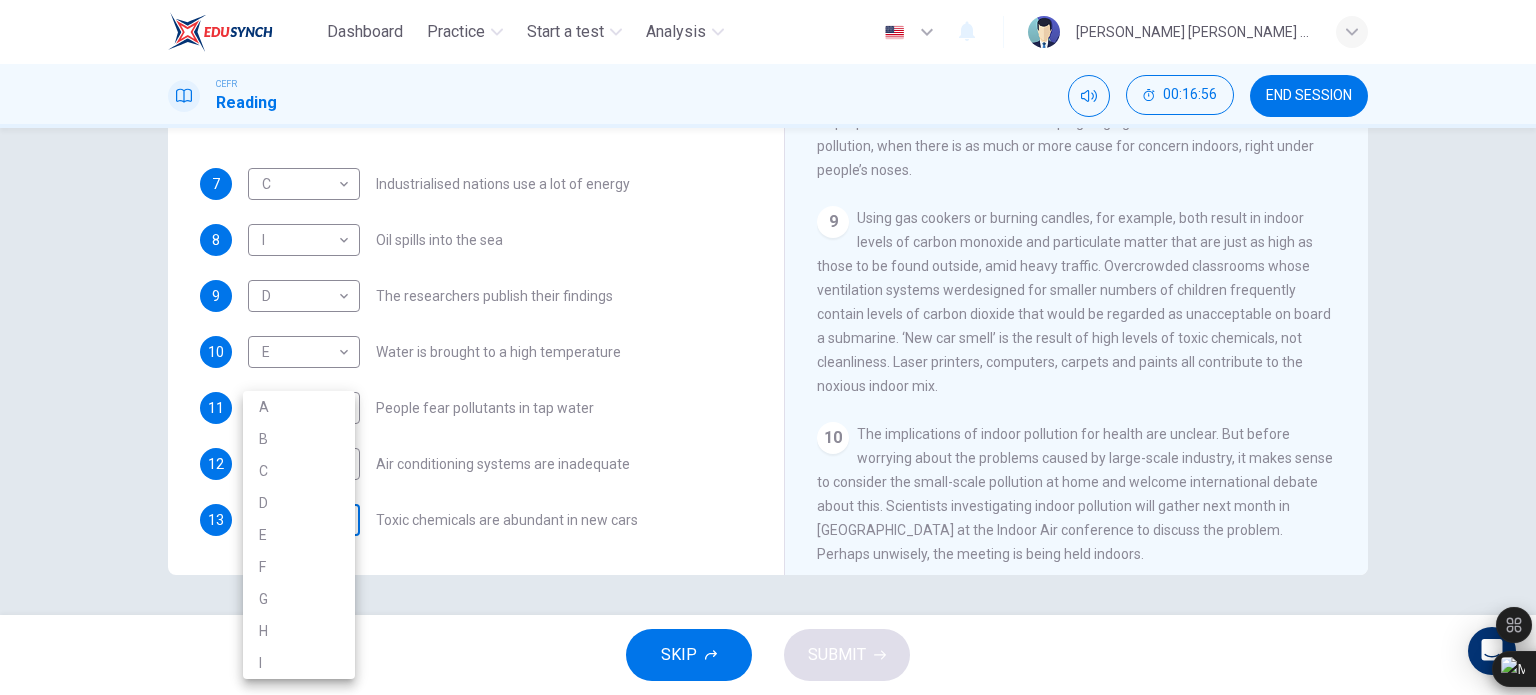 click on "Dashboard Practice Start a test Analysis English en ​ [PERSON_NAME] [PERSON_NAME] A/P [PERSON_NAME] CEFR Reading 00:16:56 END SESSION Questions 7 - 13 The Reading Passage describes a number of cause and effect relationships.
Match each cause with its effect ( A-J ).
Write the appropriate letters ( A-J ) in the boxes below. Causes A. The focus of pollution moves to the home. B. The levels of carbon monoxide rise. C. The world’s natural resources are unequally shared. D. Environmentalists look elsewhere for an explanation. E. Chemicals are effectively stripped from the water. F. A clean odour is produced. G. Sales of bottled water increase. H. The levels of carbon dioxide rise. I. The chlorine content of drinking water increased. 7 C C ​ Industrialised nations use a lot of energy 8 I I ​ Oil spills into the sea 9 D D ​ The researchers publish their findings 10 E E ​ Water is brought to a high temperature 11 G G ​ People fear pollutants in tap water 12 H H ​ Air conditioning systems are inadequate 13 1" at bounding box center [768, 347] 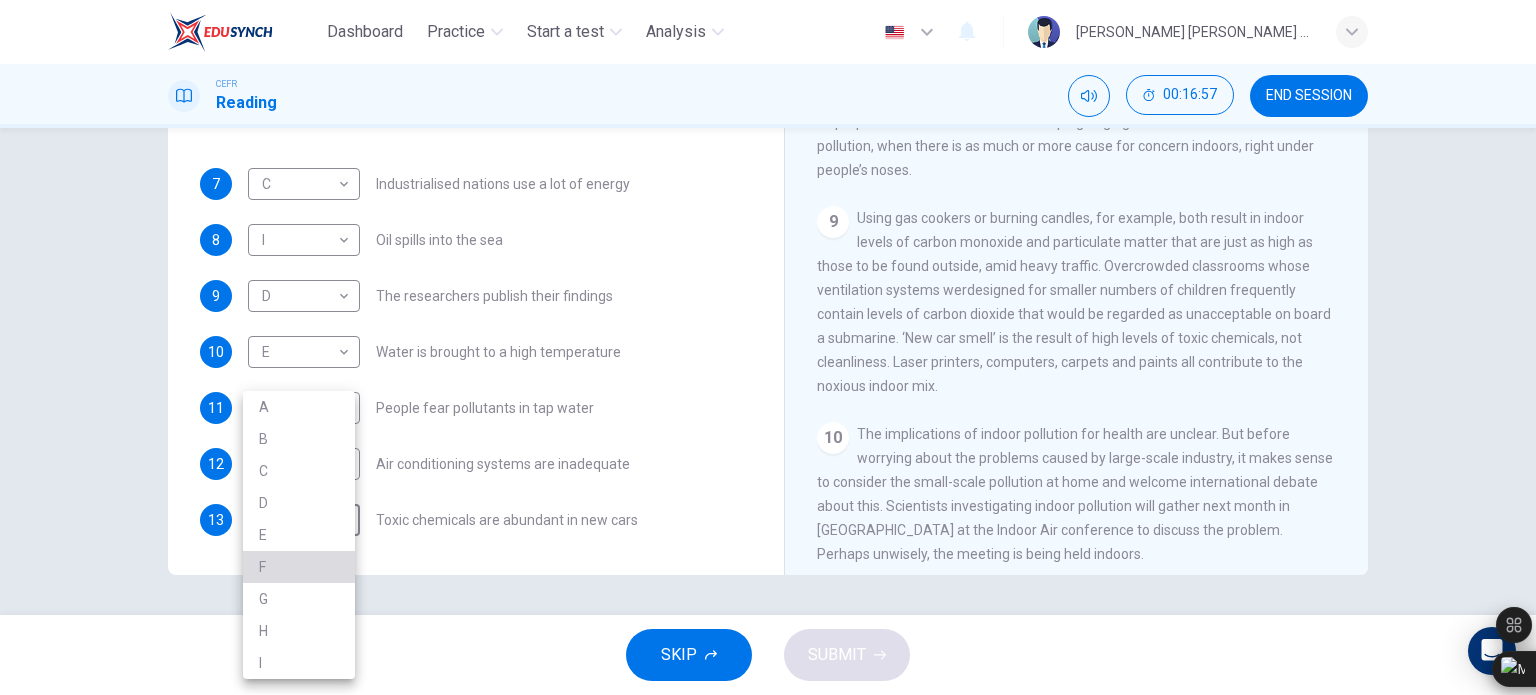 click on "F" at bounding box center (299, 567) 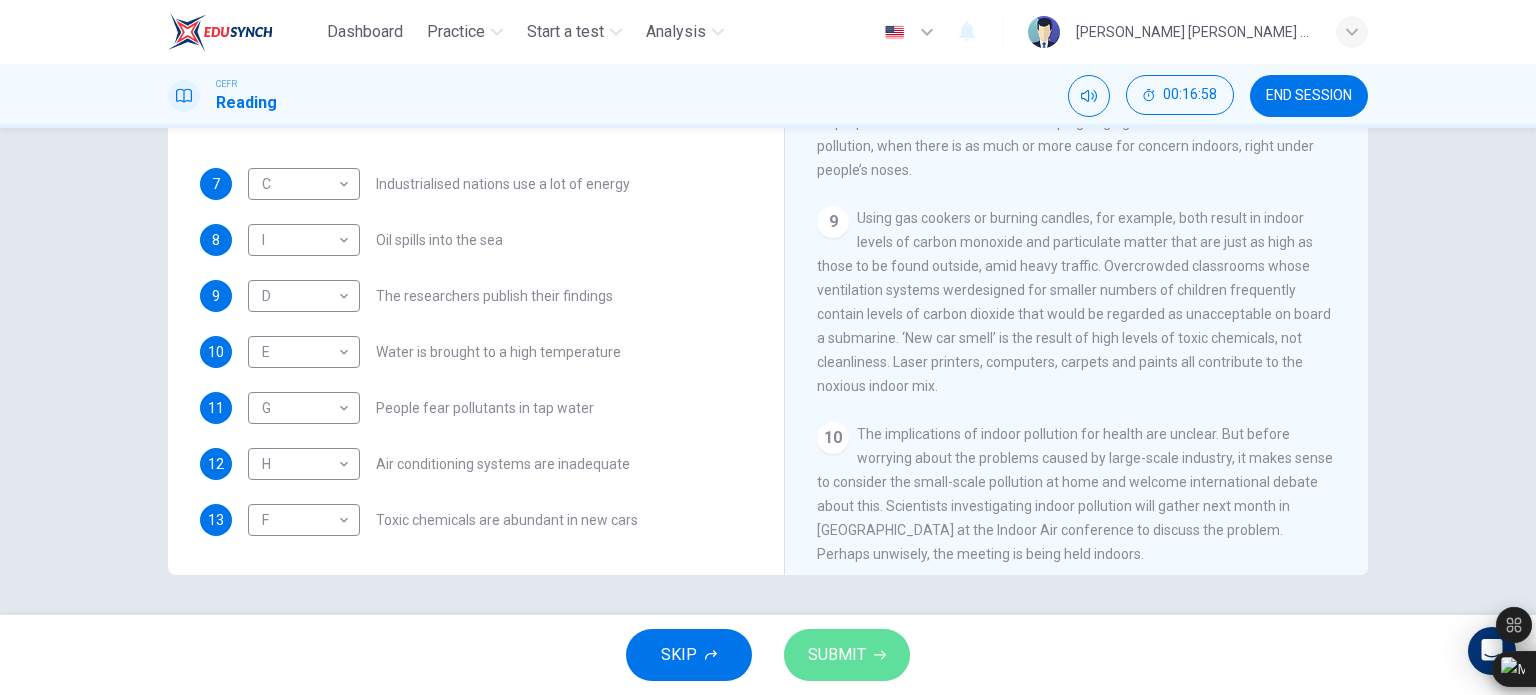 click on "SUBMIT" at bounding box center (837, 655) 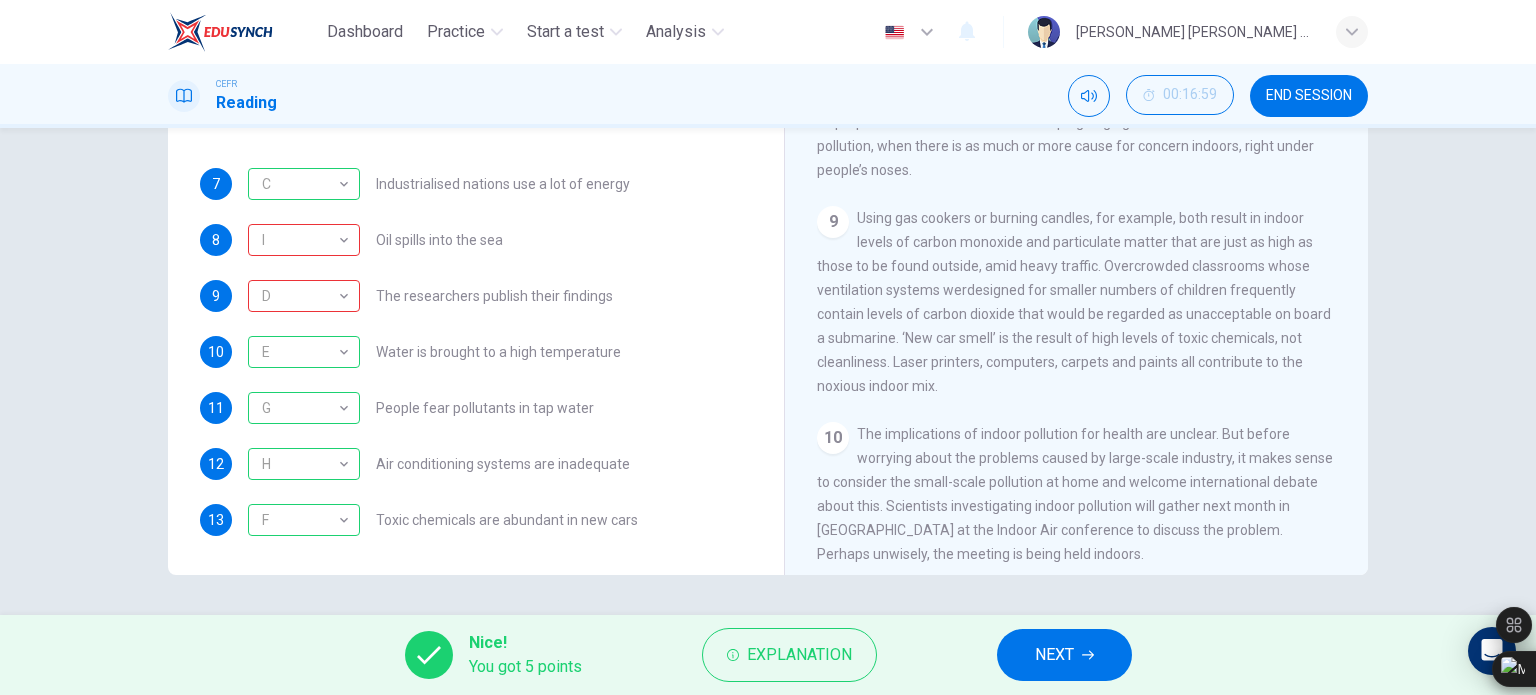 scroll, scrollTop: 381, scrollLeft: 0, axis: vertical 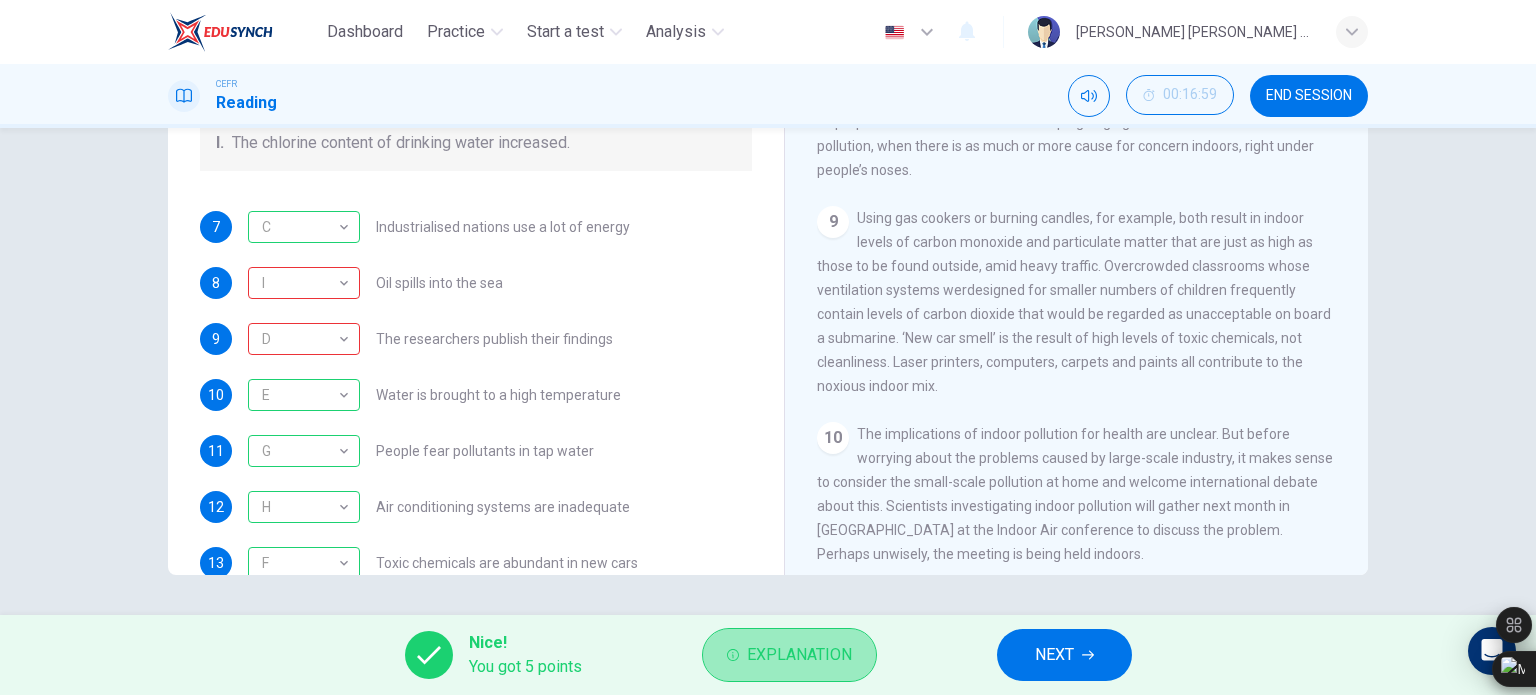 click on "Explanation" at bounding box center (799, 655) 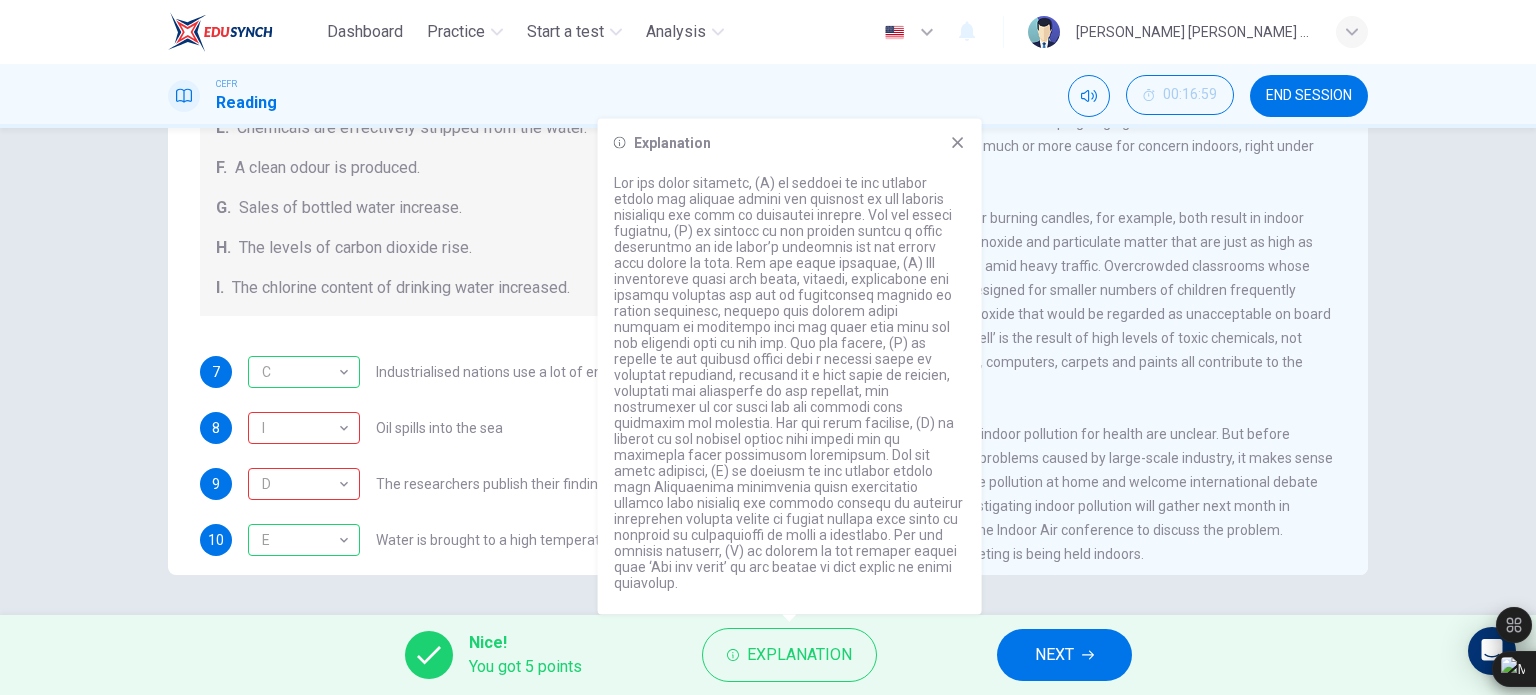 scroll, scrollTop: 235, scrollLeft: 0, axis: vertical 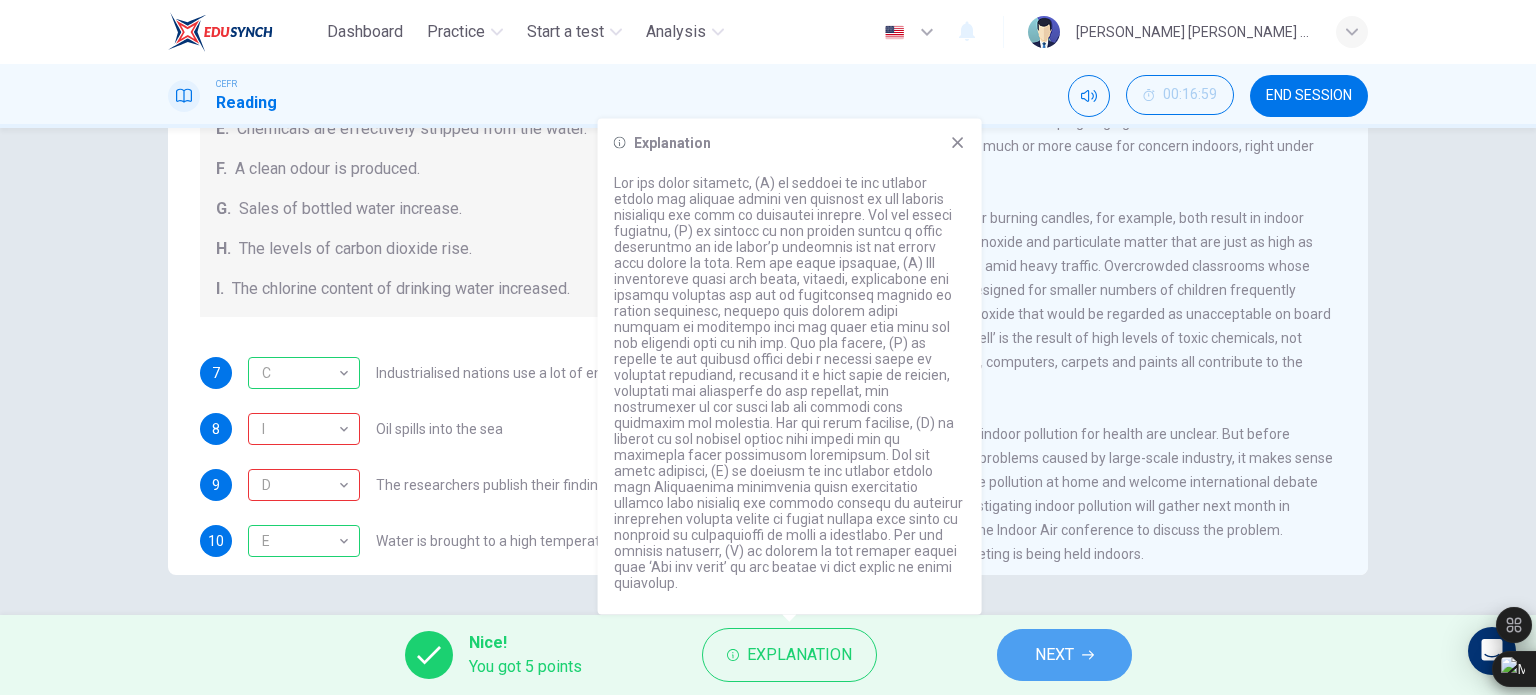 click on "NEXT" at bounding box center (1054, 655) 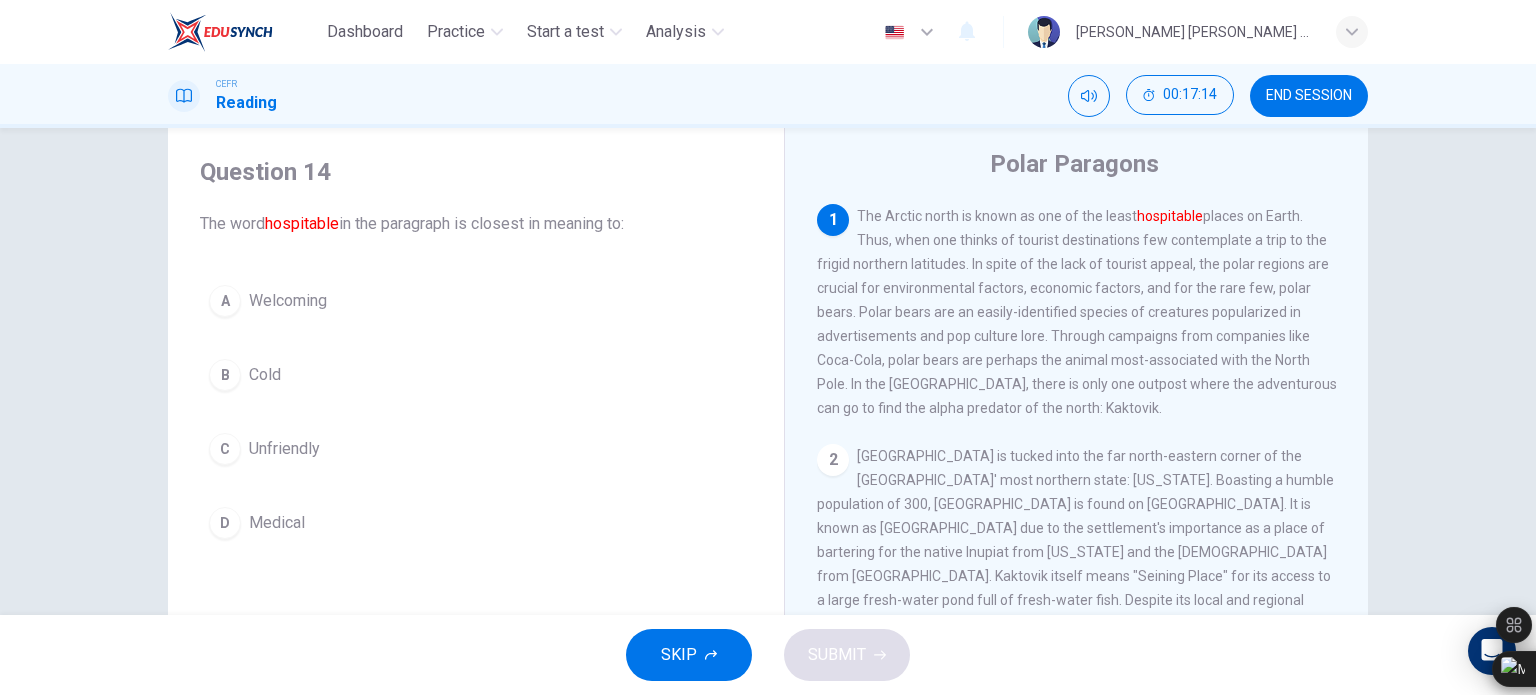 scroll, scrollTop: 54, scrollLeft: 0, axis: vertical 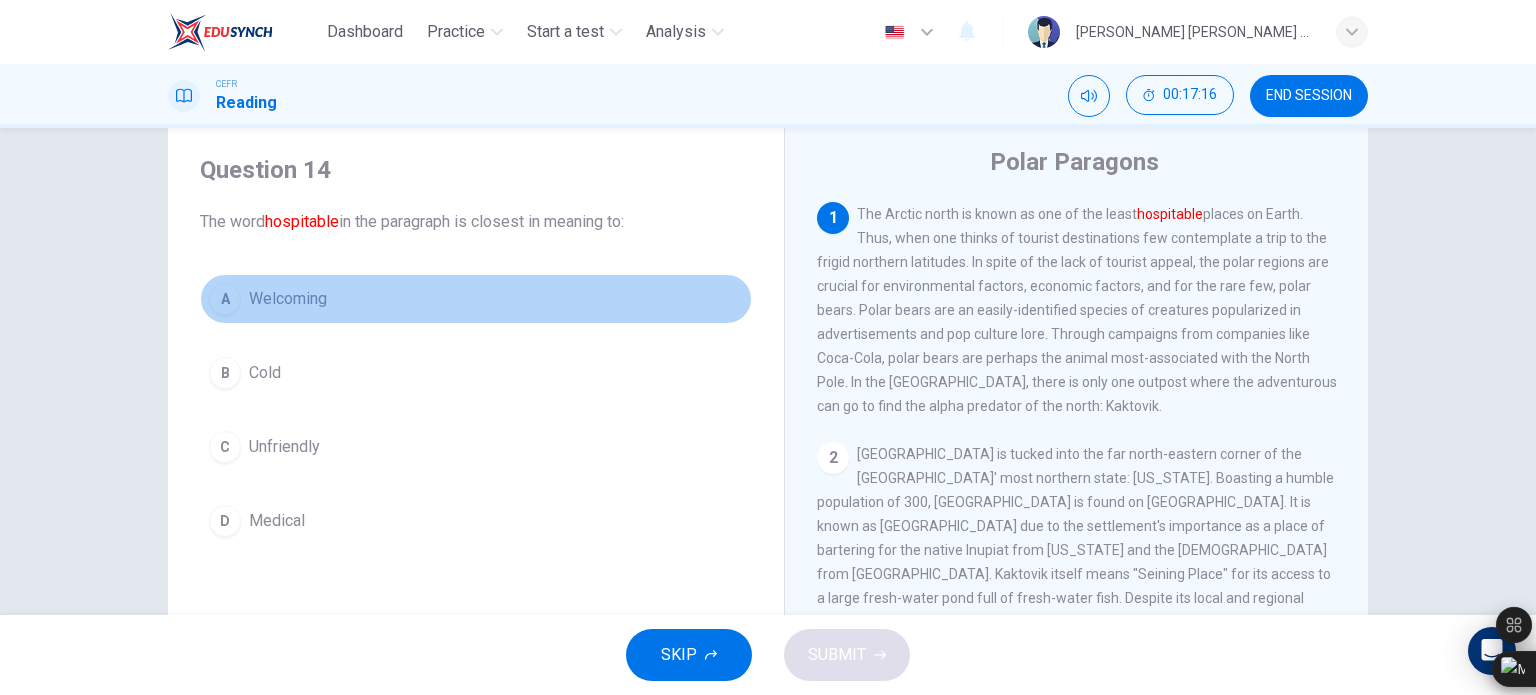 click on "A Welcoming" at bounding box center (476, 299) 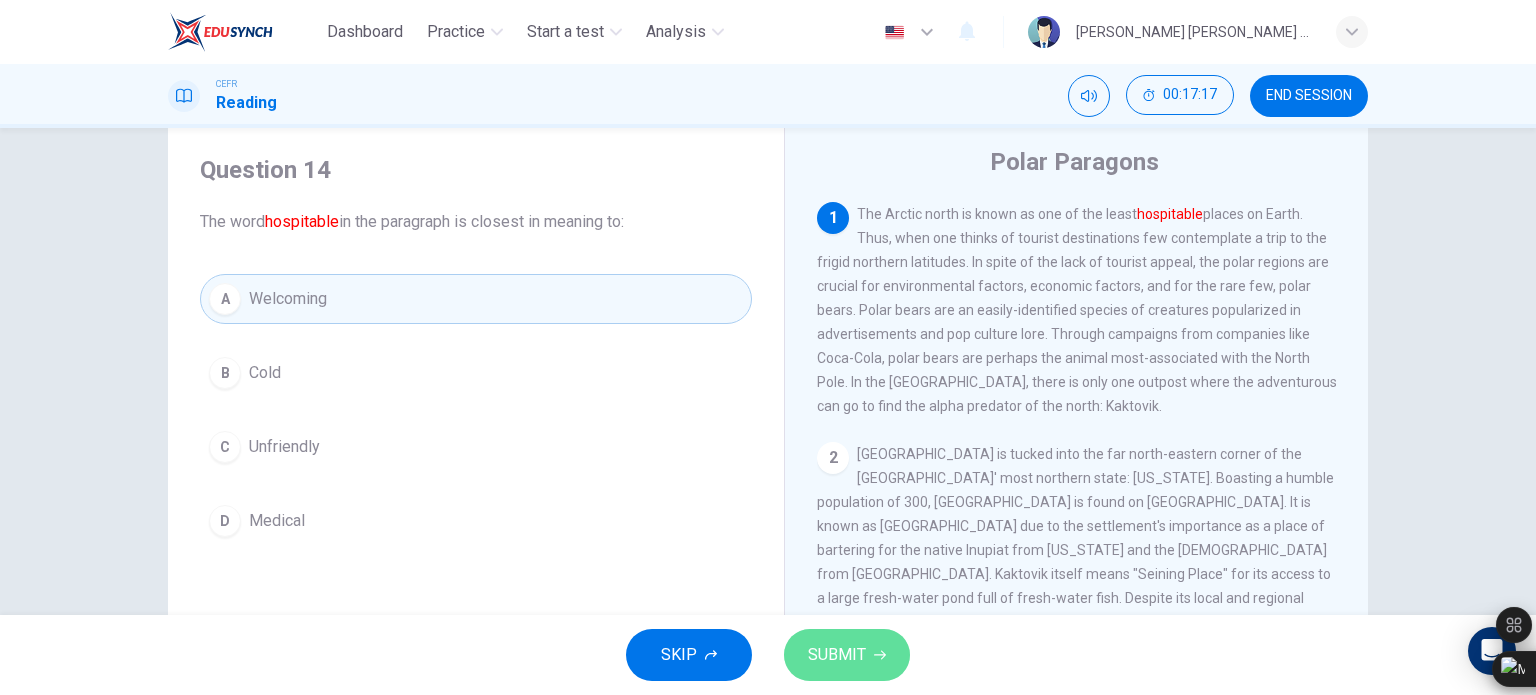 click on "SUBMIT" at bounding box center (847, 655) 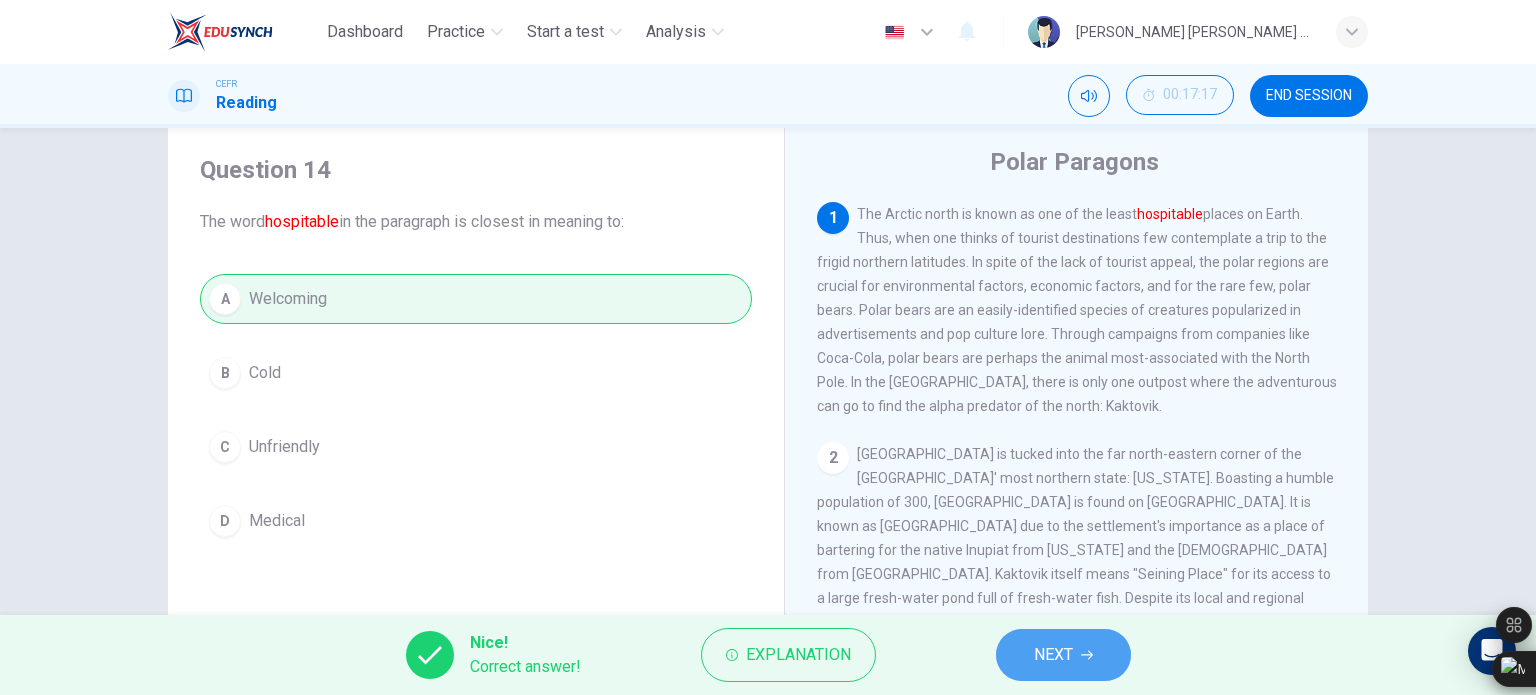 click on "NEXT" at bounding box center (1053, 655) 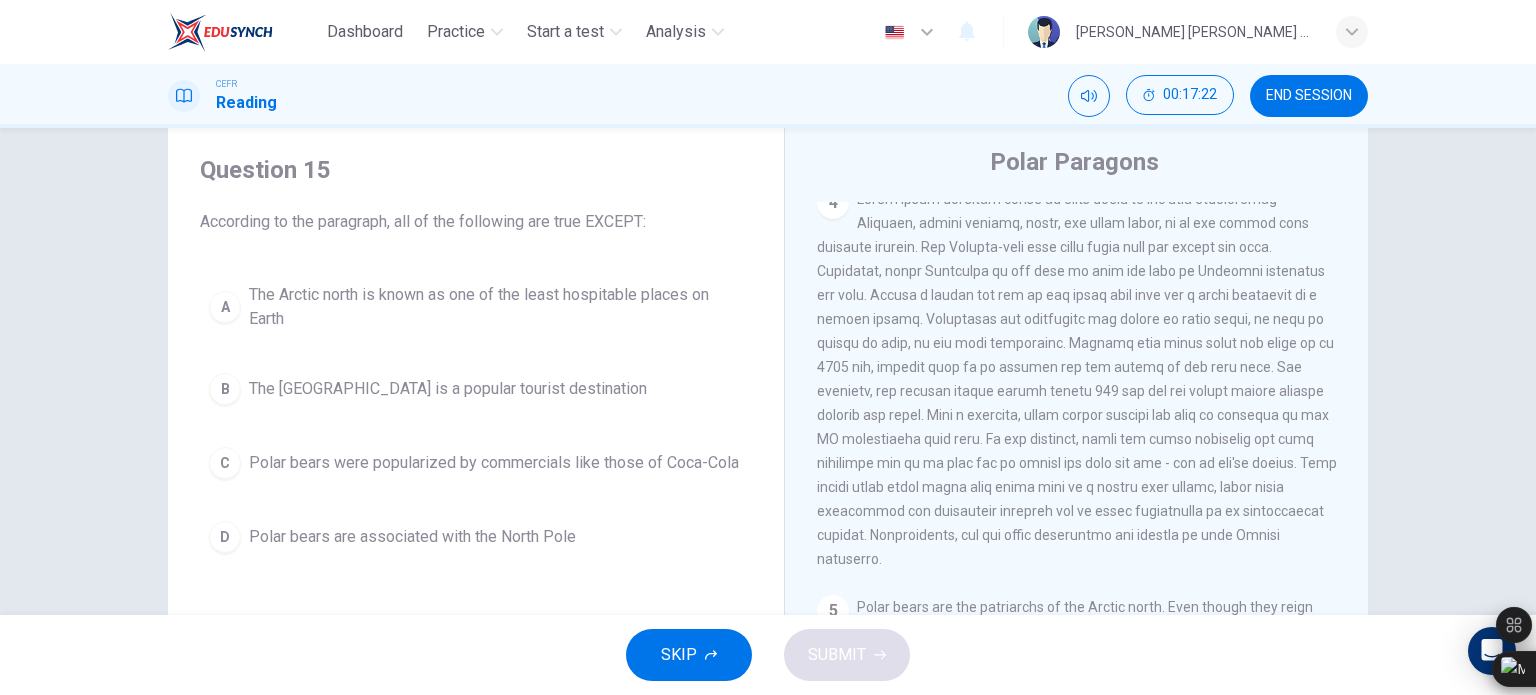 scroll, scrollTop: 0, scrollLeft: 0, axis: both 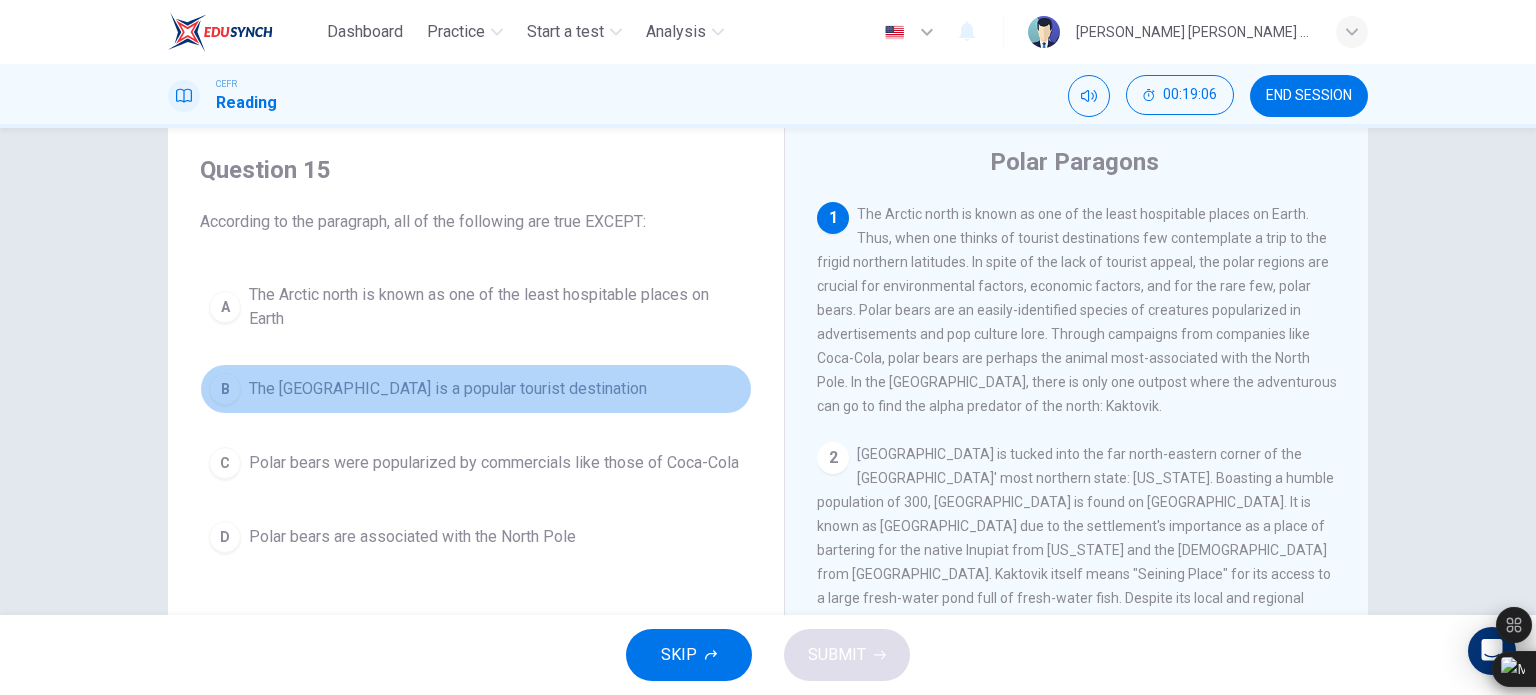 click on "B The [GEOGRAPHIC_DATA] is a popular tourist destination" at bounding box center (476, 389) 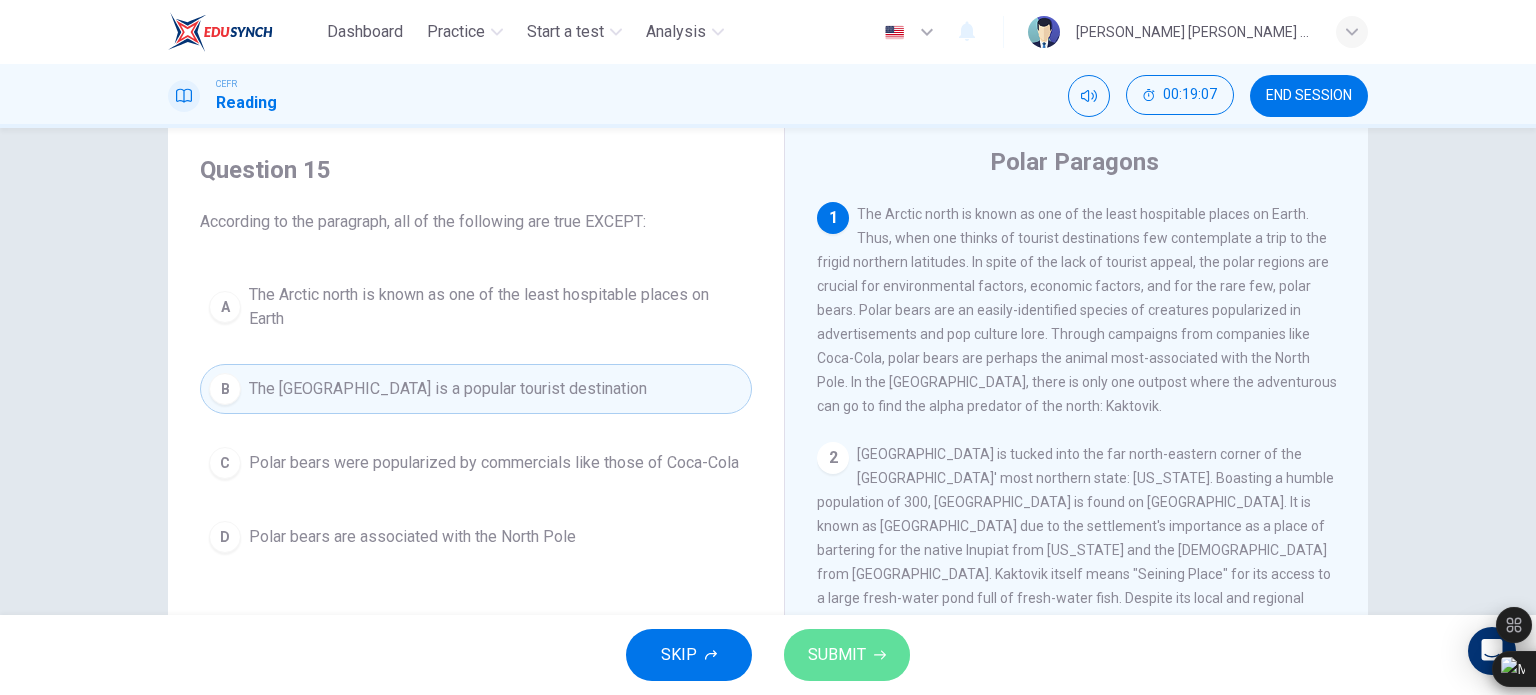 click on "SUBMIT" at bounding box center (847, 655) 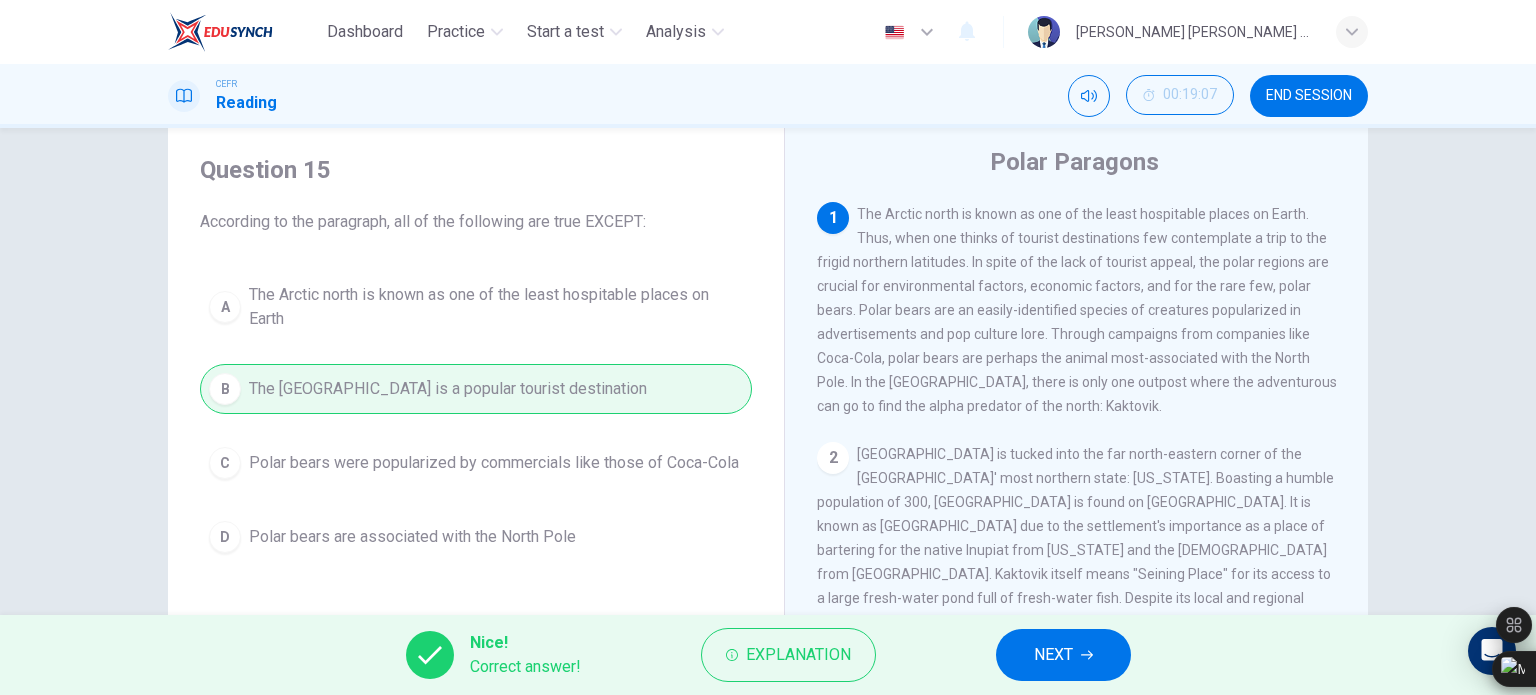 click on "Nice! Correct answer! Explanation NEXT" at bounding box center (768, 655) 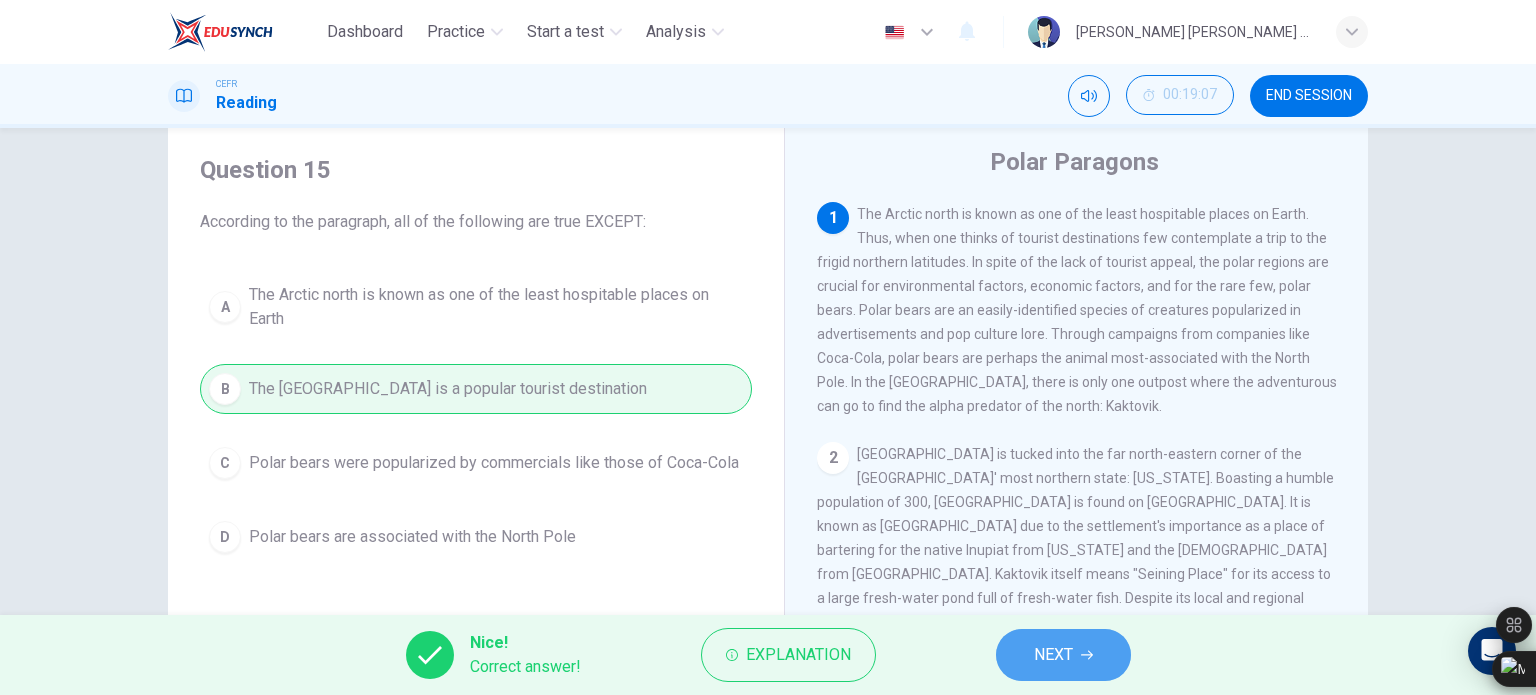 click on "NEXT" at bounding box center (1063, 655) 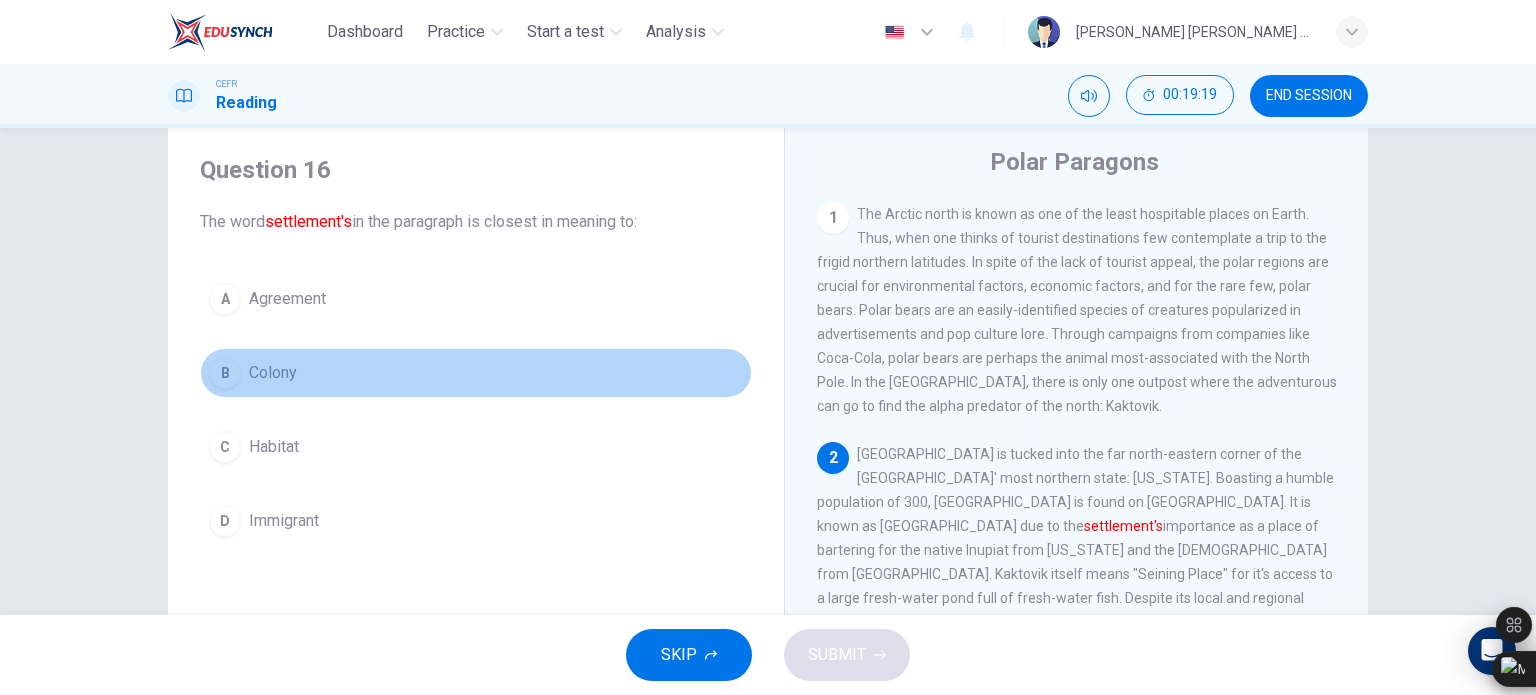 click on "B Colony" at bounding box center [476, 373] 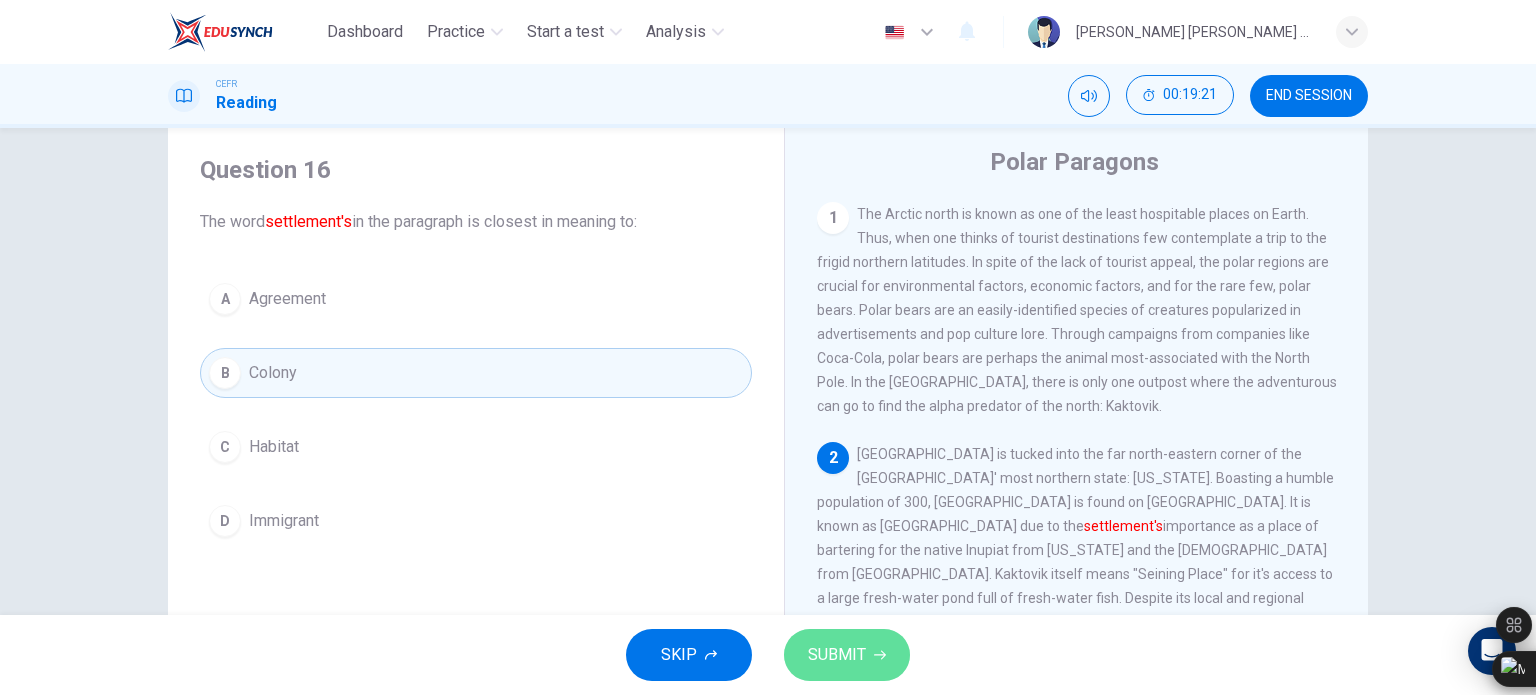 click on "SUBMIT" at bounding box center [837, 655] 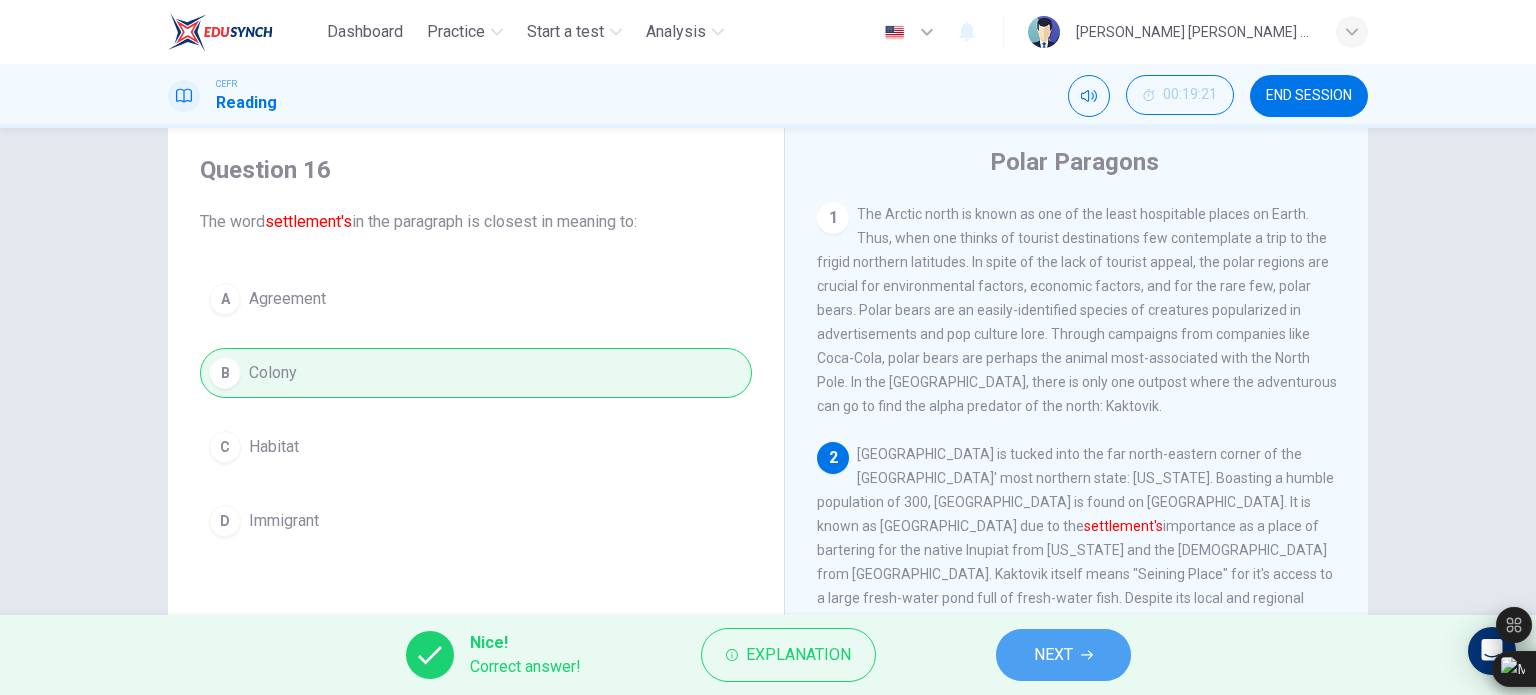 click on "NEXT" at bounding box center (1063, 655) 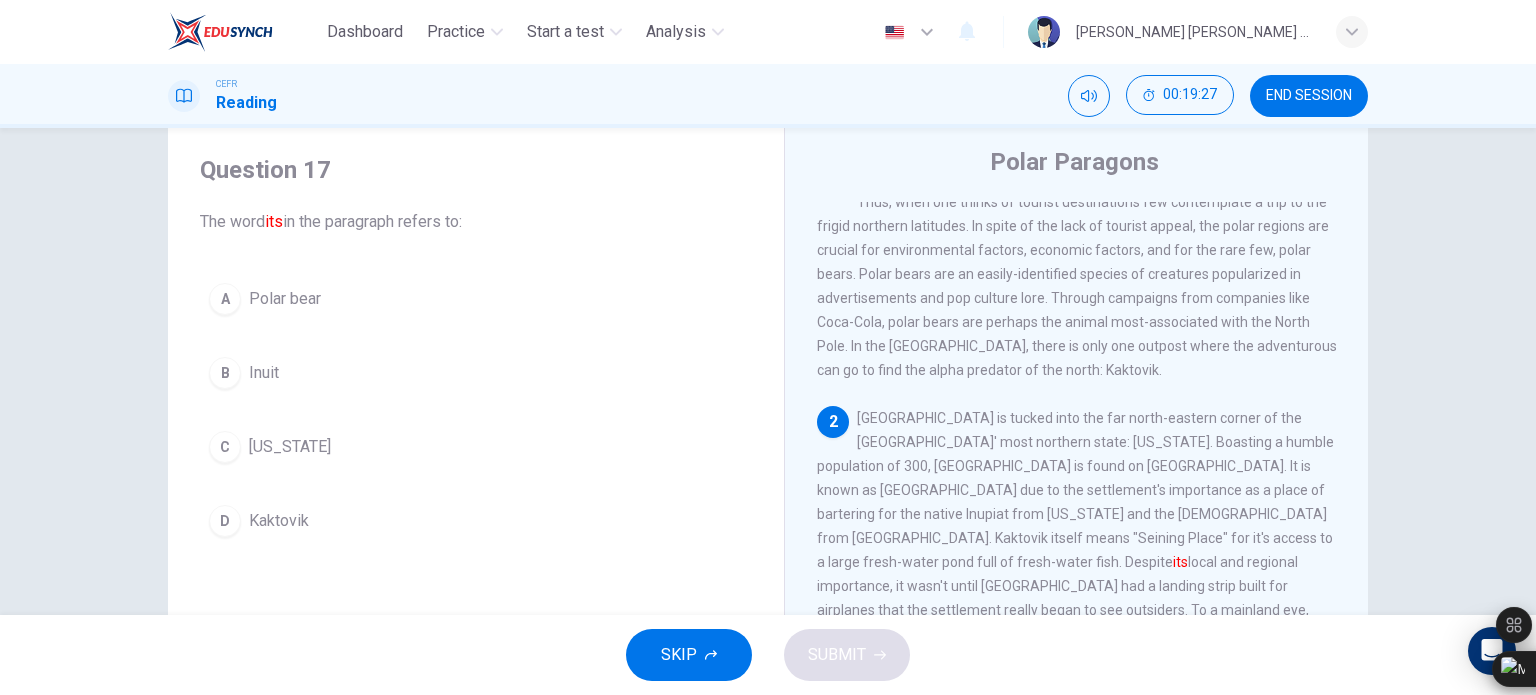 scroll, scrollTop: 38, scrollLeft: 0, axis: vertical 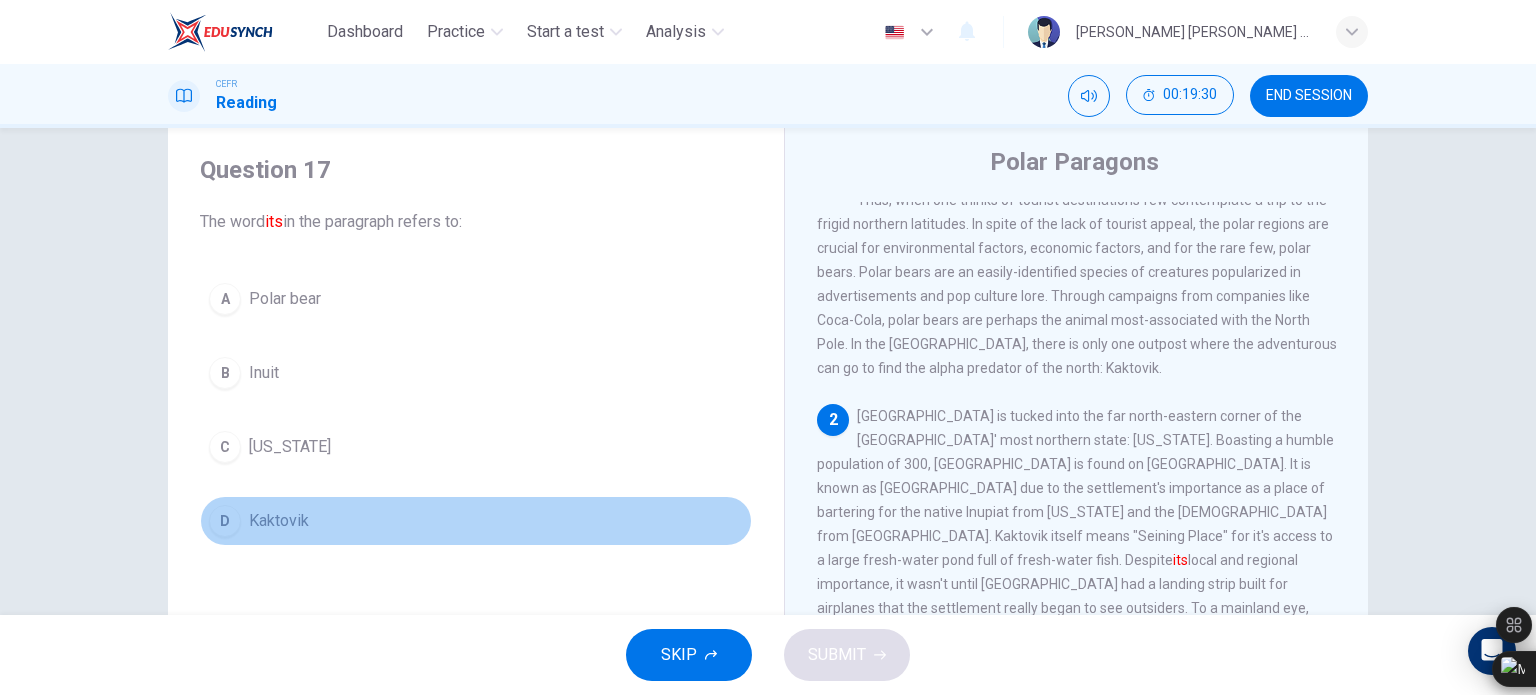 click on "D Kaktovik" at bounding box center (476, 521) 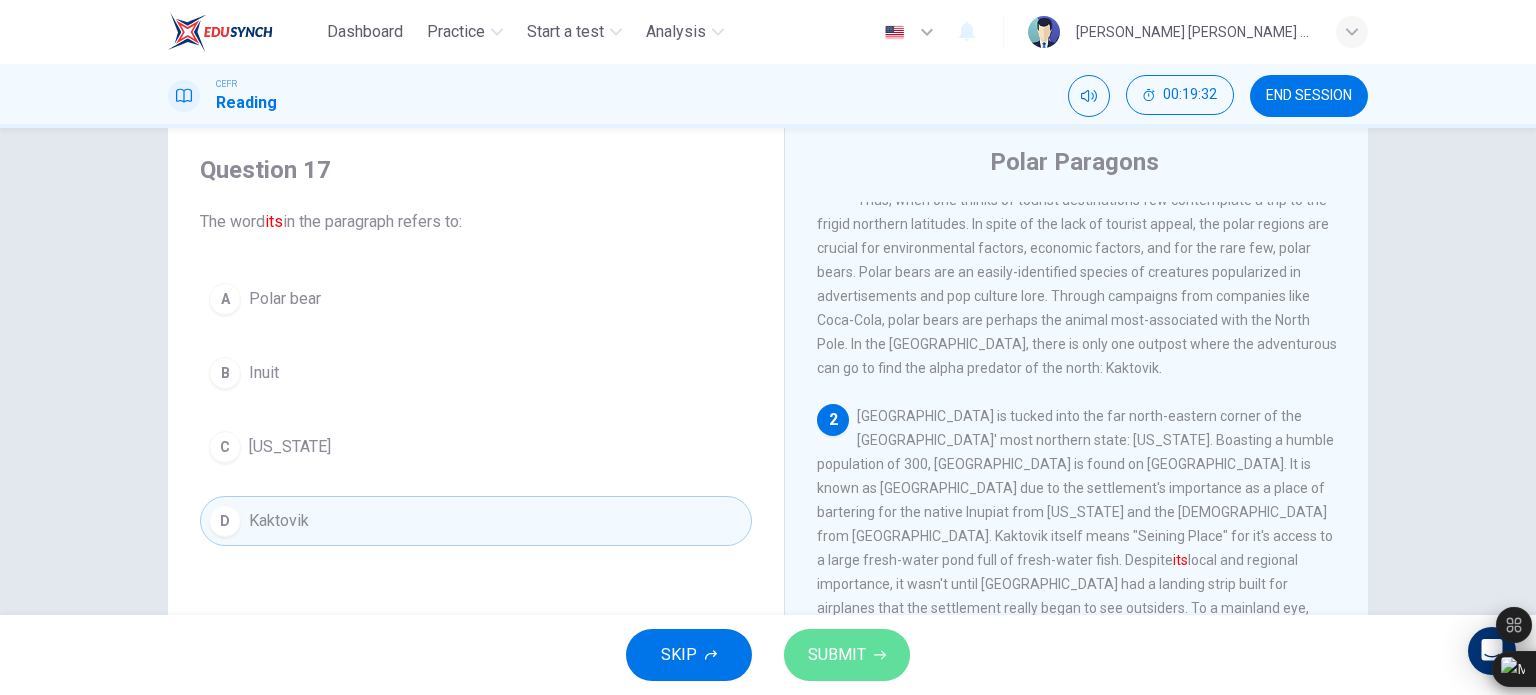 click on "SUBMIT" at bounding box center [837, 655] 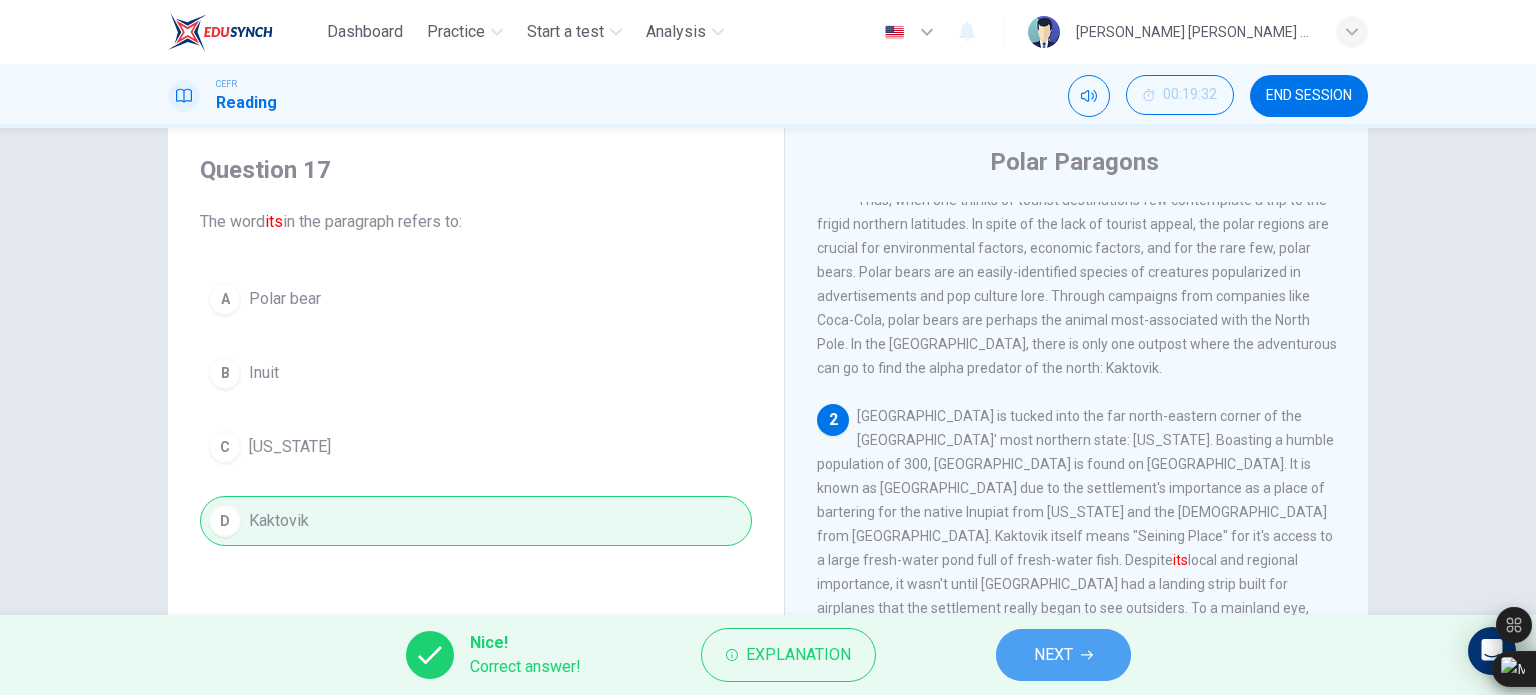 click on "NEXT" at bounding box center (1063, 655) 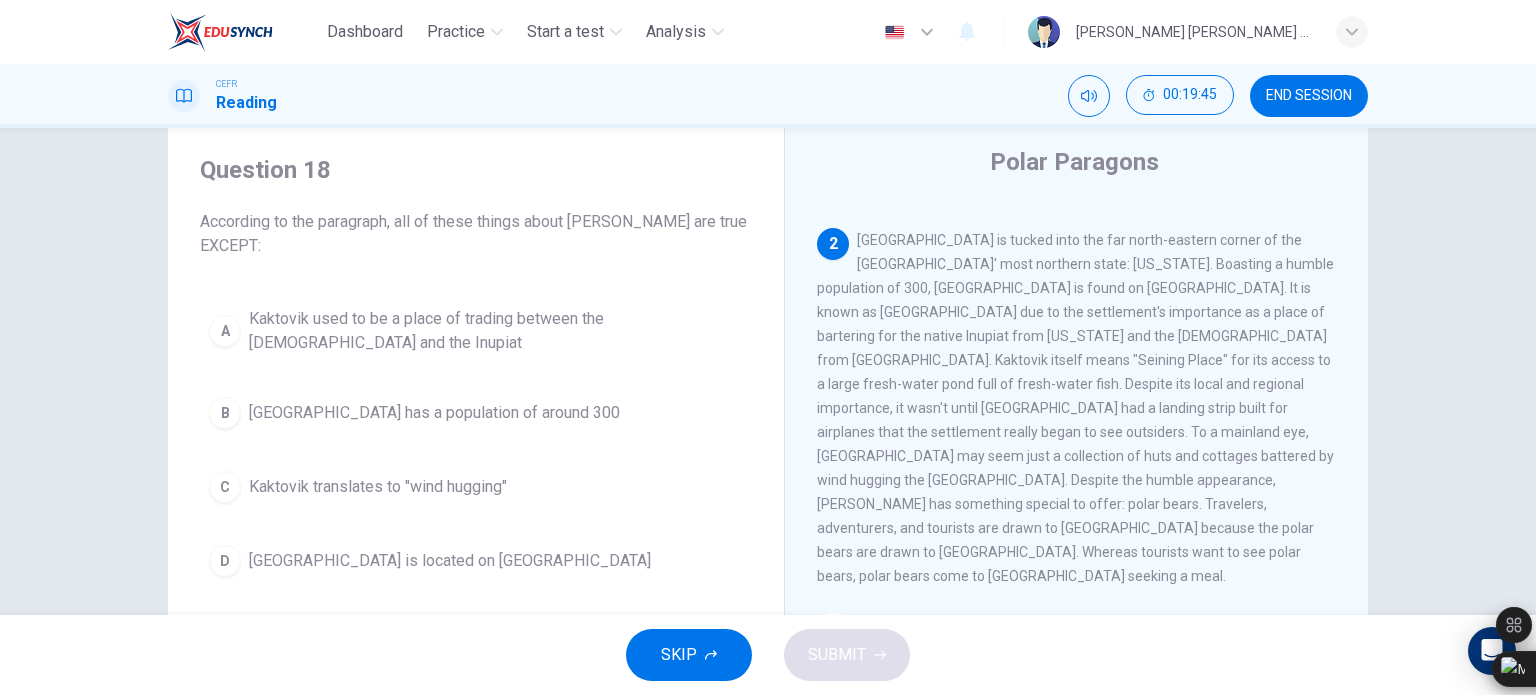 scroll, scrollTop: 211, scrollLeft: 0, axis: vertical 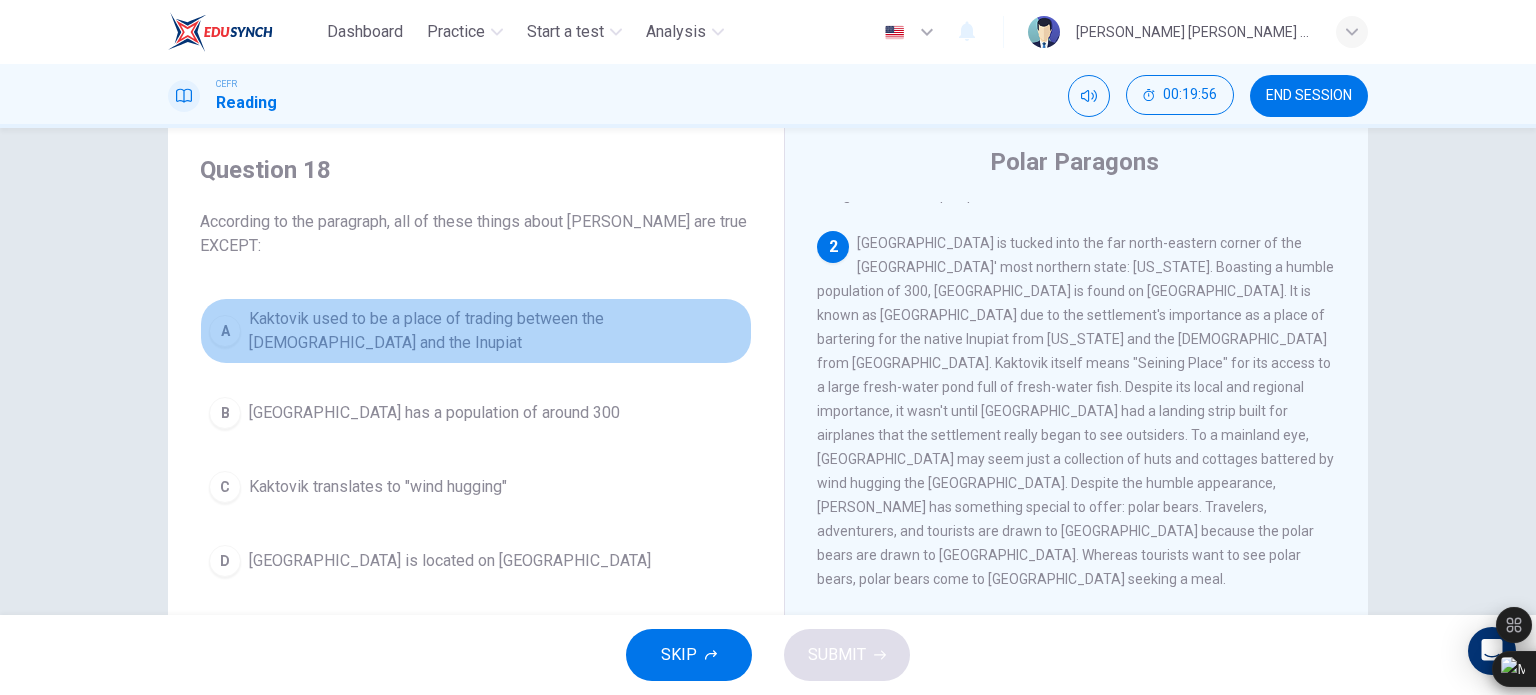 click on "Kaktovik used to be a place of trading between the [DEMOGRAPHIC_DATA] and the Inupiat" at bounding box center [496, 331] 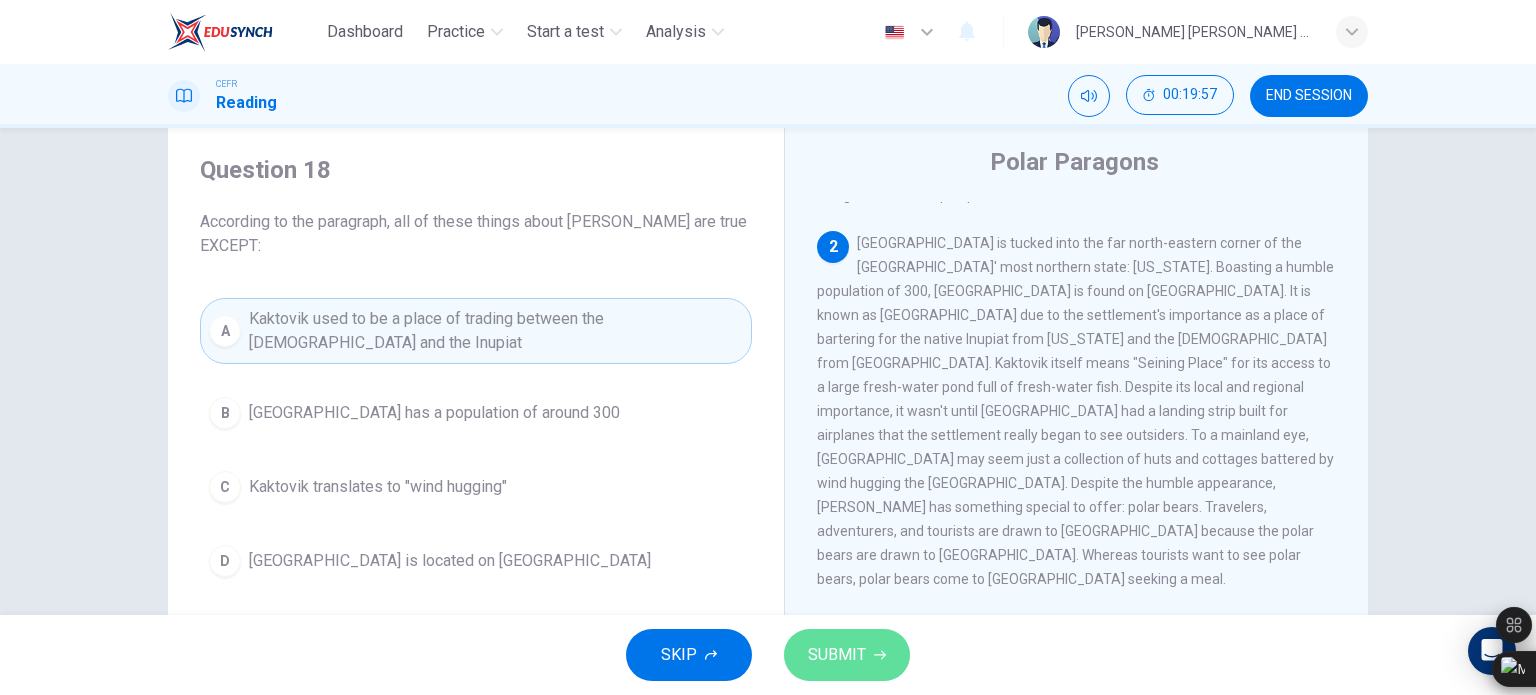 click on "SUBMIT" at bounding box center [837, 655] 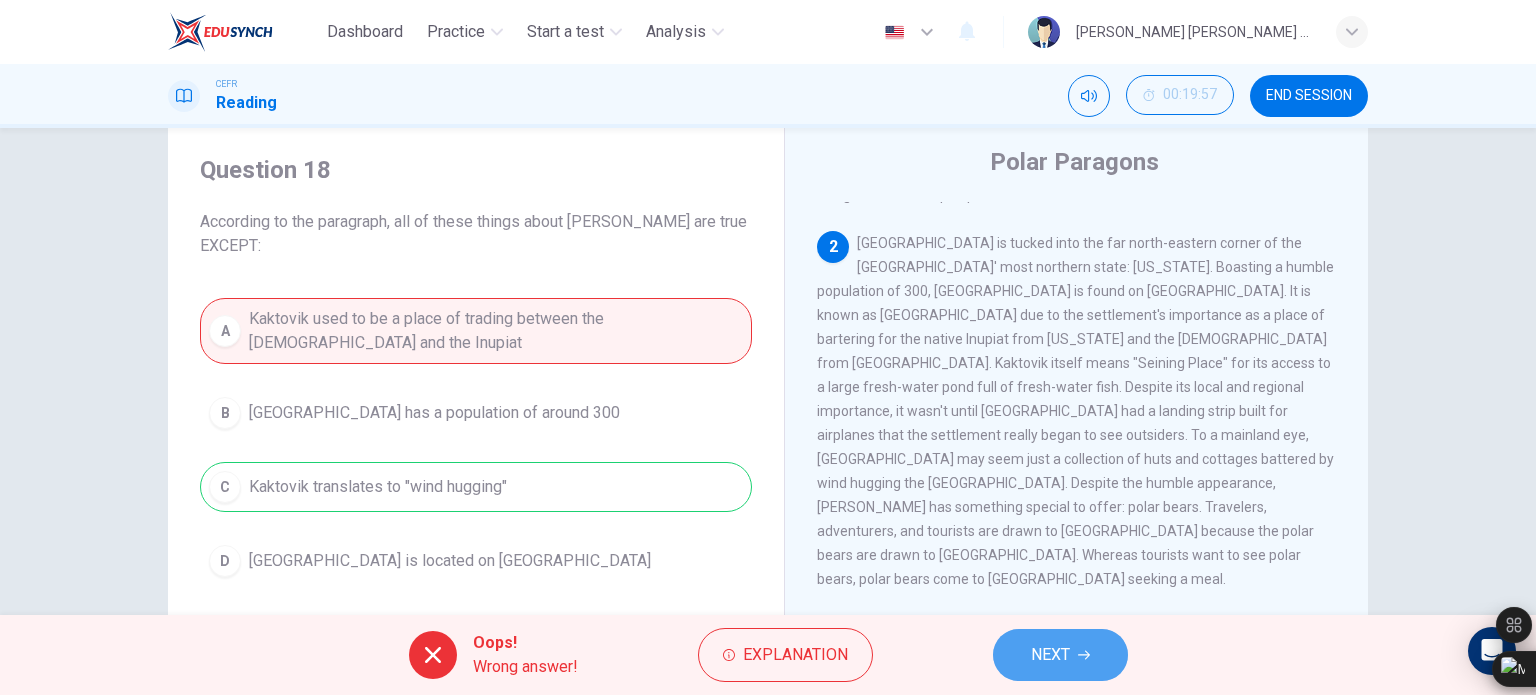 click on "NEXT" at bounding box center (1050, 655) 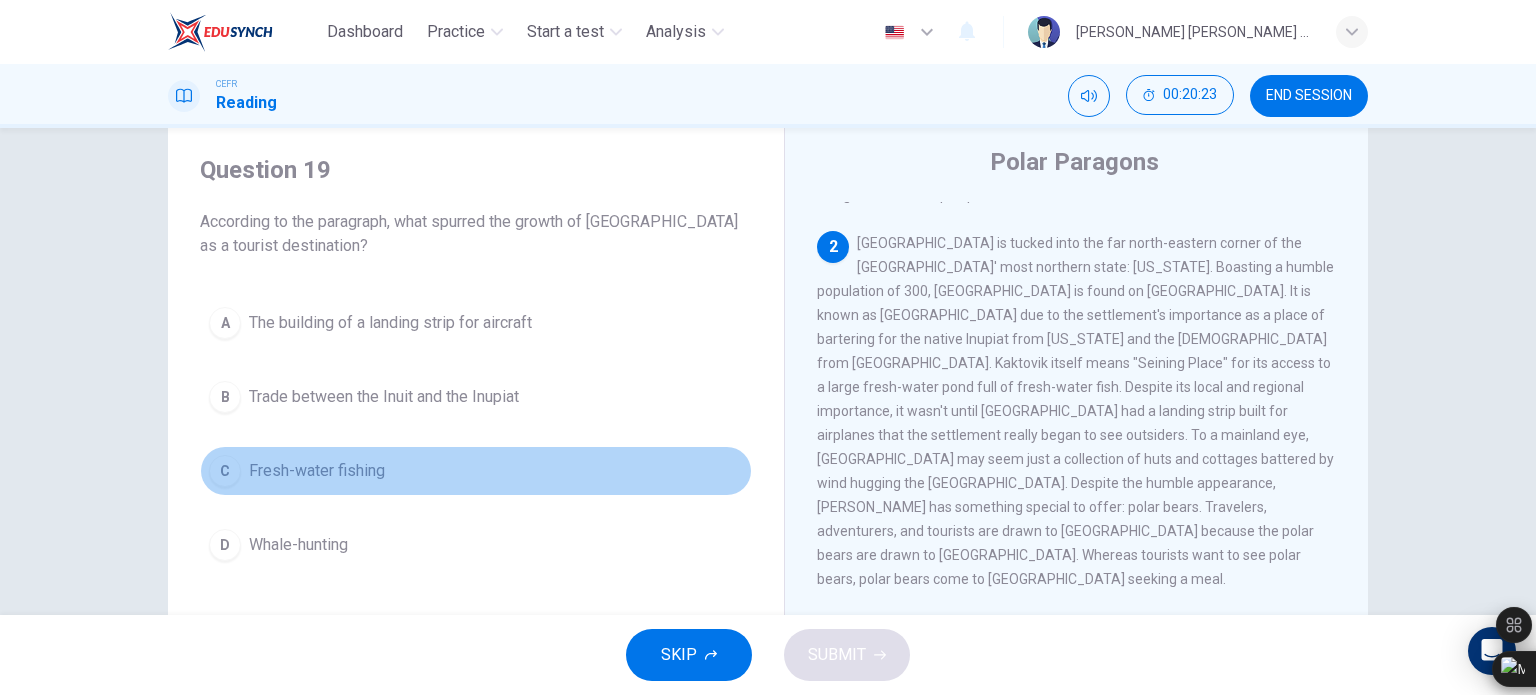 click on "Fresh-water fishing" at bounding box center (317, 471) 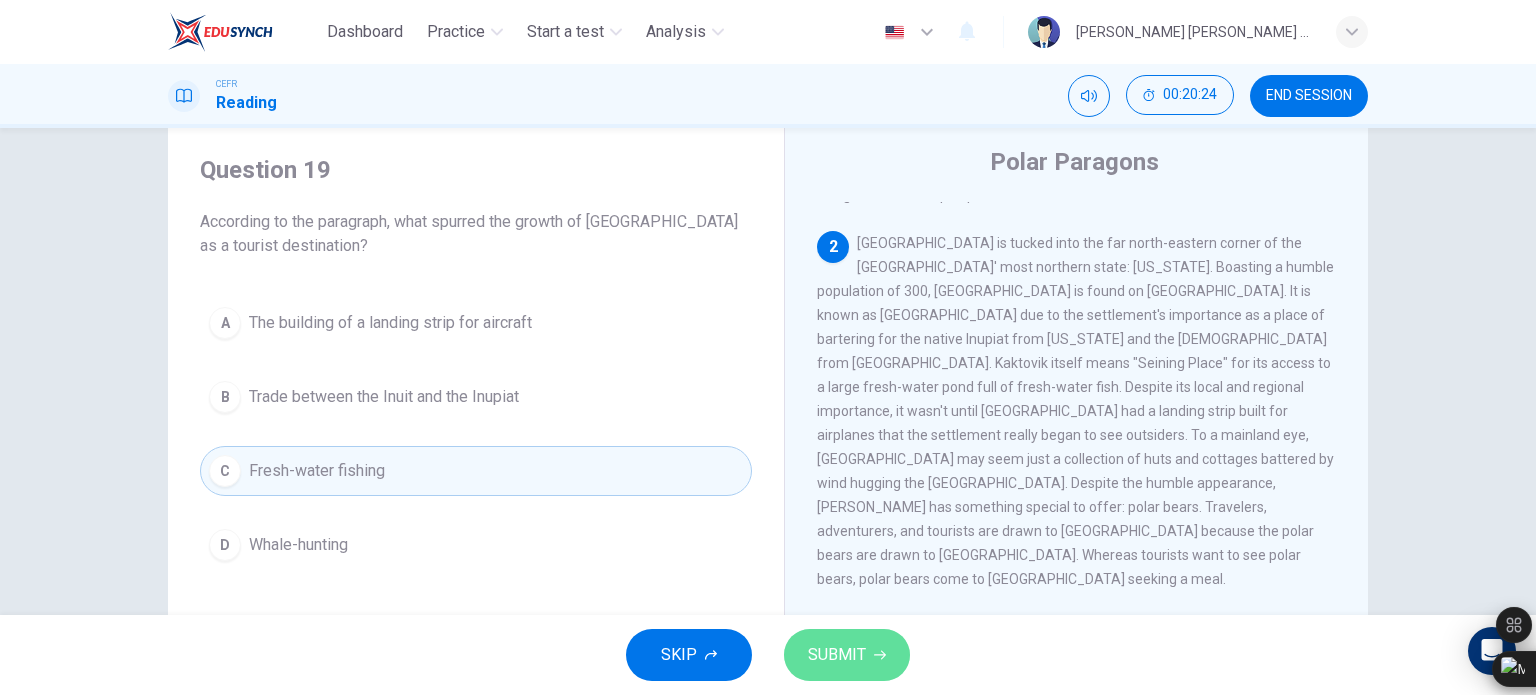 click on "SUBMIT" at bounding box center (837, 655) 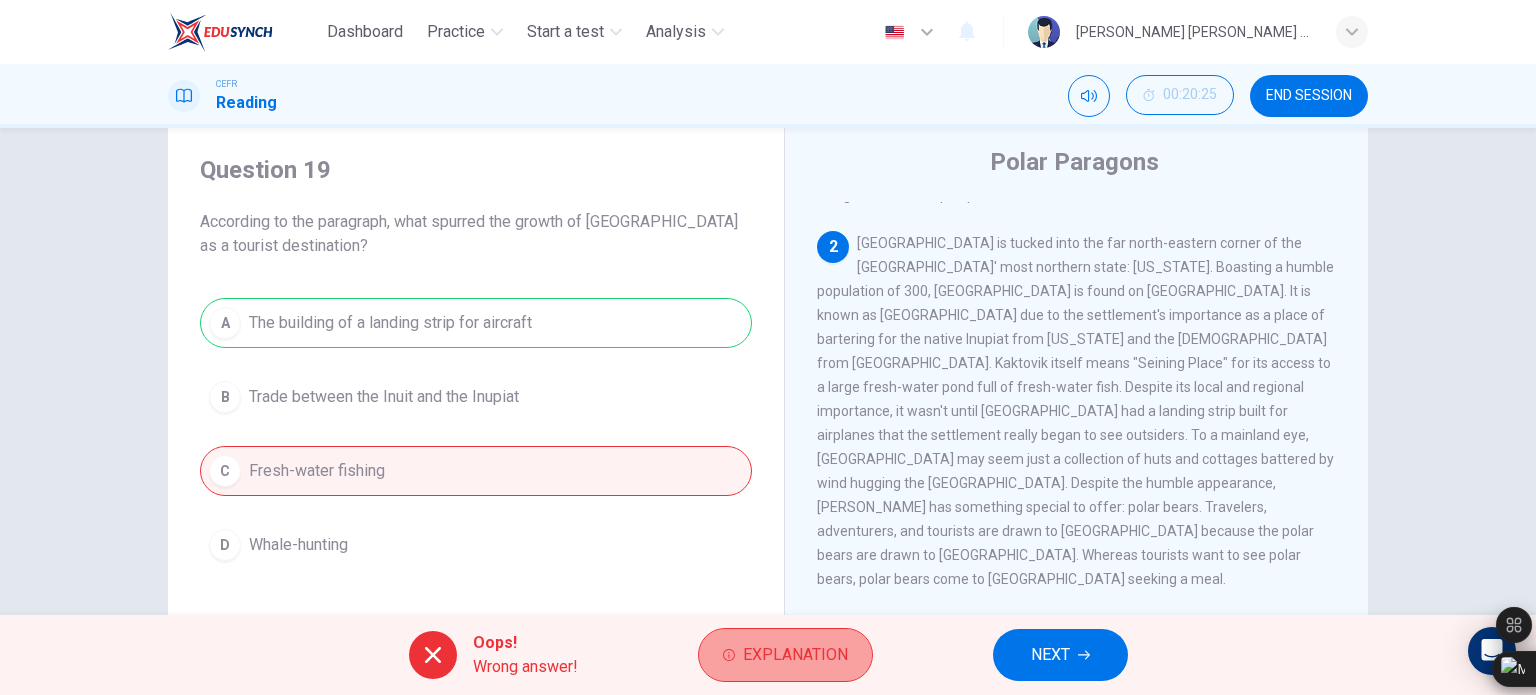 click on "Explanation" at bounding box center [795, 655] 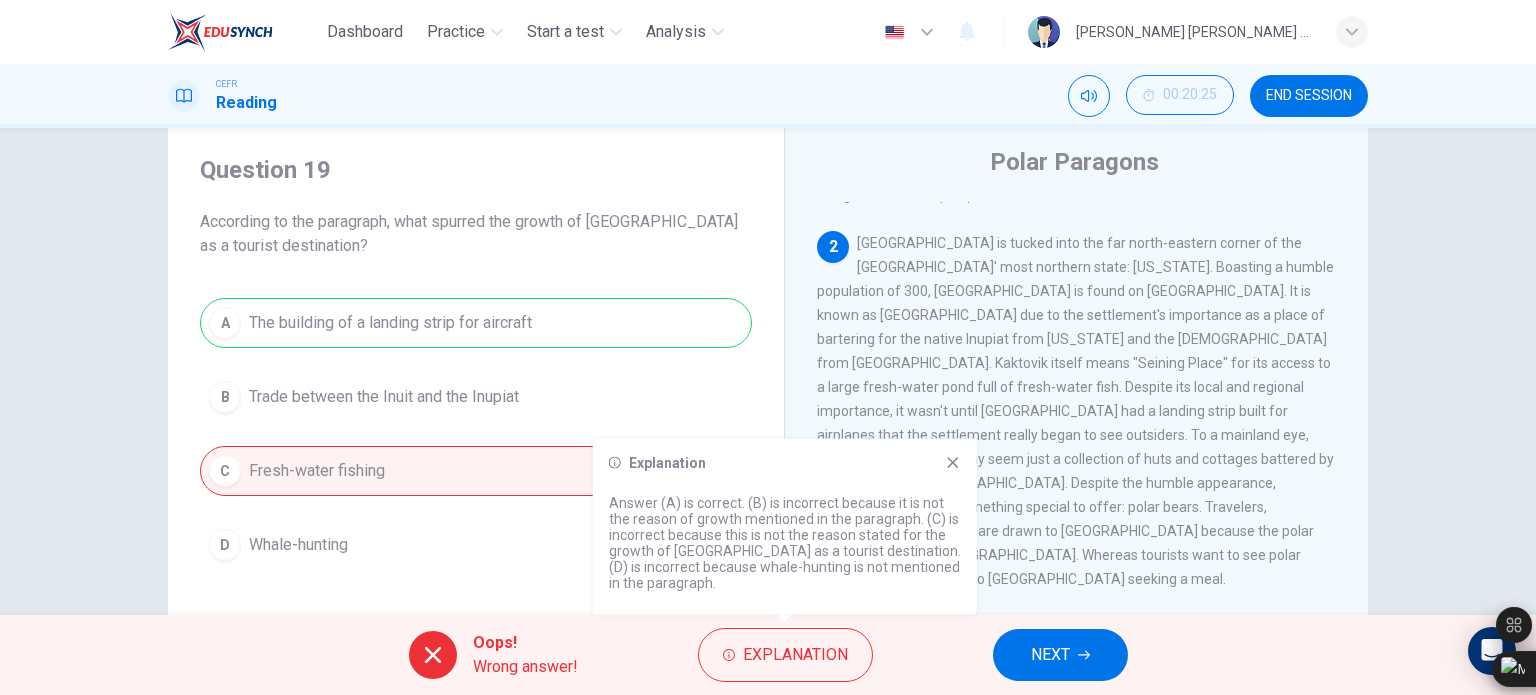 click on "Question 19 According to the paragraph, what spurred the growth of [GEOGRAPHIC_DATA] as a tourist destination? A The building of a landing strip for aircraft B Trade between the Inuit and the Inupiat C Fresh-water fishing D Whale-hunting" at bounding box center [476, 362] 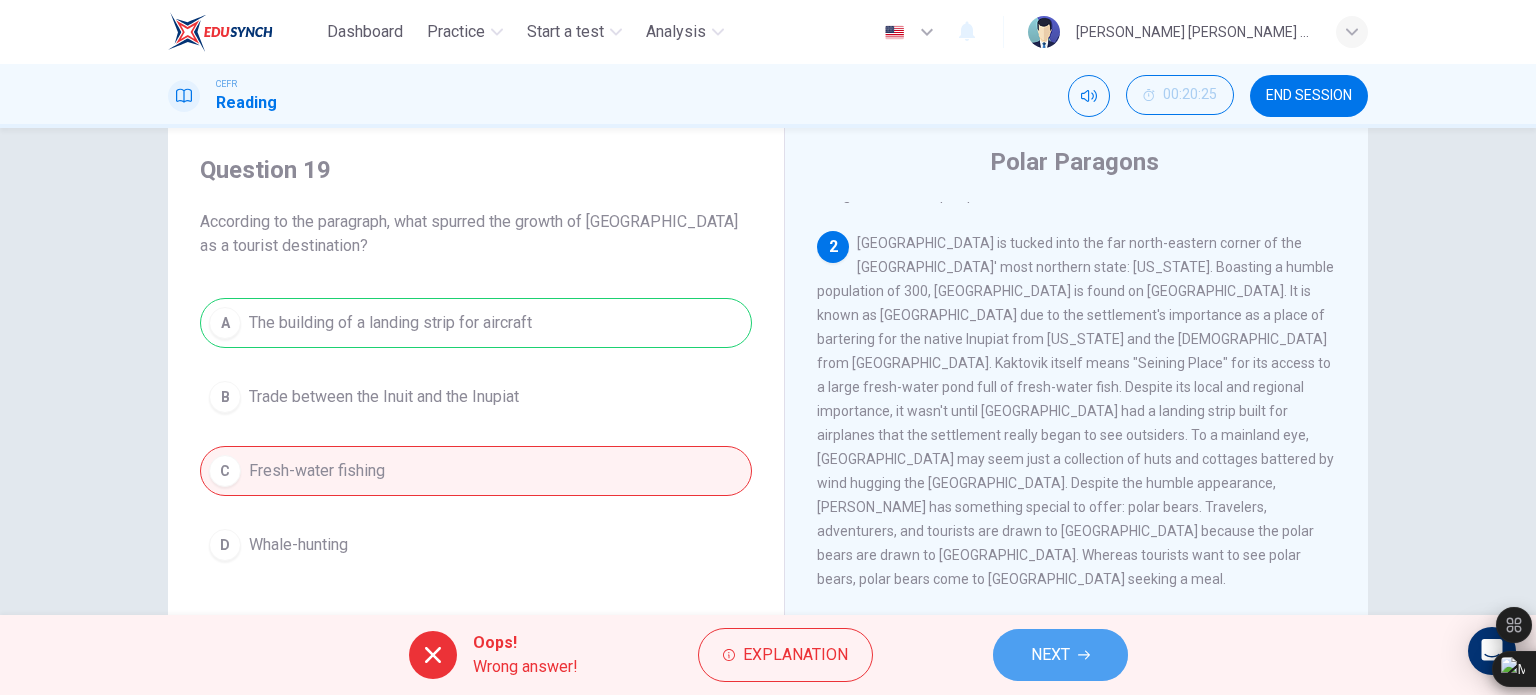 click on "NEXT" at bounding box center [1060, 655] 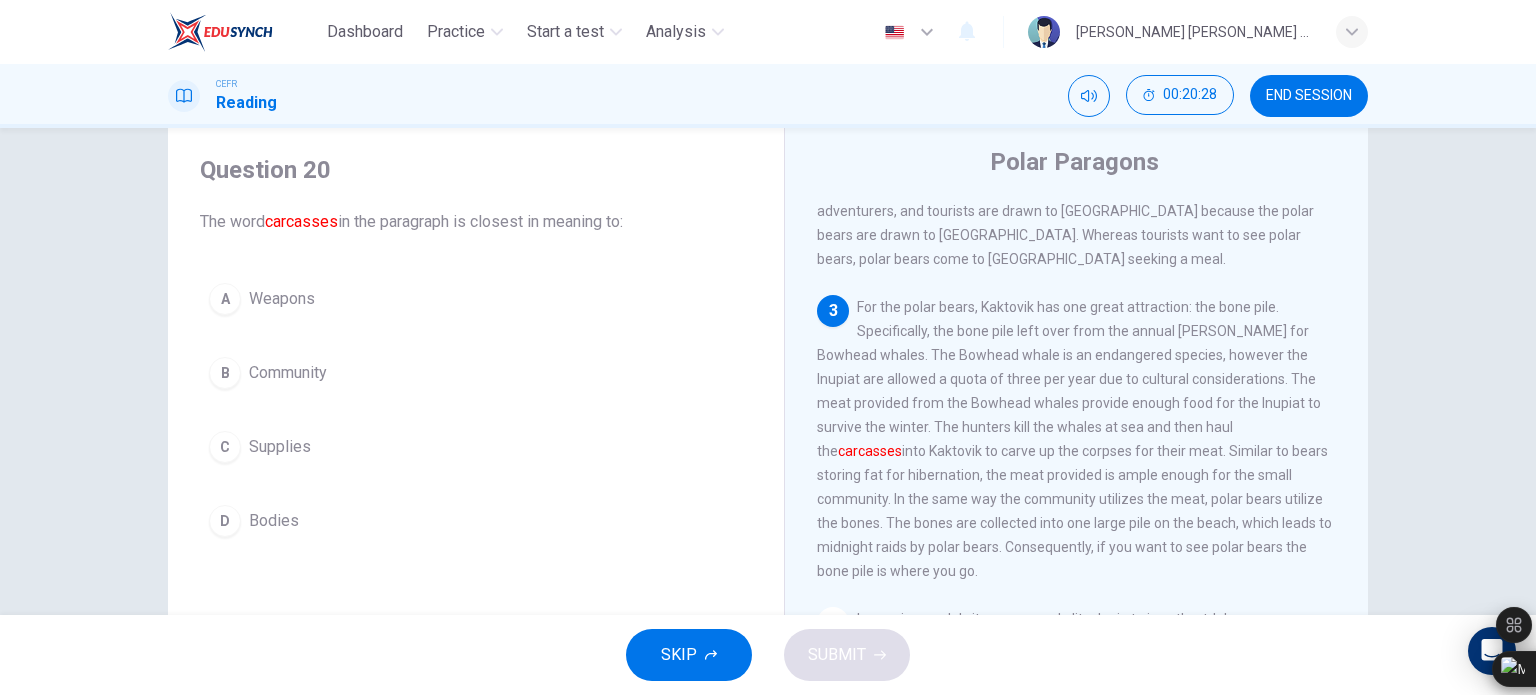 scroll, scrollTop: 531, scrollLeft: 0, axis: vertical 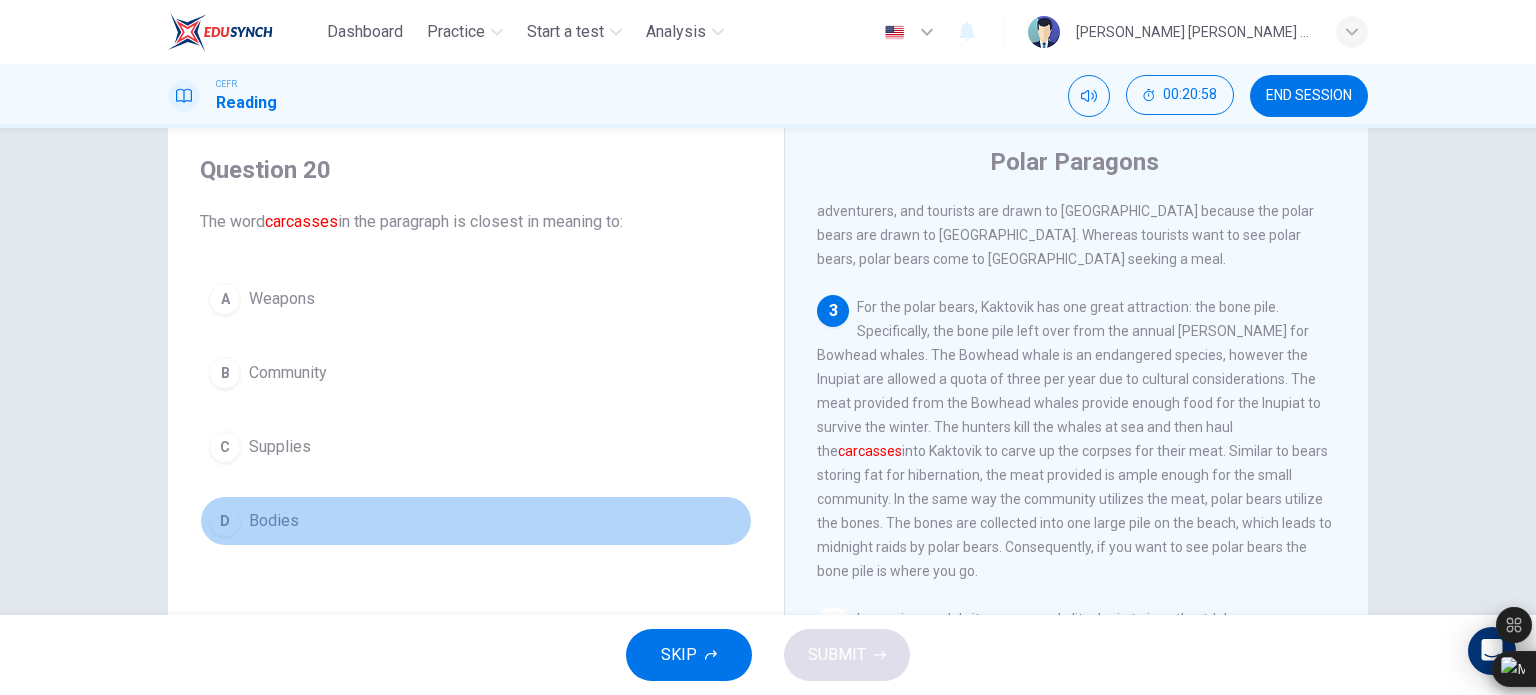 click on "D Bodies" at bounding box center [476, 521] 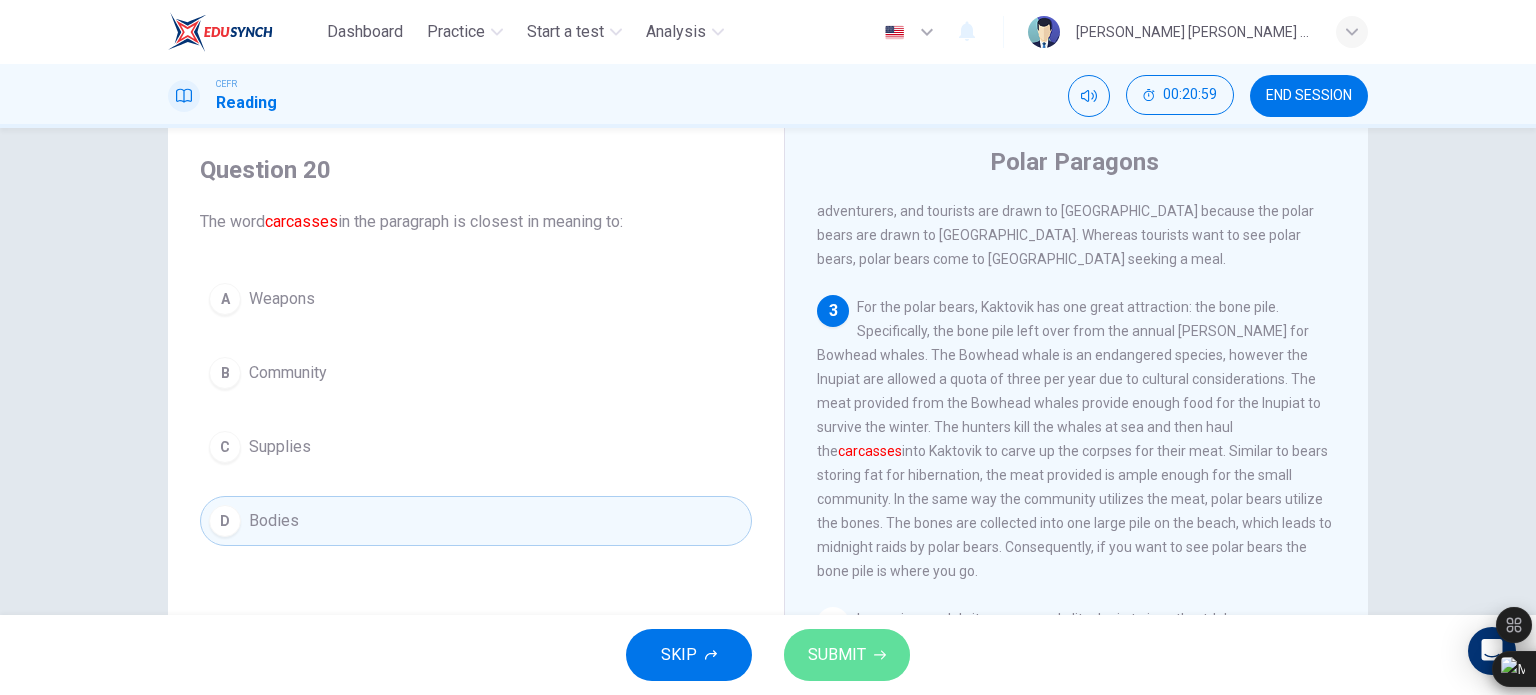 click on "SUBMIT" at bounding box center [847, 655] 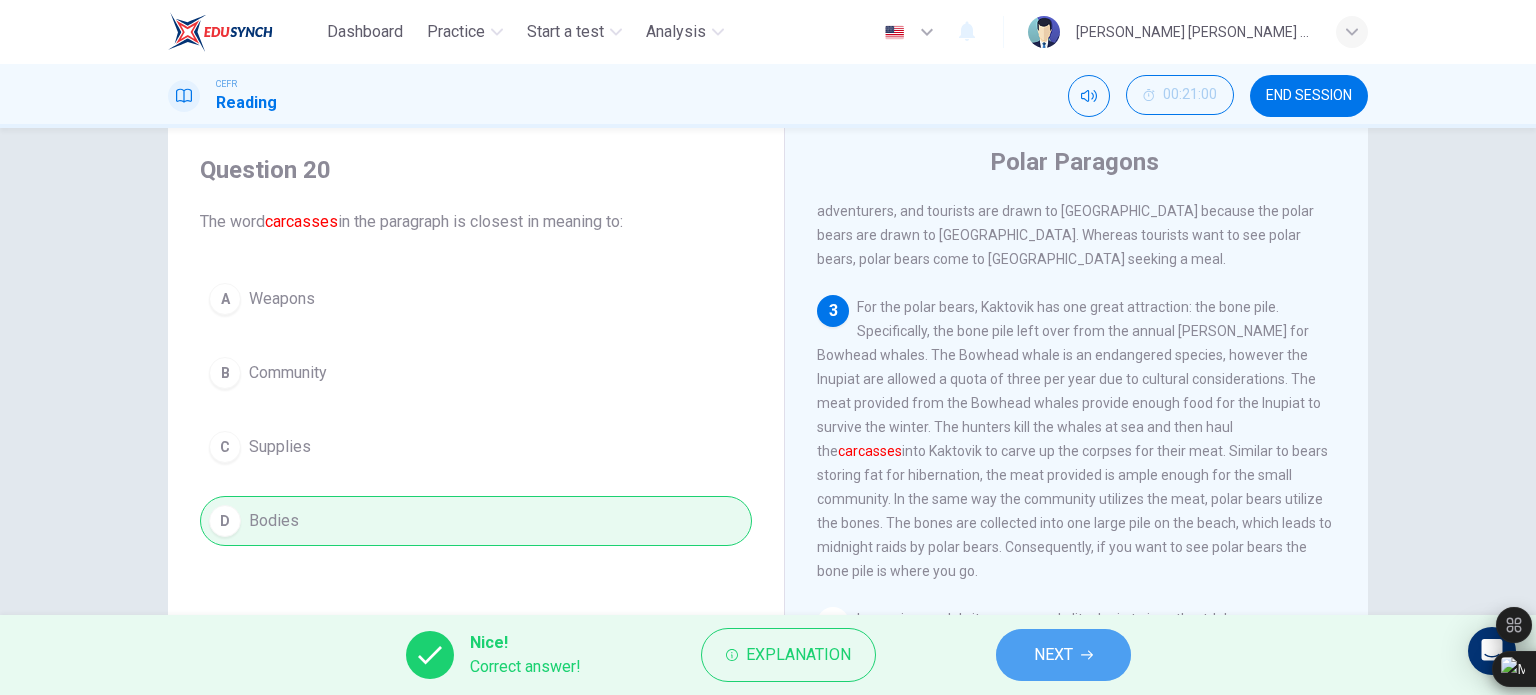 click on "NEXT" at bounding box center (1053, 655) 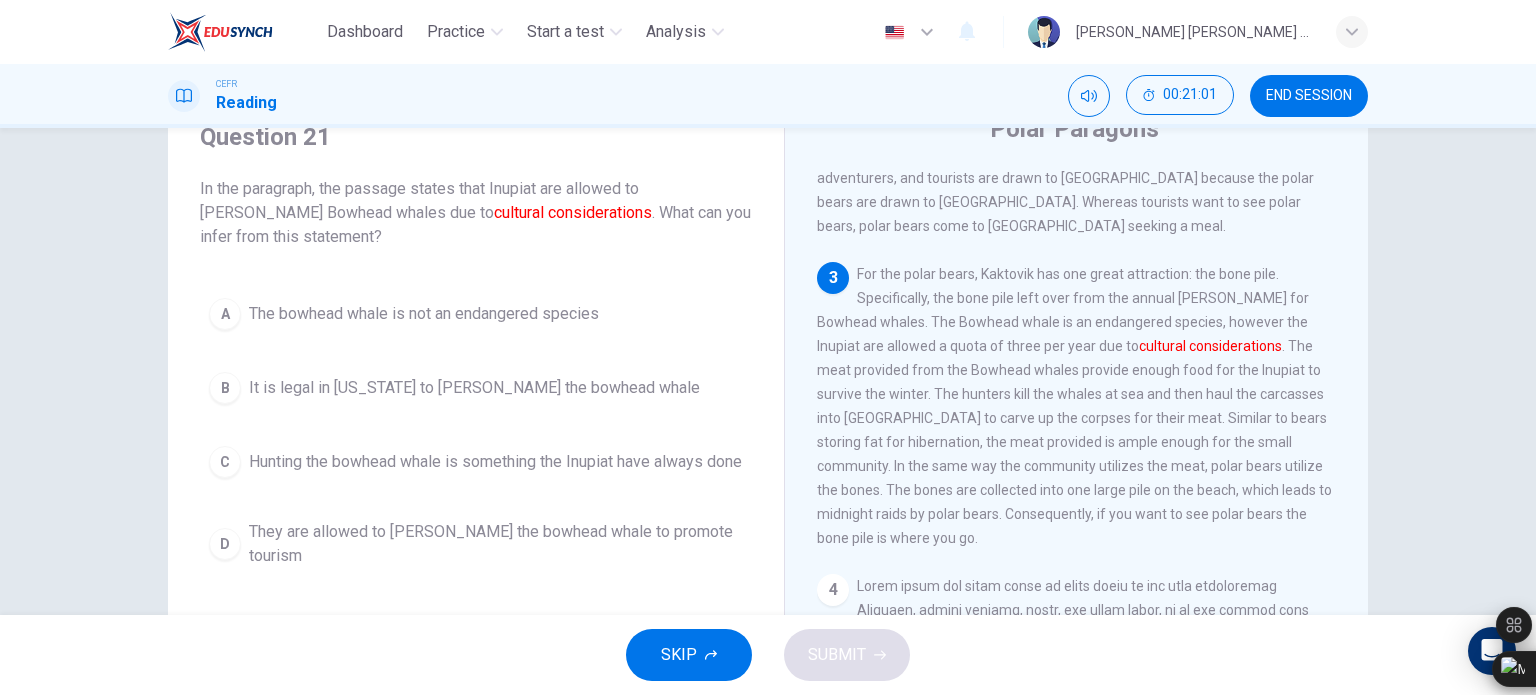 scroll, scrollTop: 86, scrollLeft: 0, axis: vertical 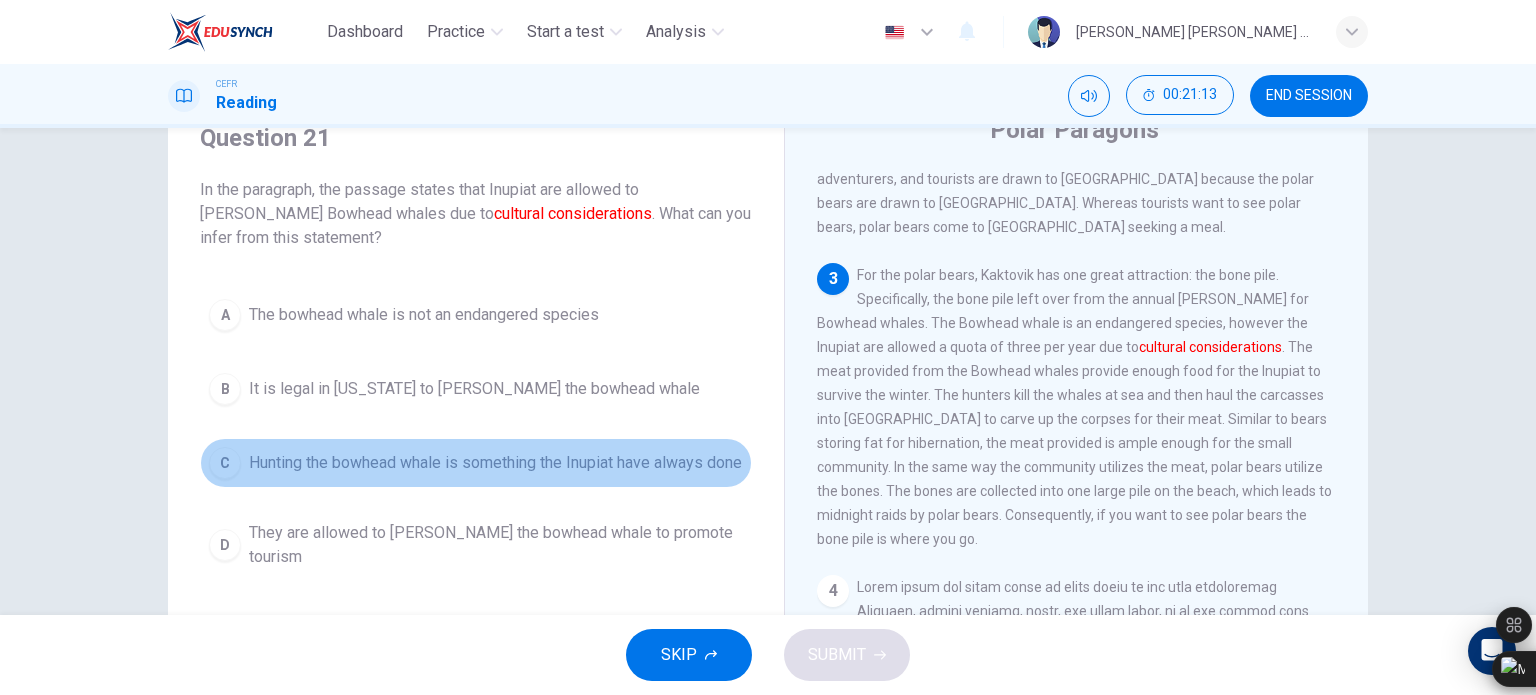 click on "Hunting the bowhead whale is something the Inupiat have always done" at bounding box center (495, 463) 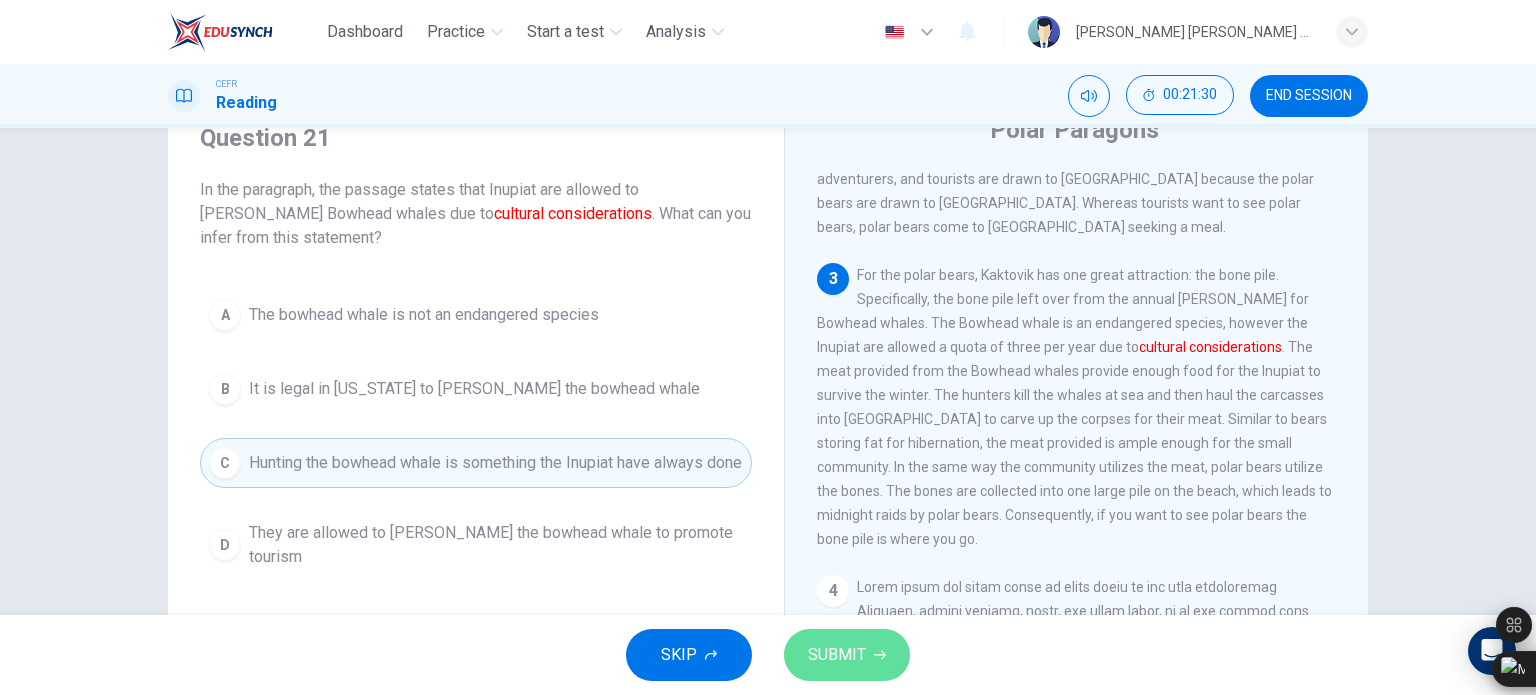 click on "SUBMIT" at bounding box center (837, 655) 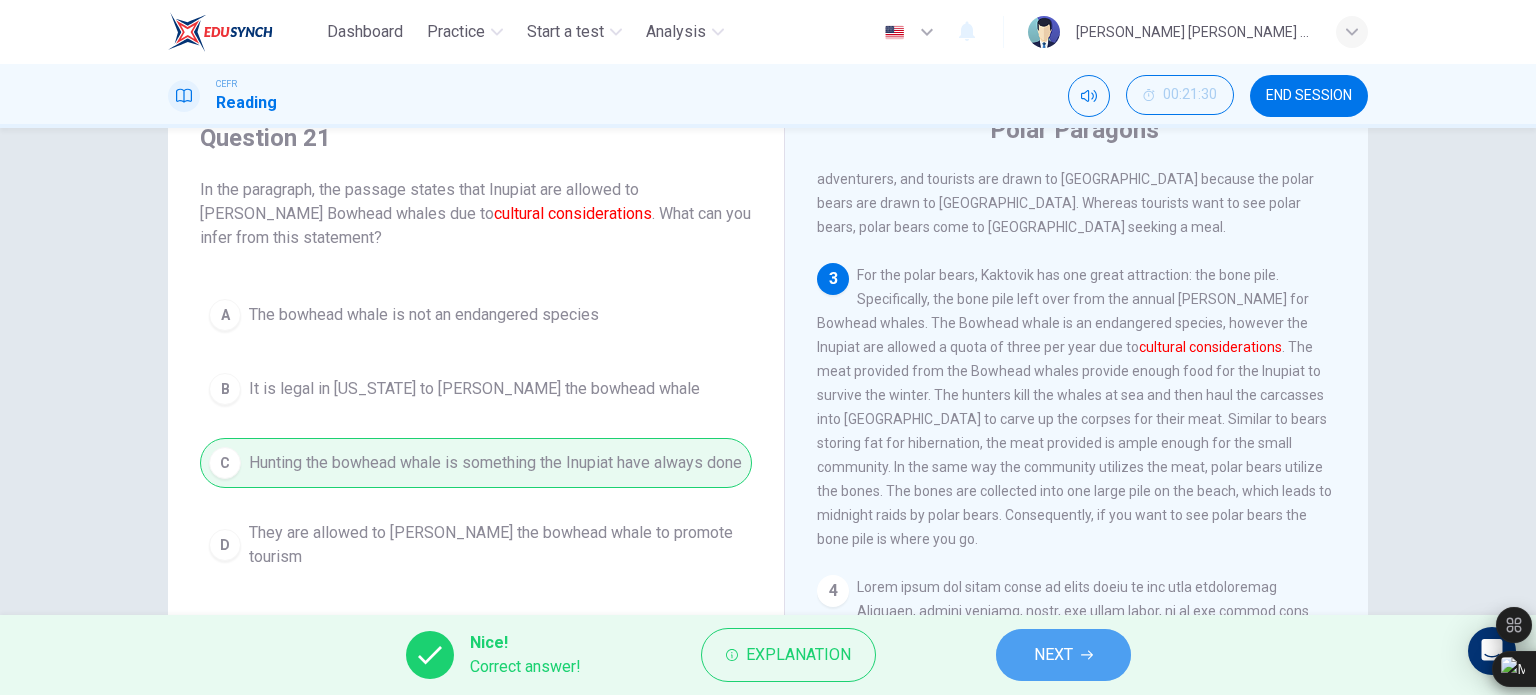 click on "NEXT" at bounding box center (1063, 655) 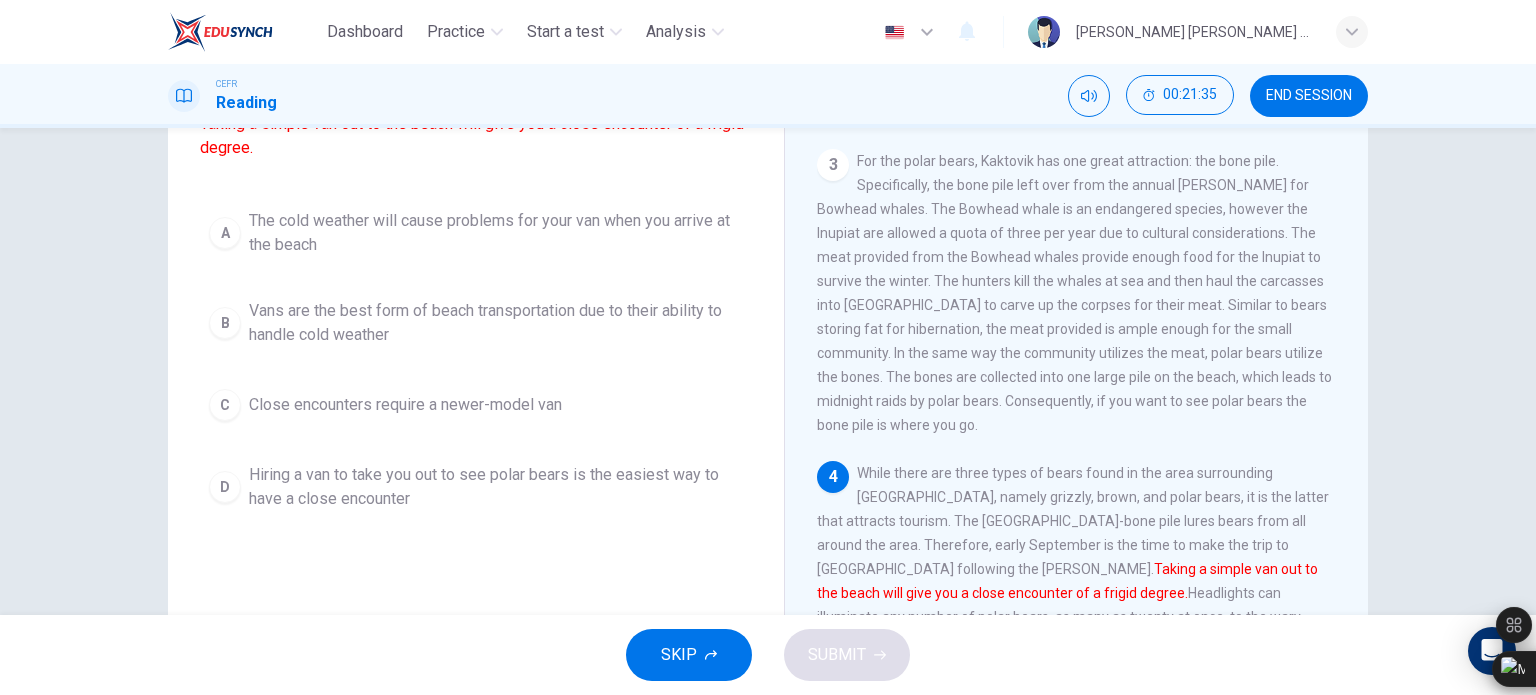 scroll, scrollTop: 199, scrollLeft: 0, axis: vertical 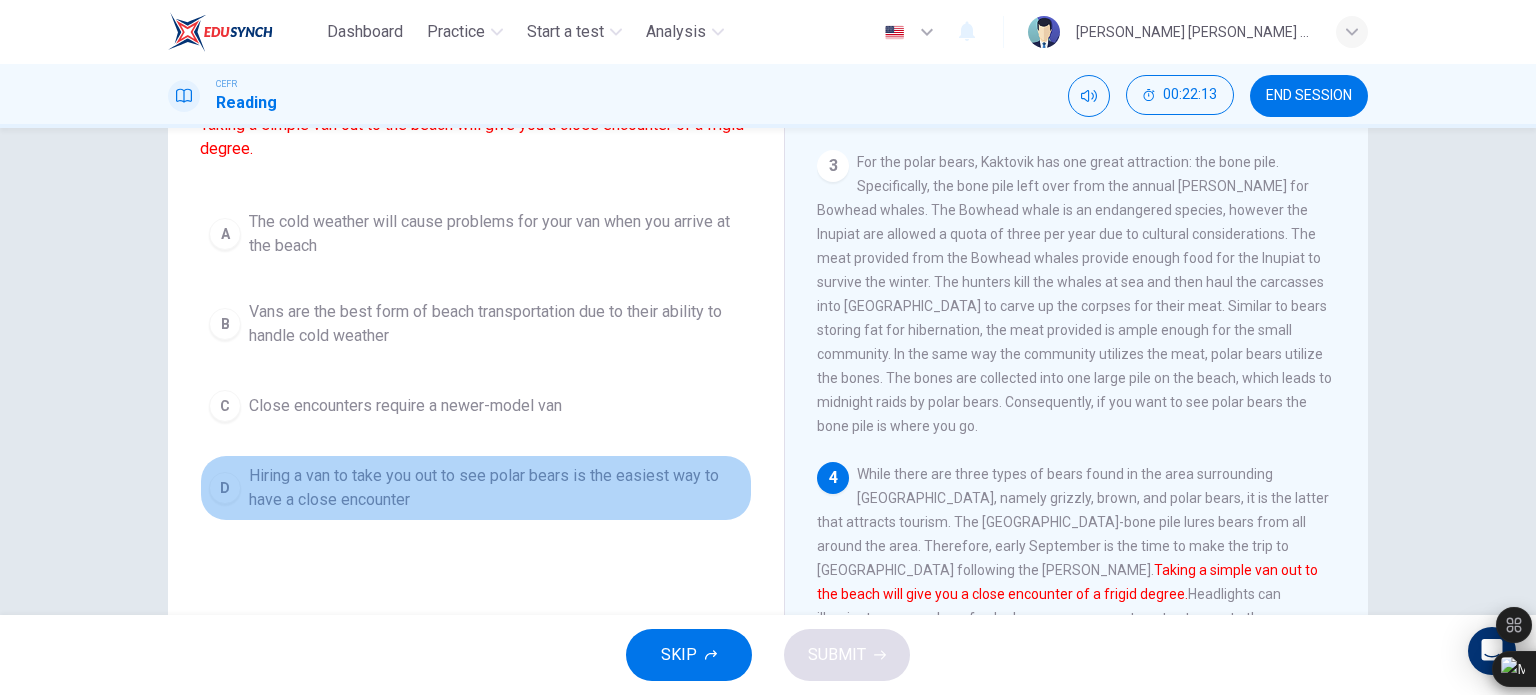 click on "Hiring a van to take you out to see polar bears is the easiest way to have a close encounter" at bounding box center [496, 488] 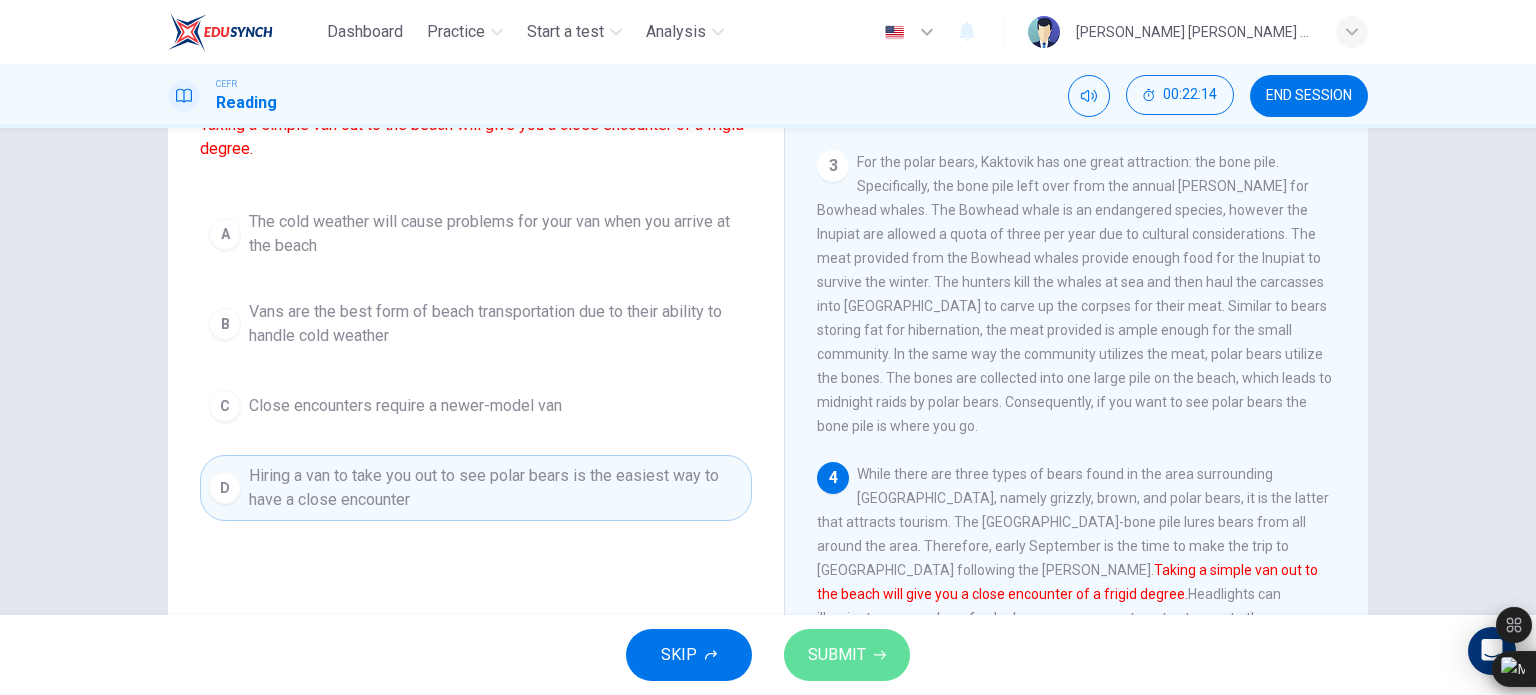click on "SUBMIT" at bounding box center (837, 655) 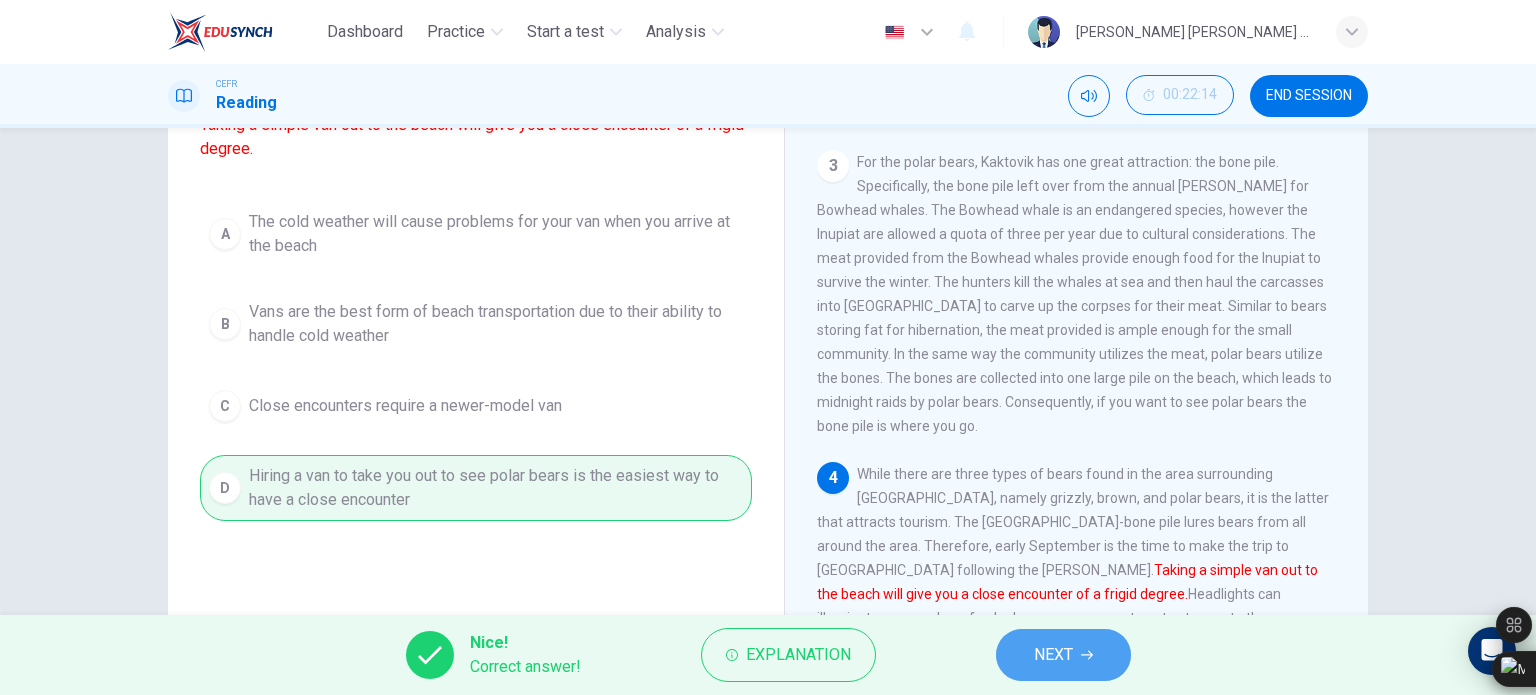 click on "NEXT" at bounding box center (1063, 655) 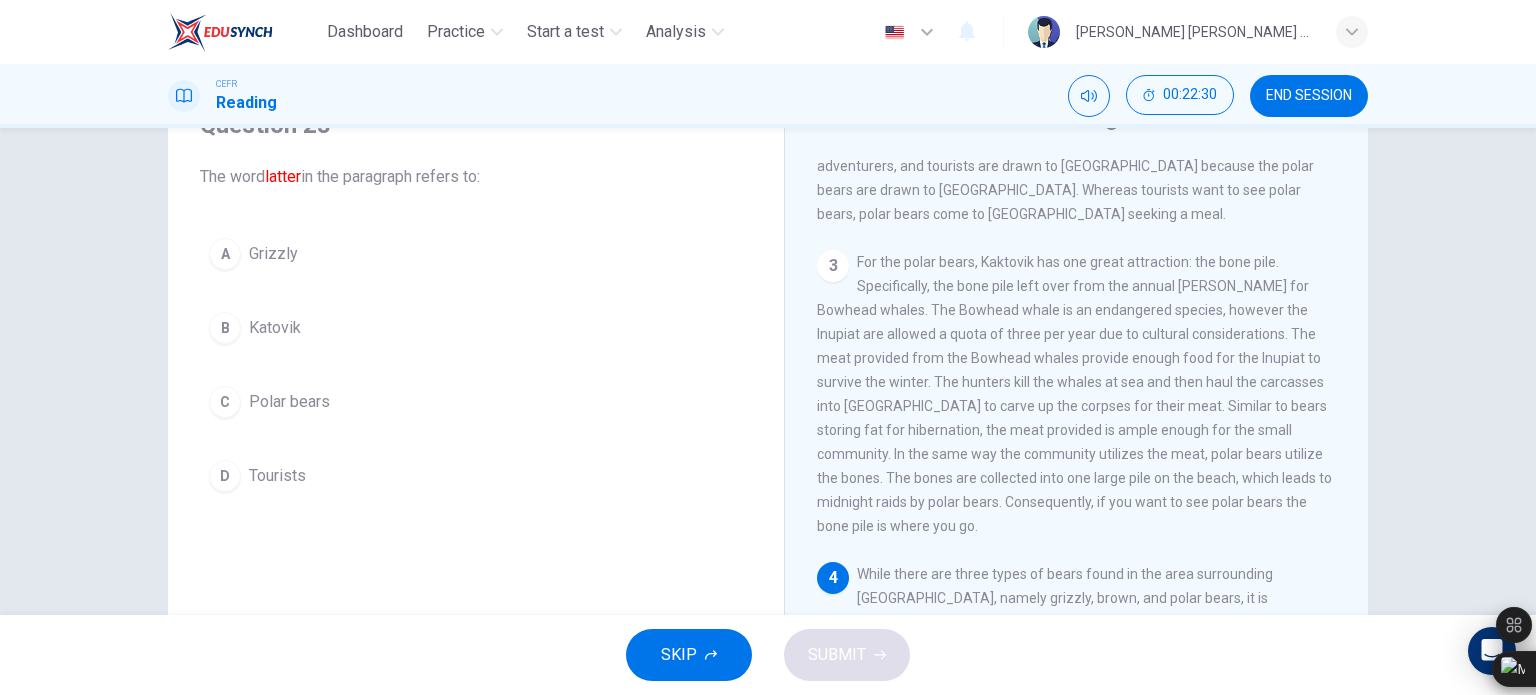 scroll, scrollTop: 100, scrollLeft: 0, axis: vertical 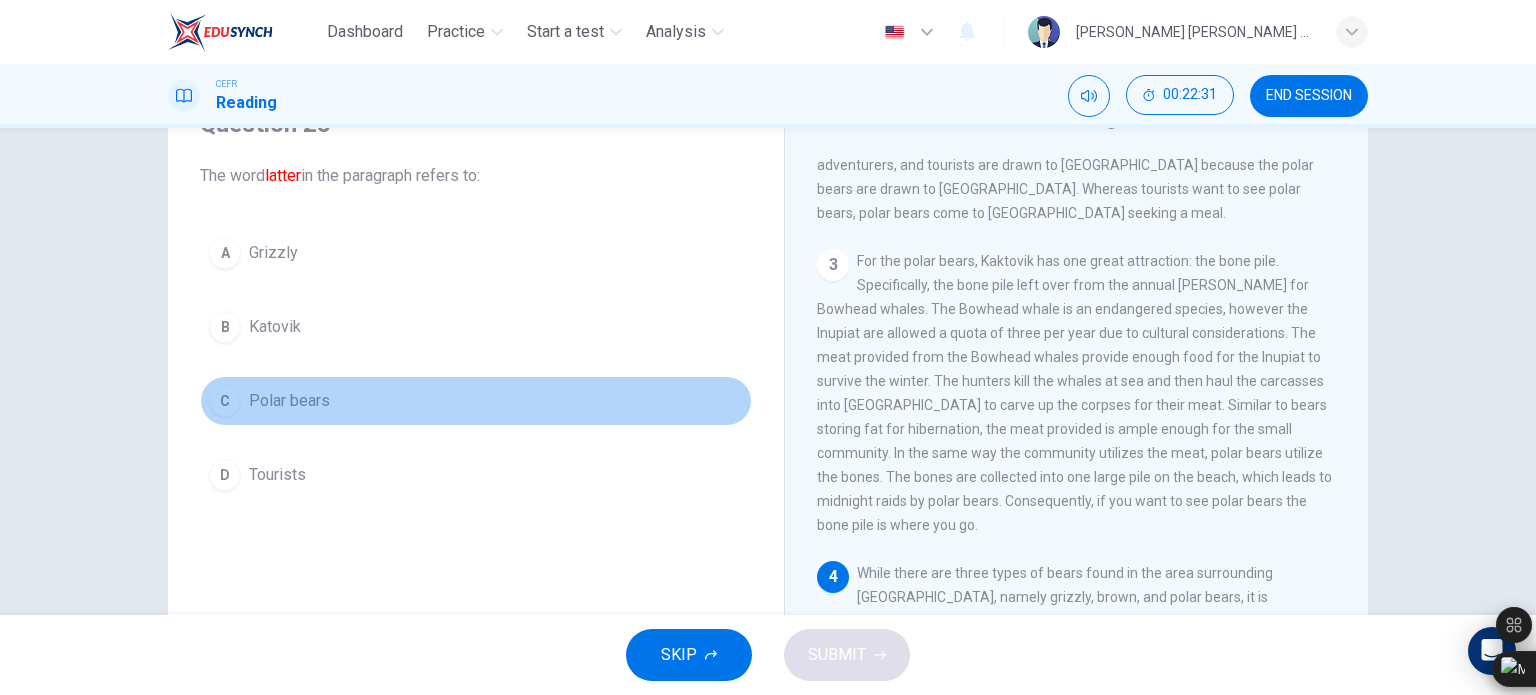 click on "Polar bears" at bounding box center [289, 401] 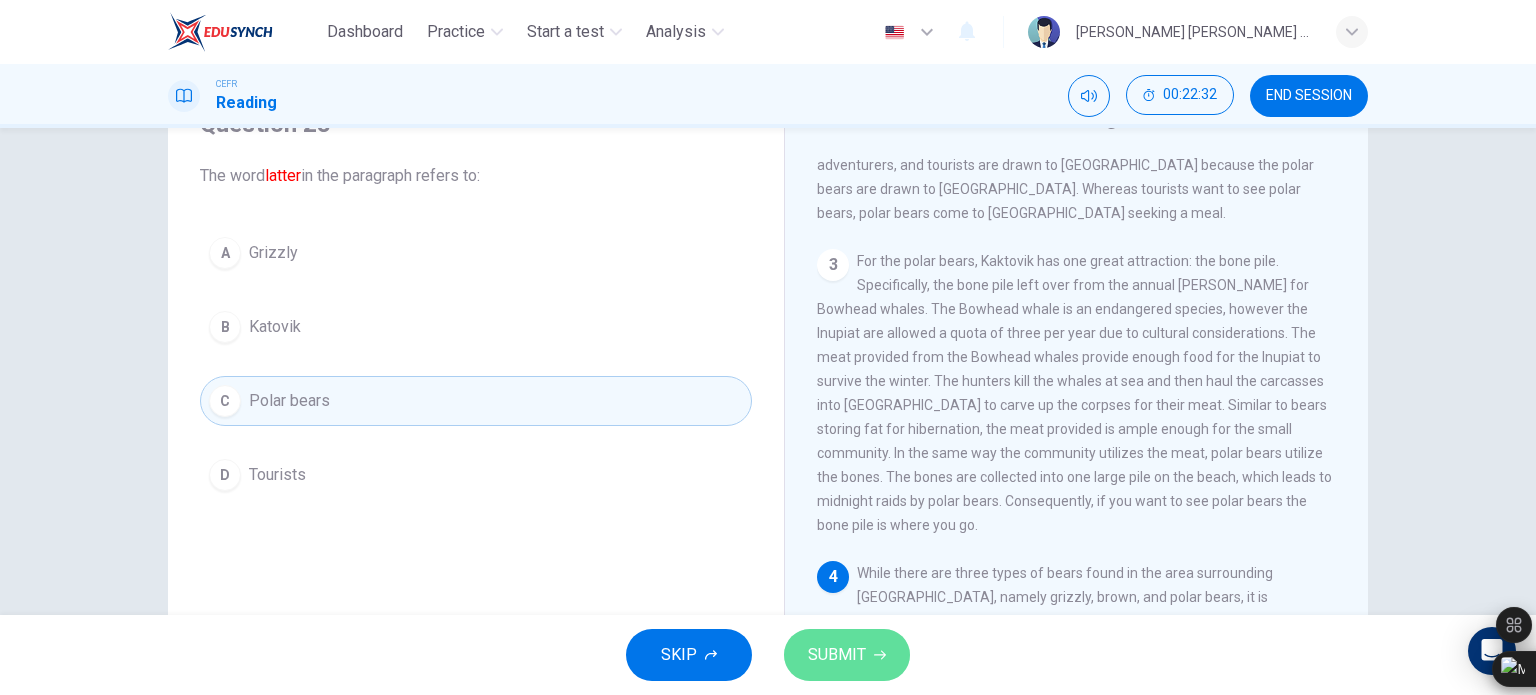 click on "SUBMIT" at bounding box center (837, 655) 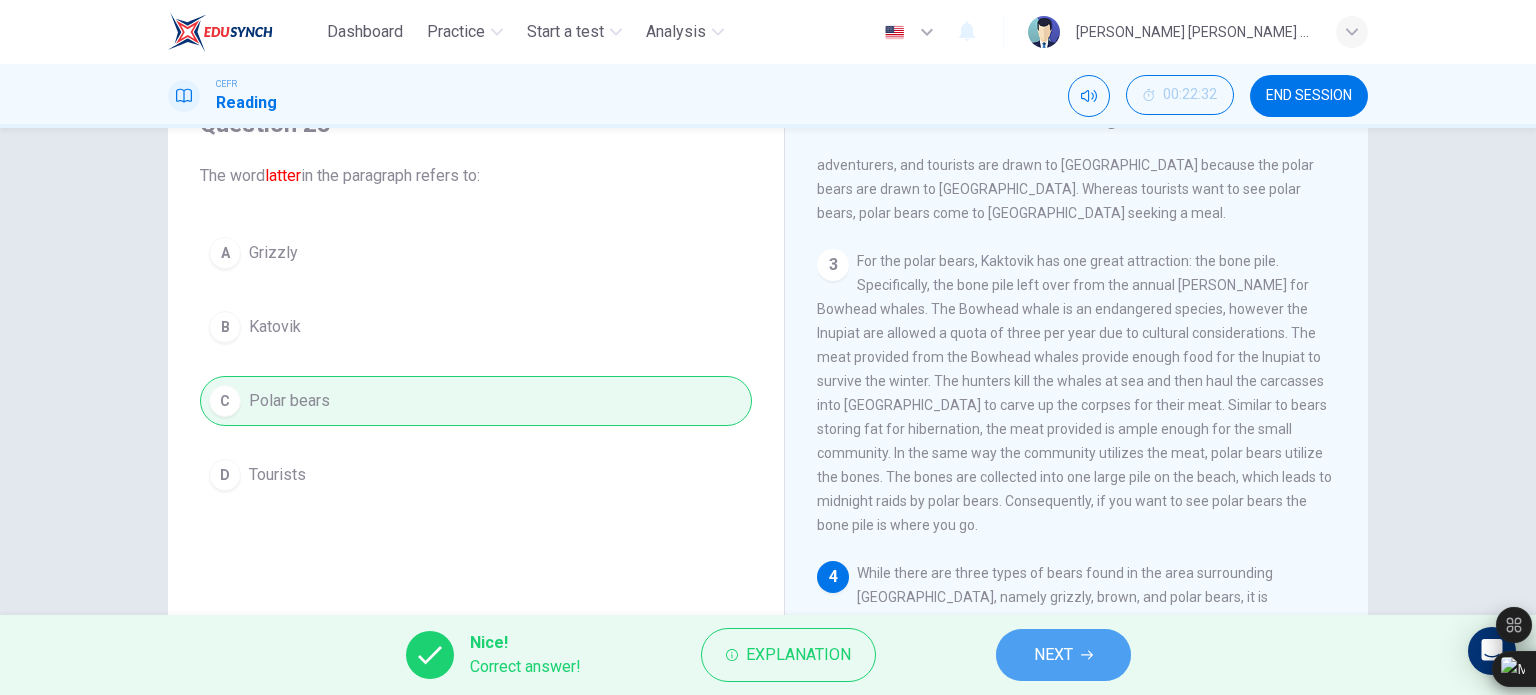 click 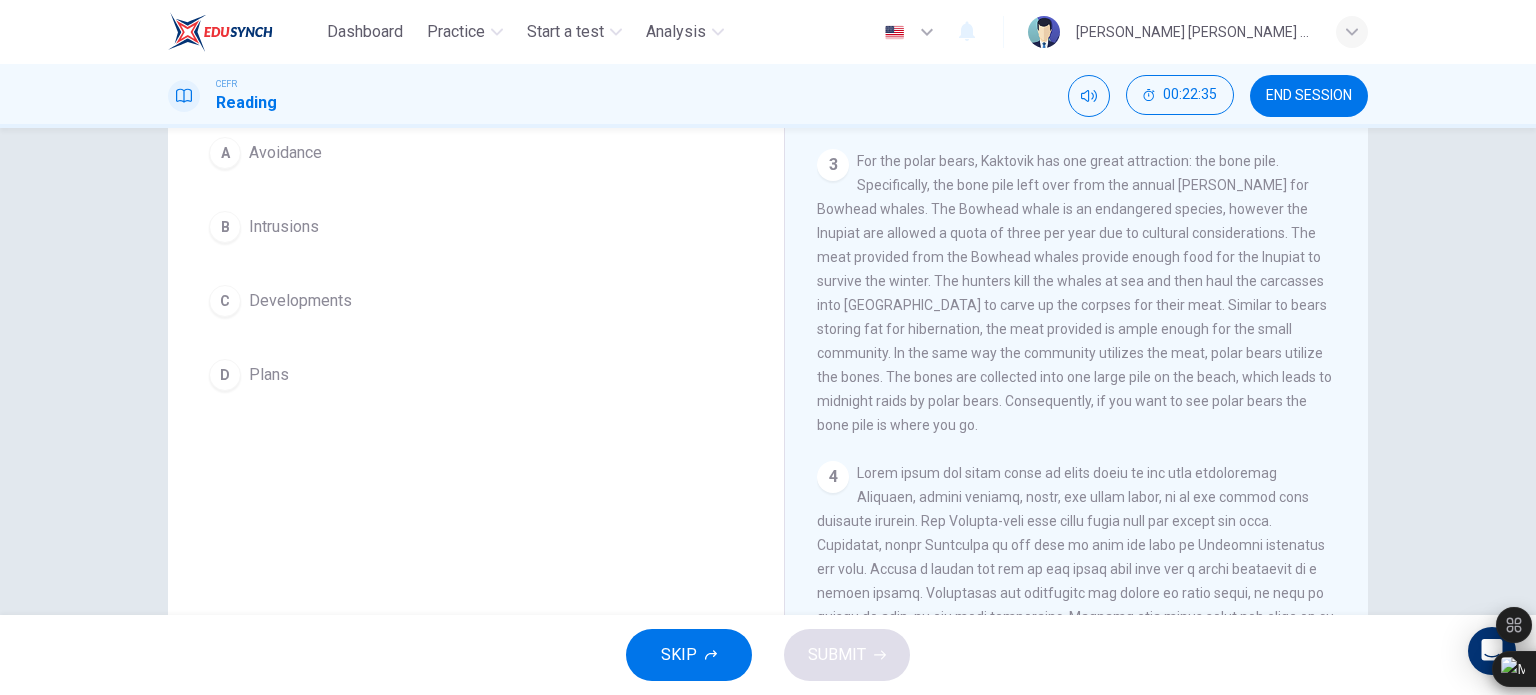 scroll, scrollTop: 288, scrollLeft: 0, axis: vertical 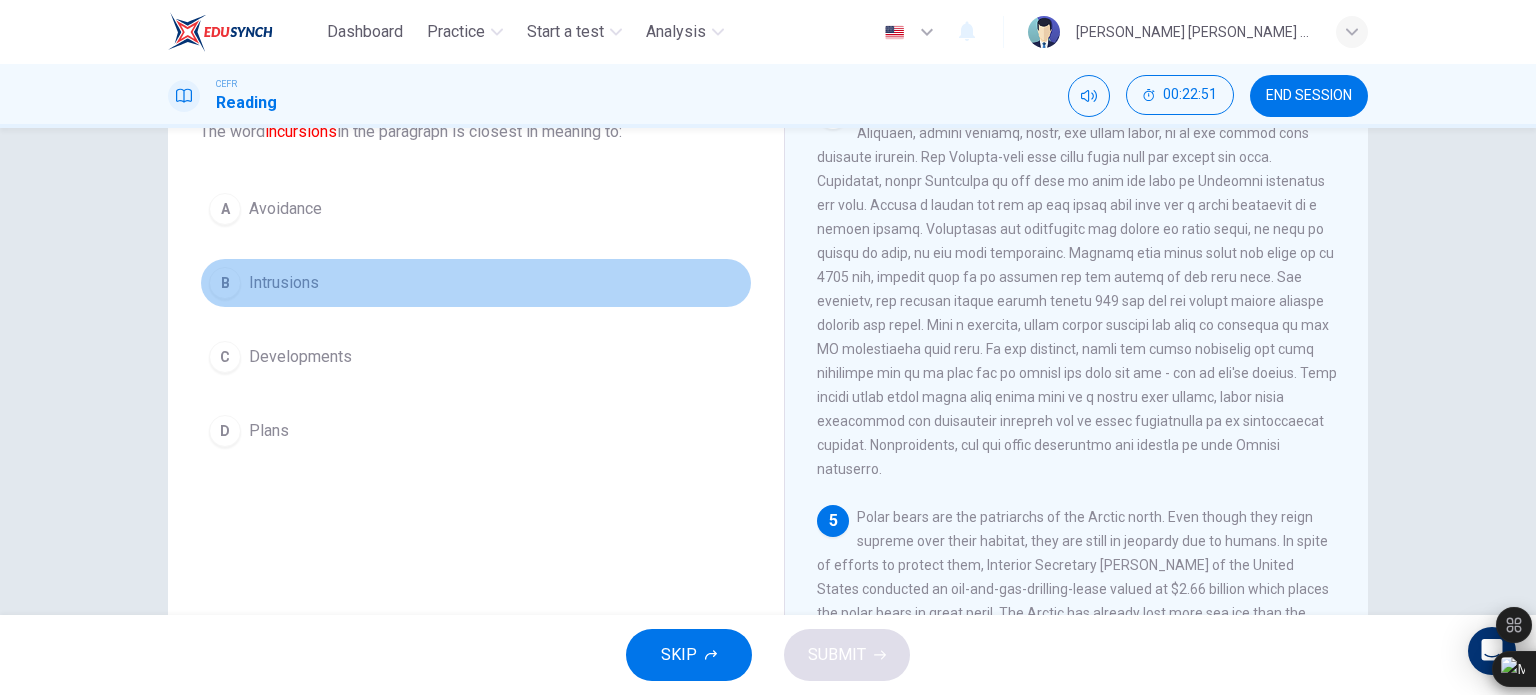 click on "B Intrusions" at bounding box center (476, 283) 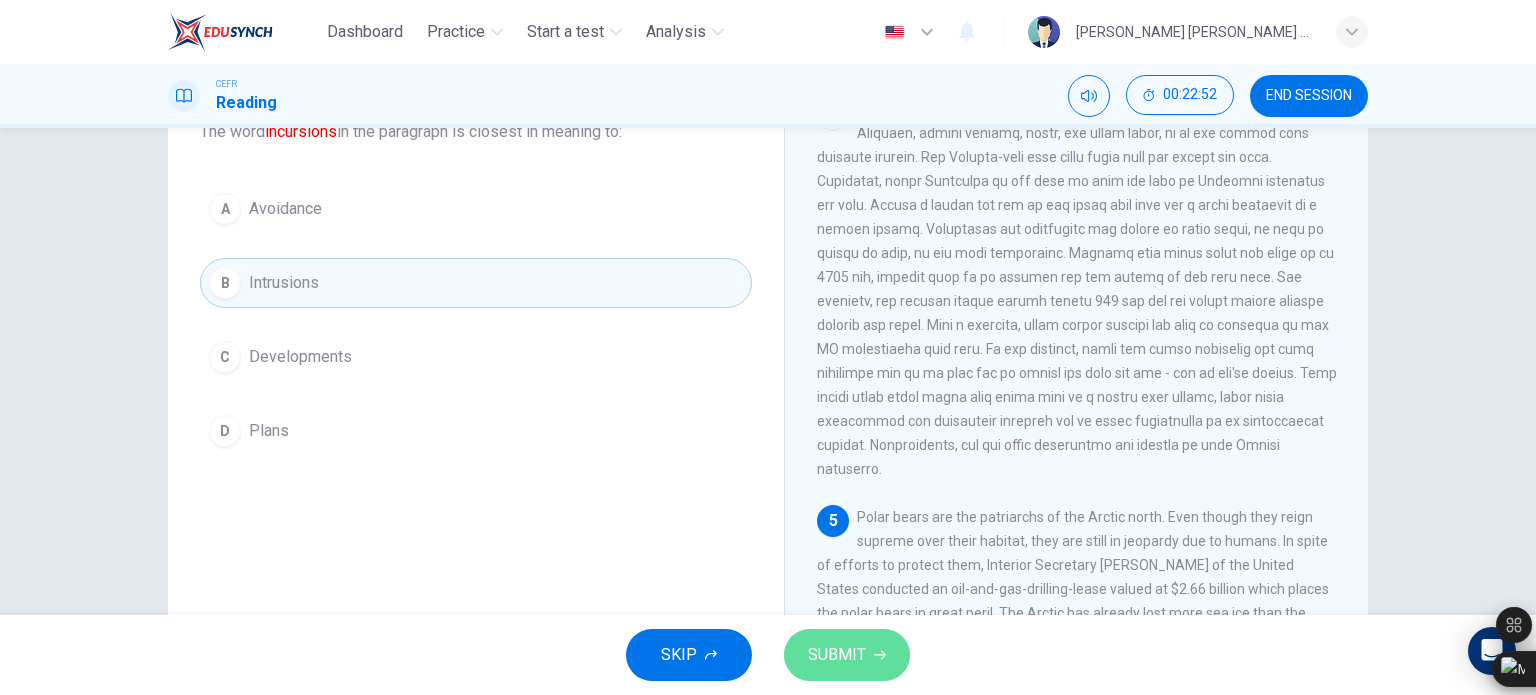 click on "SUBMIT" at bounding box center [847, 655] 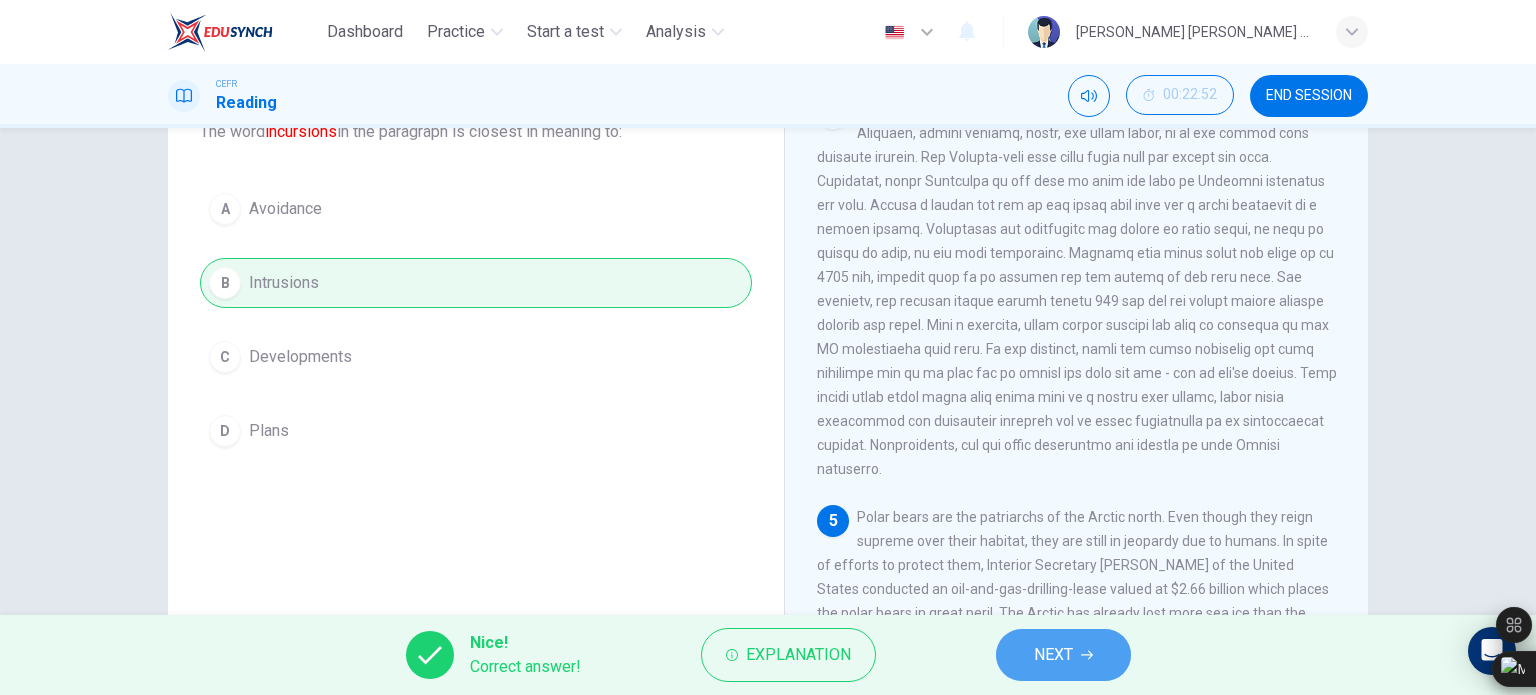click on "NEXT" at bounding box center (1063, 655) 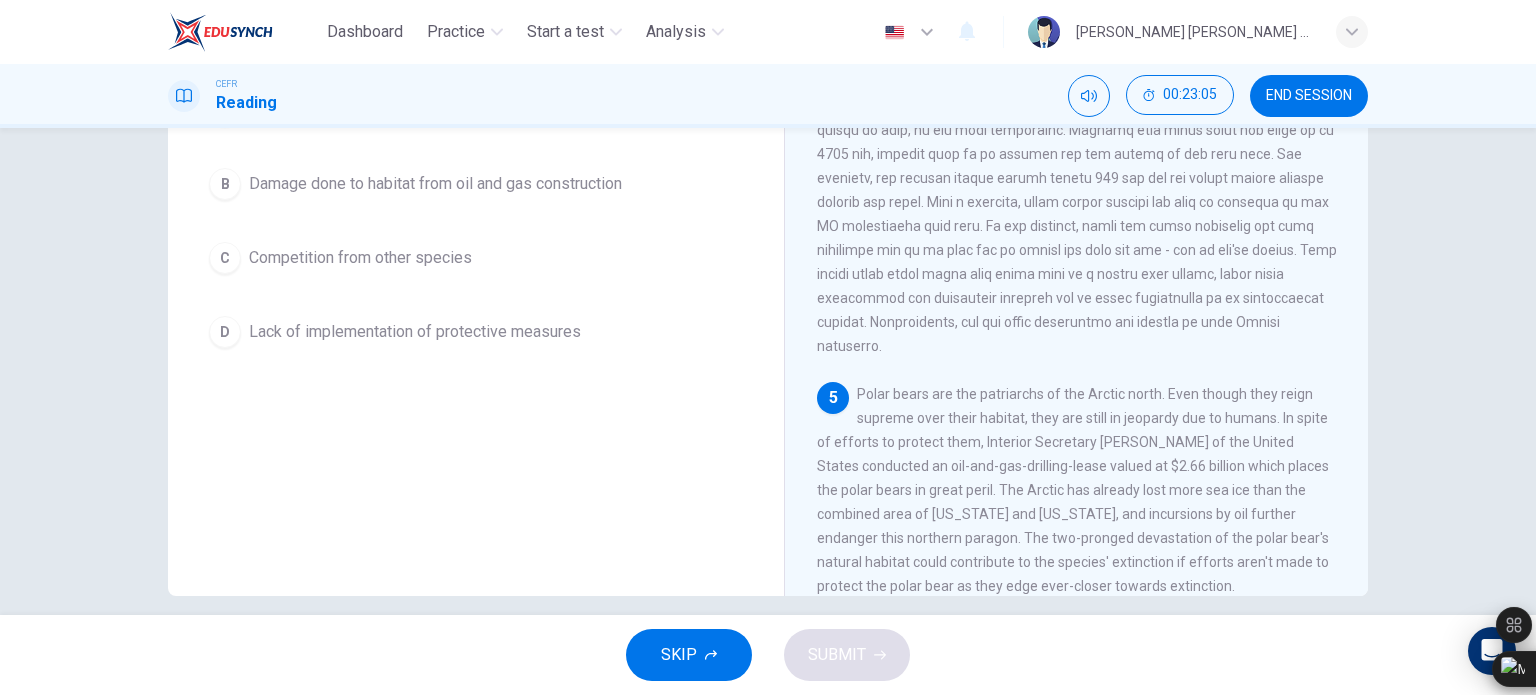 scroll, scrollTop: 268, scrollLeft: 0, axis: vertical 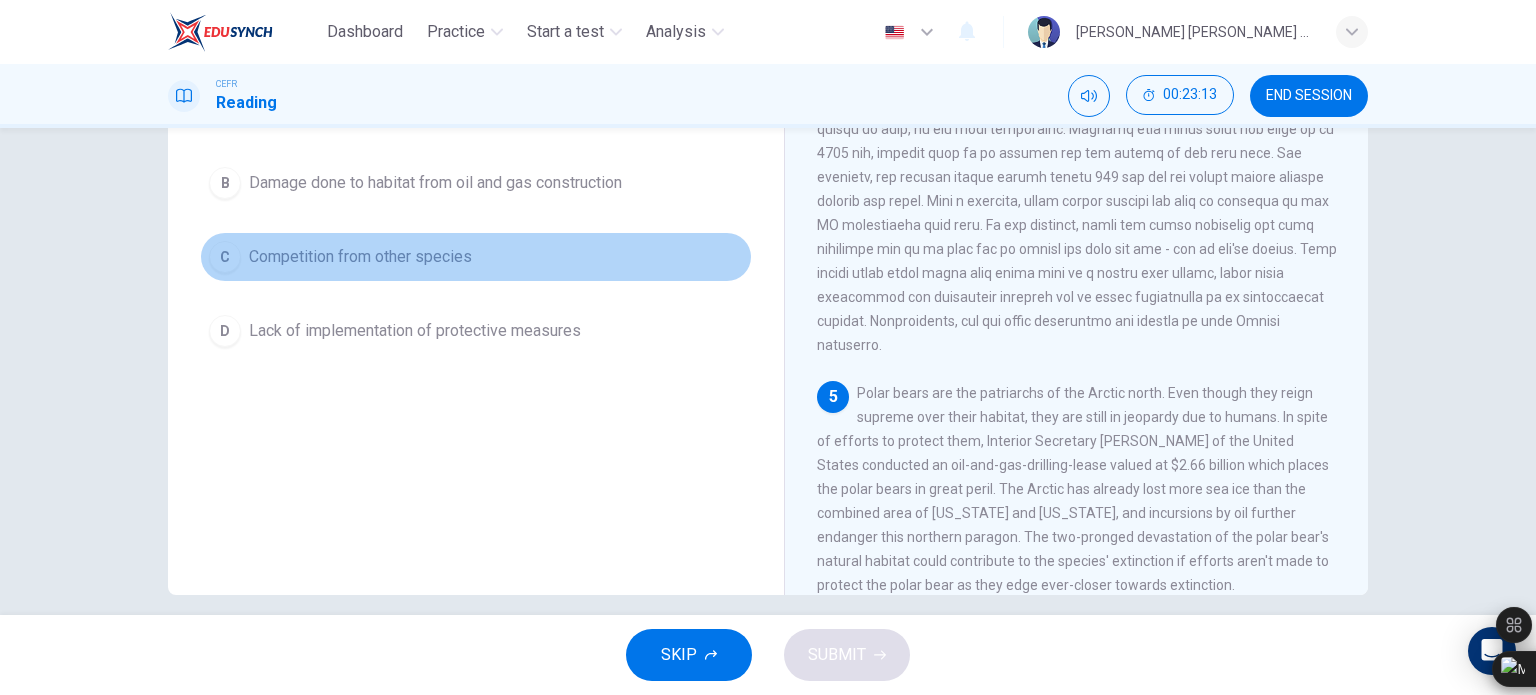 click on "C Competition from other species" at bounding box center (476, 257) 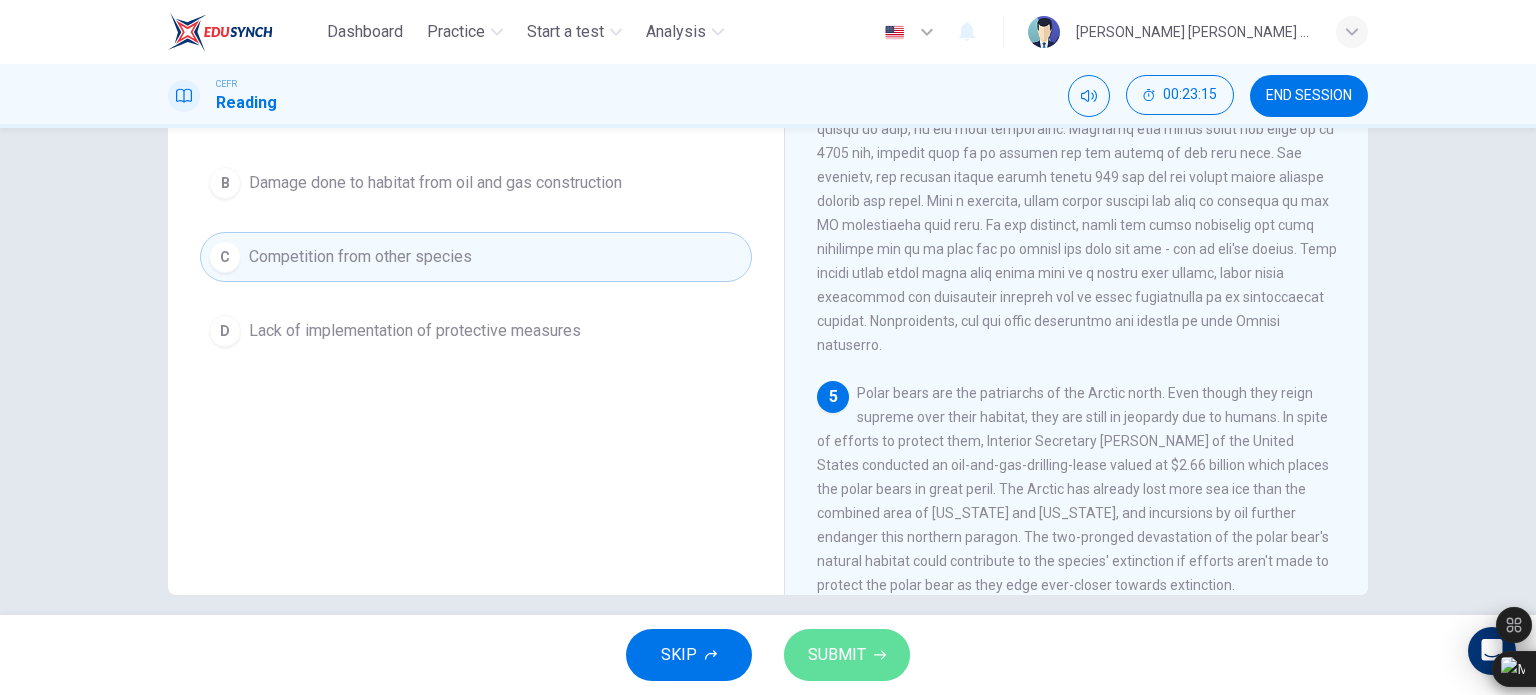 click on "SUBMIT" at bounding box center (847, 655) 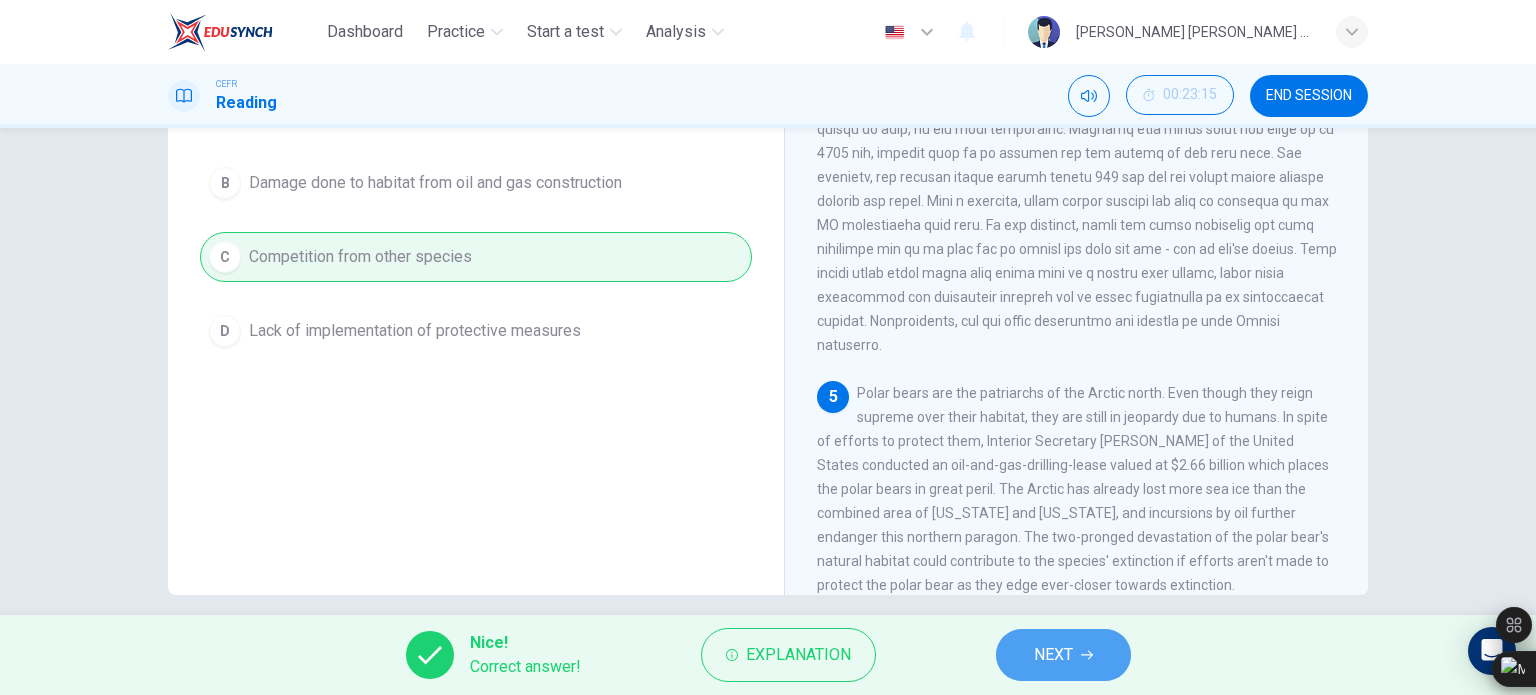 click on "NEXT" at bounding box center [1053, 655] 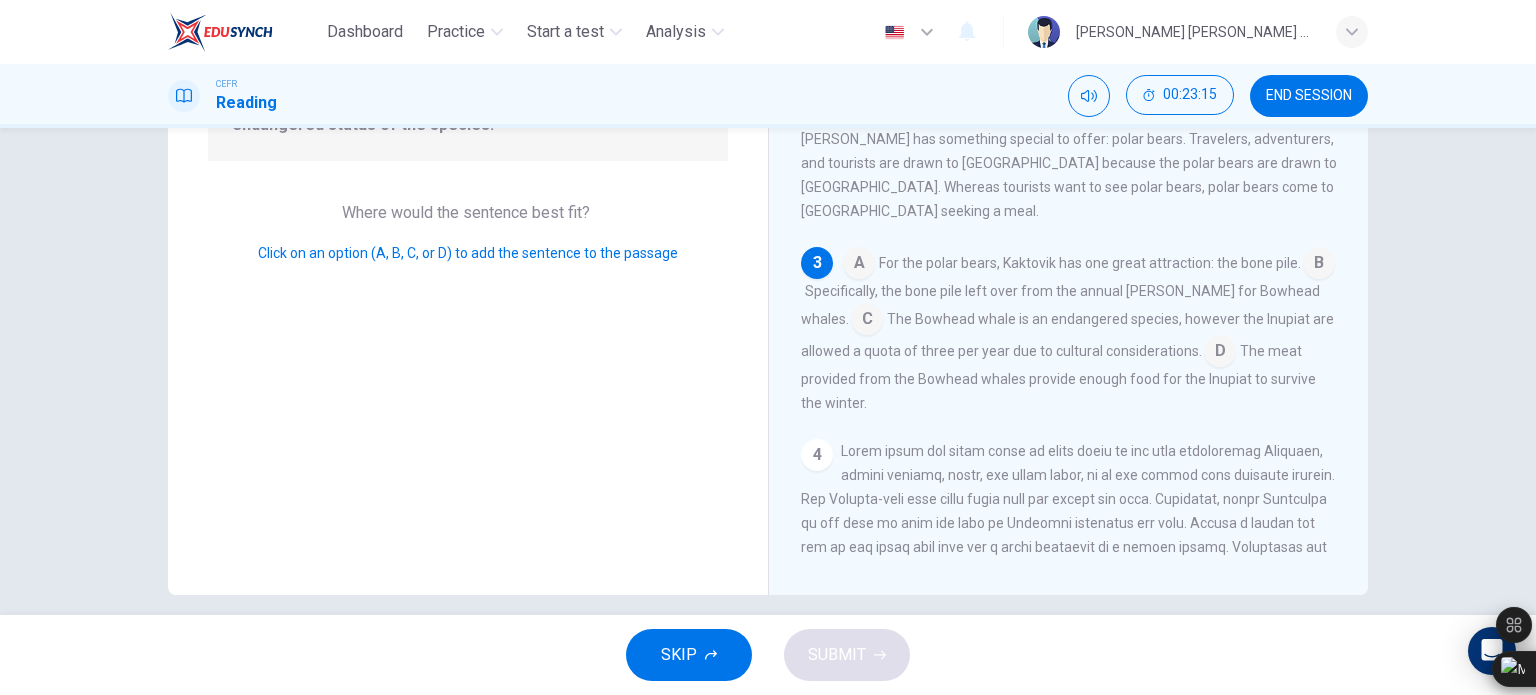 scroll, scrollTop: 394, scrollLeft: 0, axis: vertical 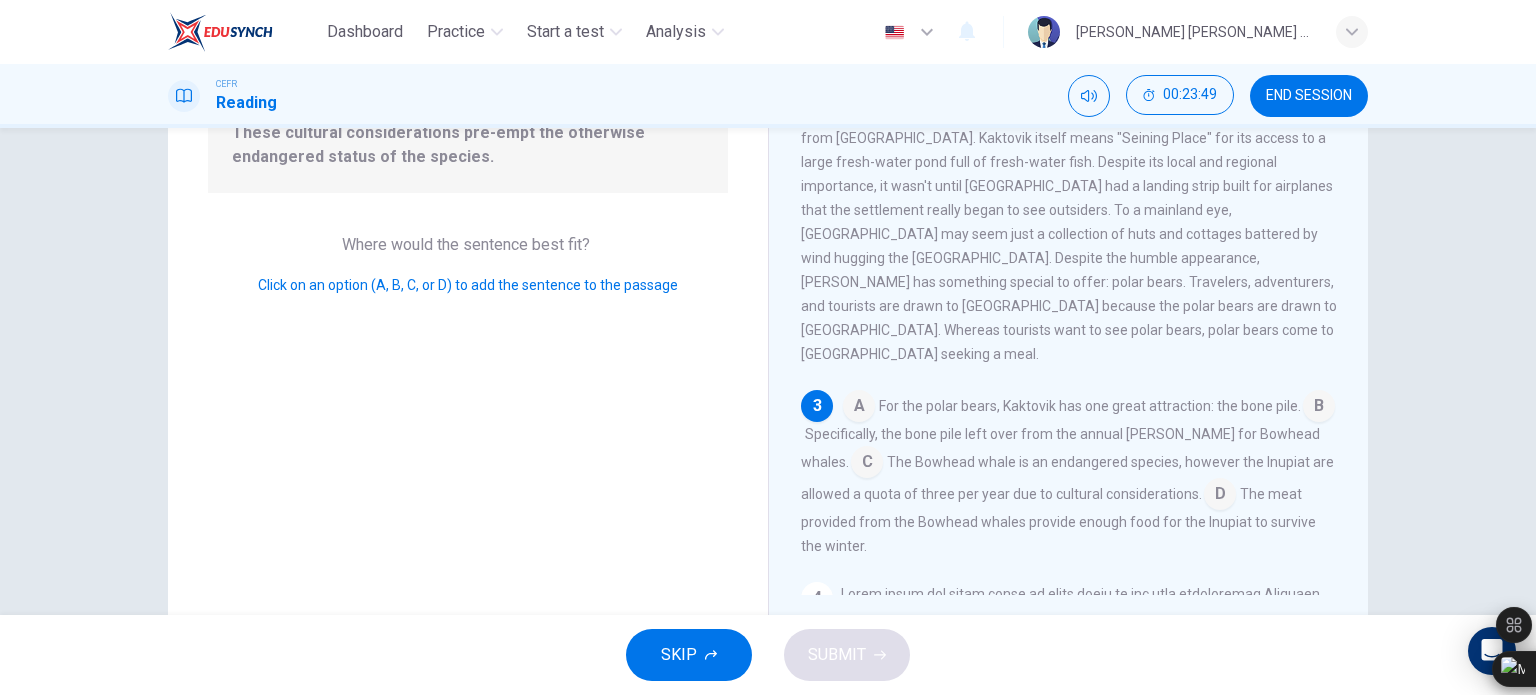 click at bounding box center (1220, 496) 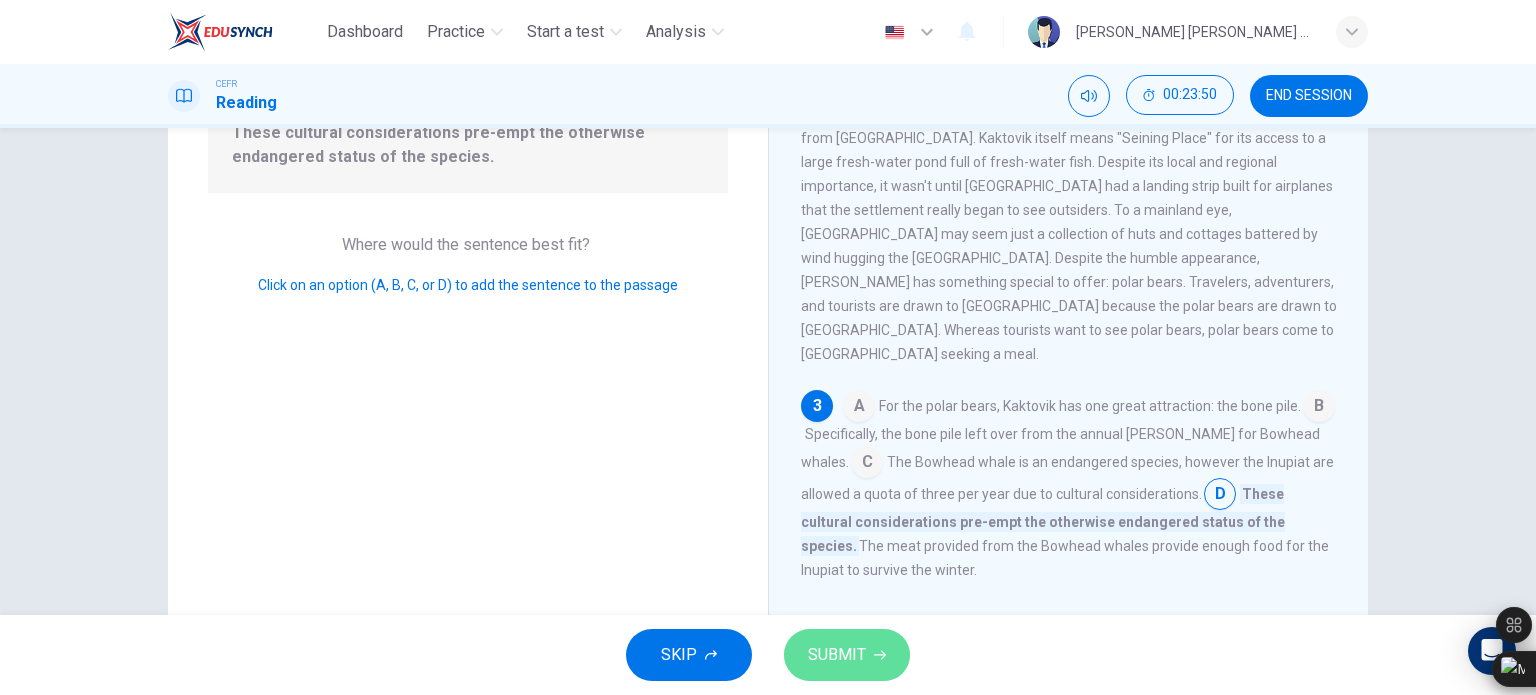 click on "SUBMIT" at bounding box center (847, 655) 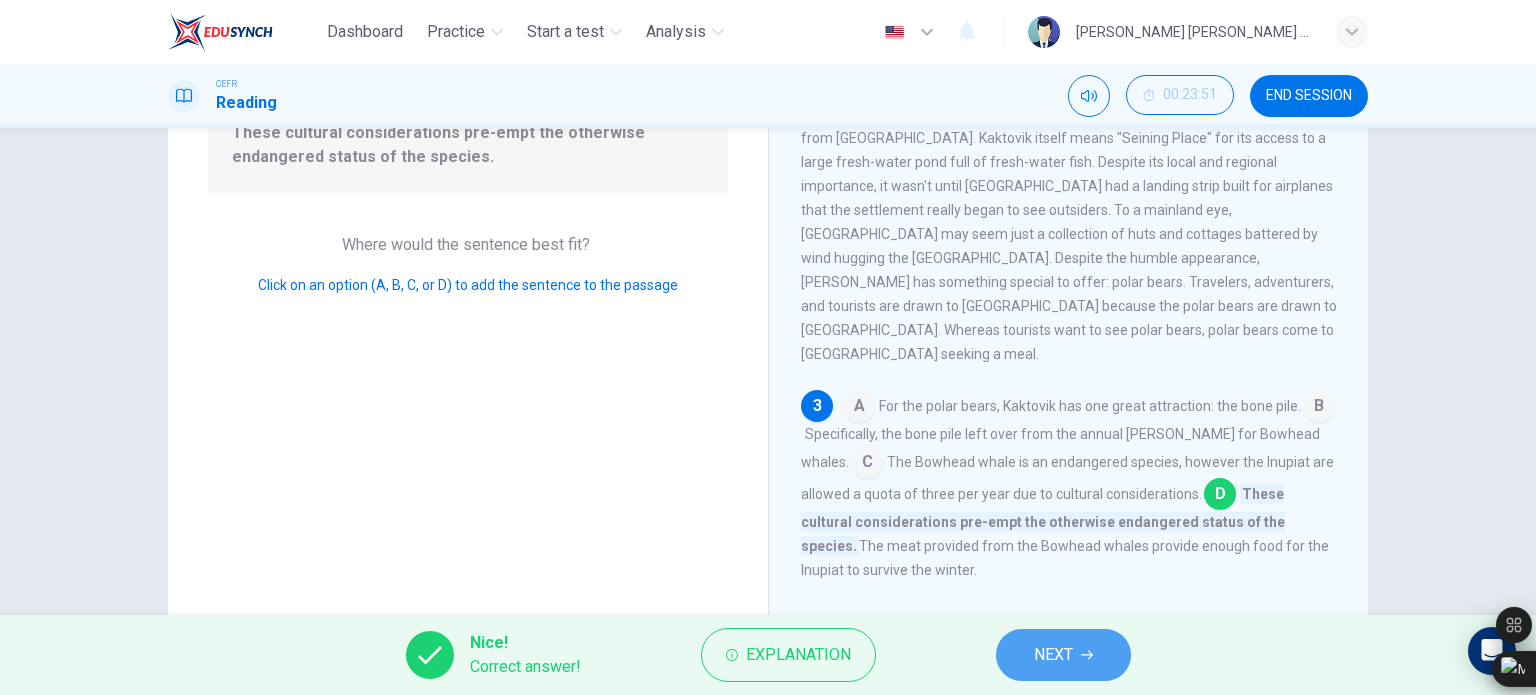 click on "NEXT" at bounding box center (1053, 655) 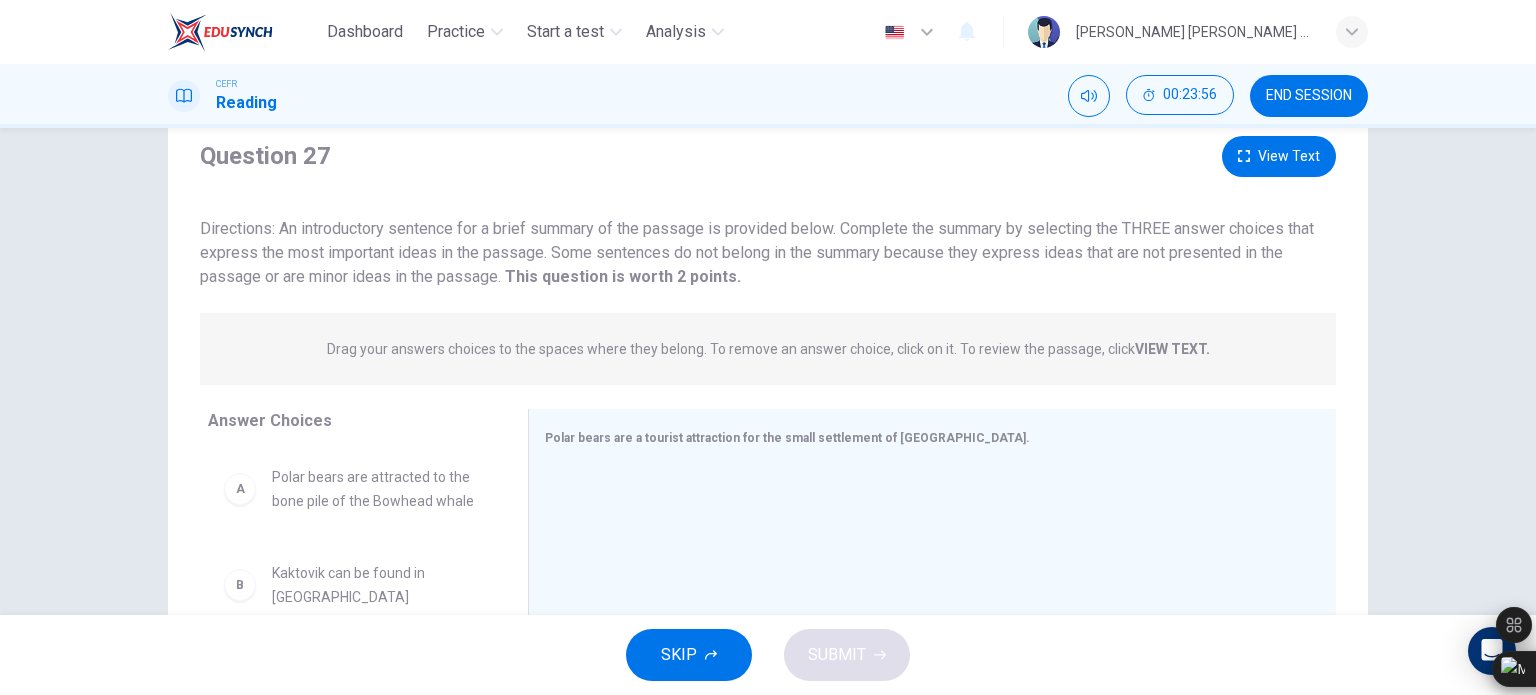 scroll, scrollTop: 0, scrollLeft: 0, axis: both 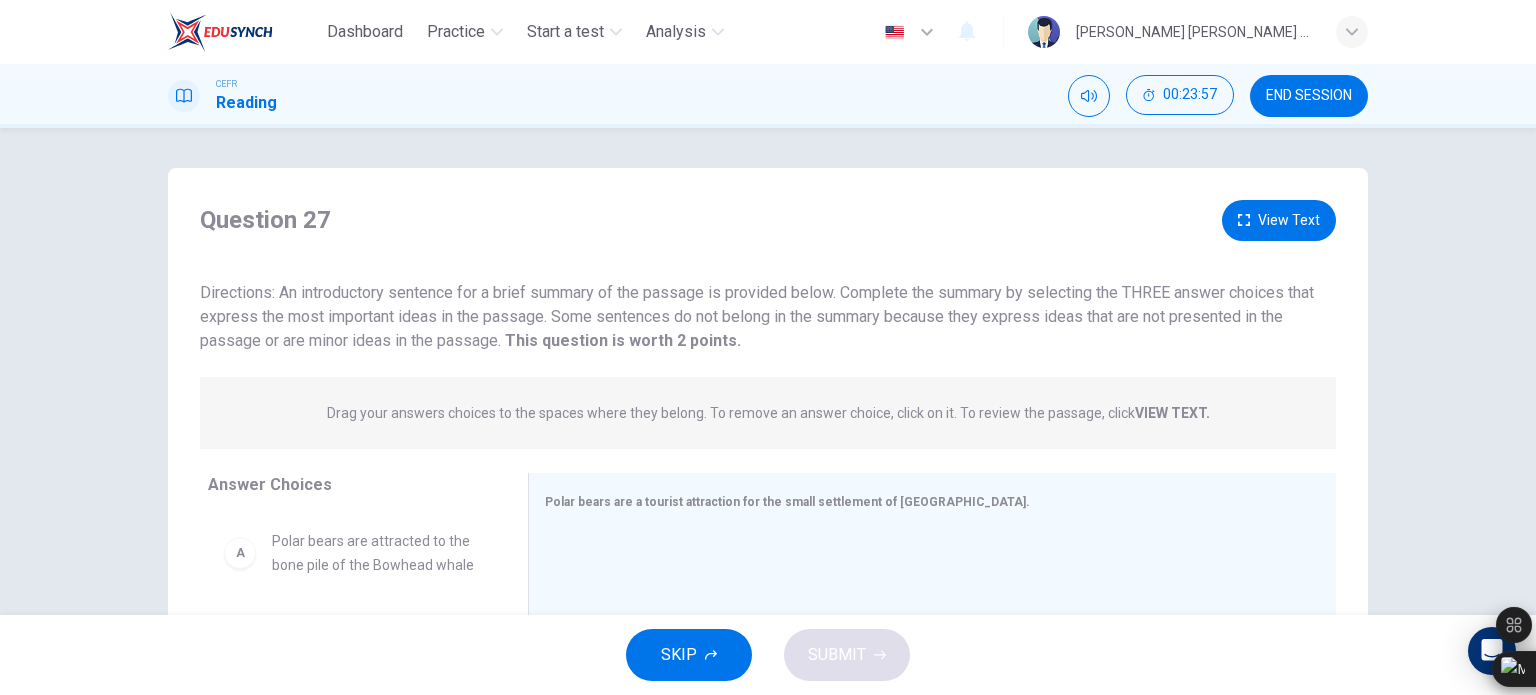 click on "View Text" at bounding box center [1279, 220] 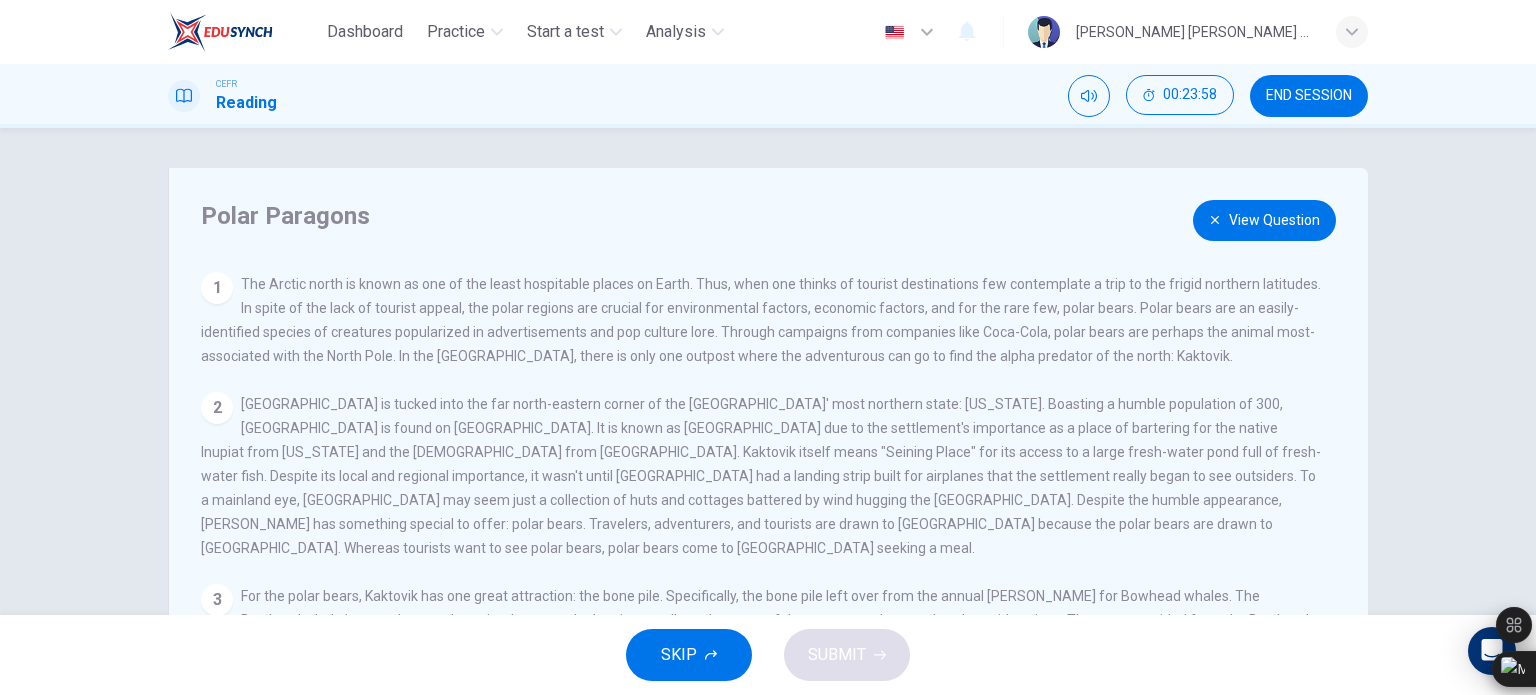 scroll, scrollTop: 189, scrollLeft: 0, axis: vertical 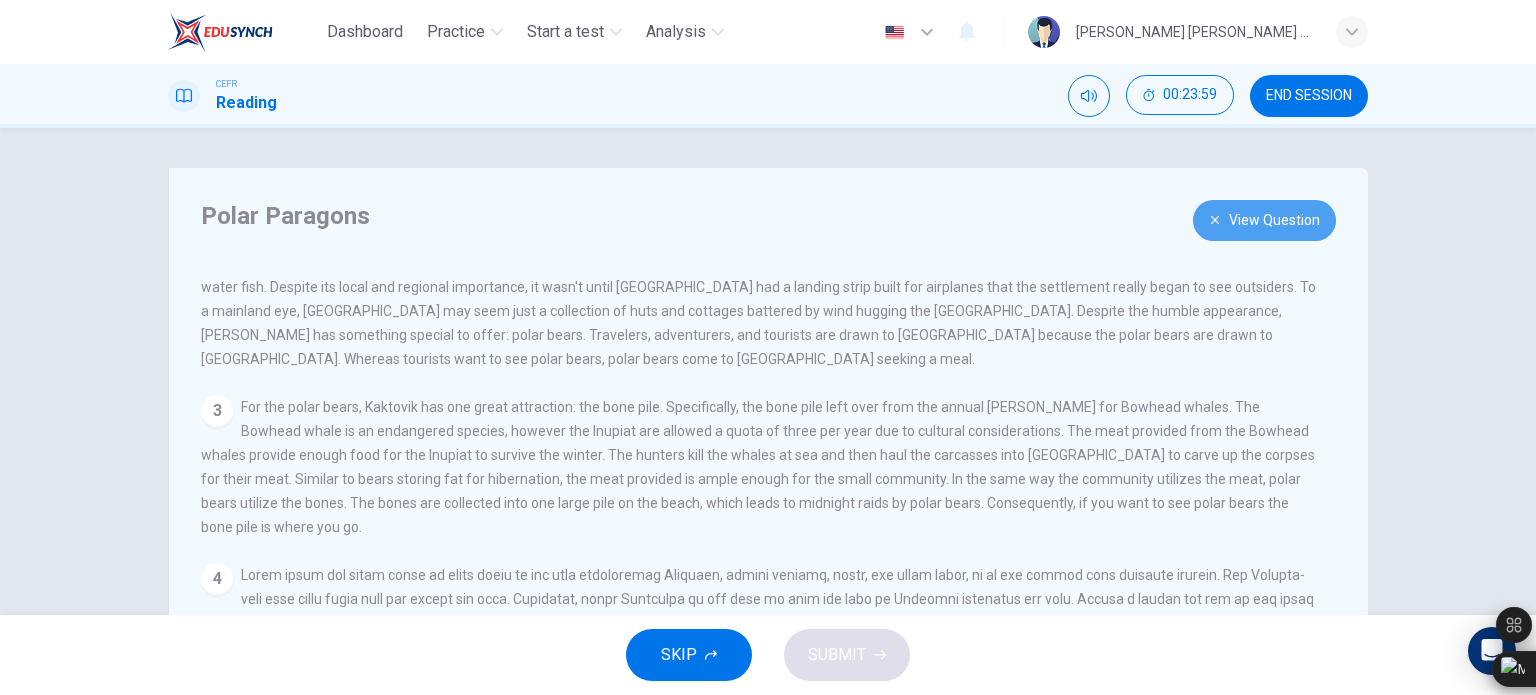 click on "View Question" at bounding box center [1264, 220] 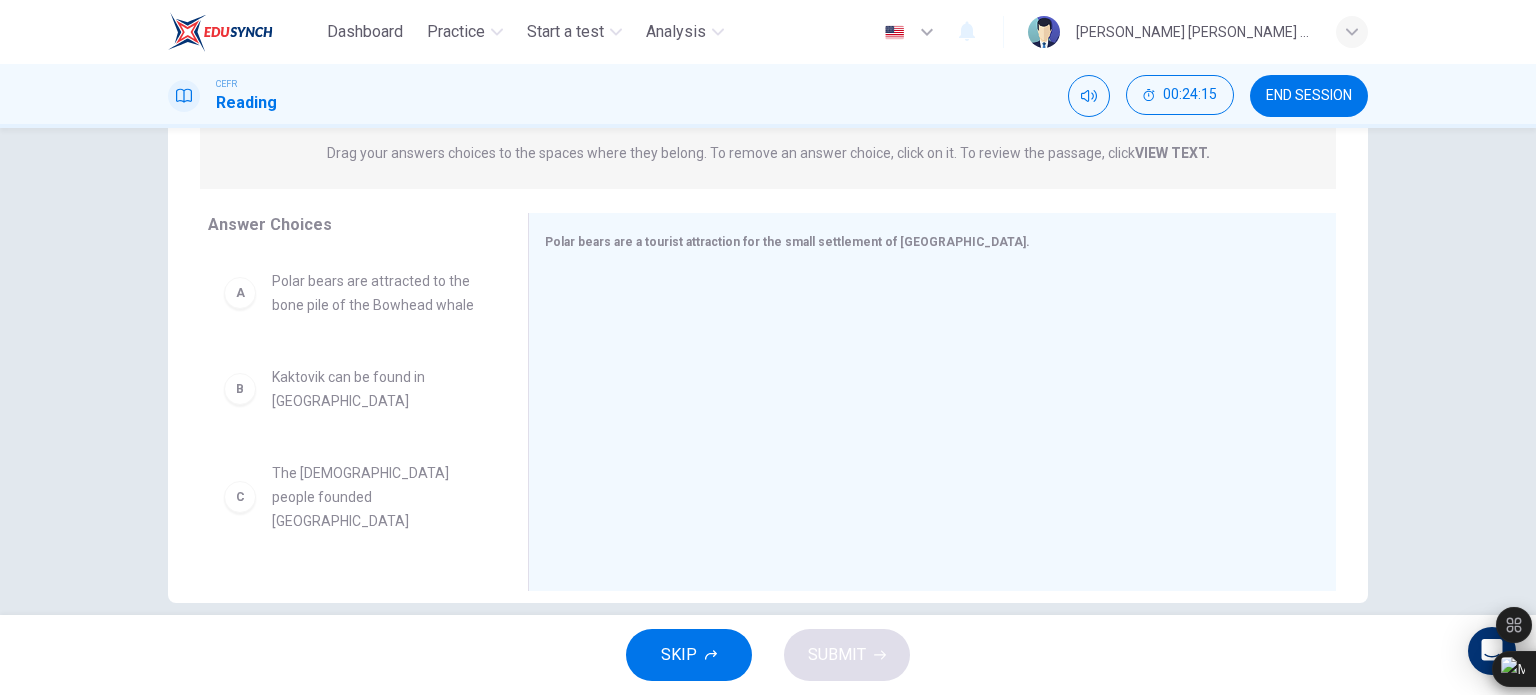 scroll, scrollTop: 258, scrollLeft: 0, axis: vertical 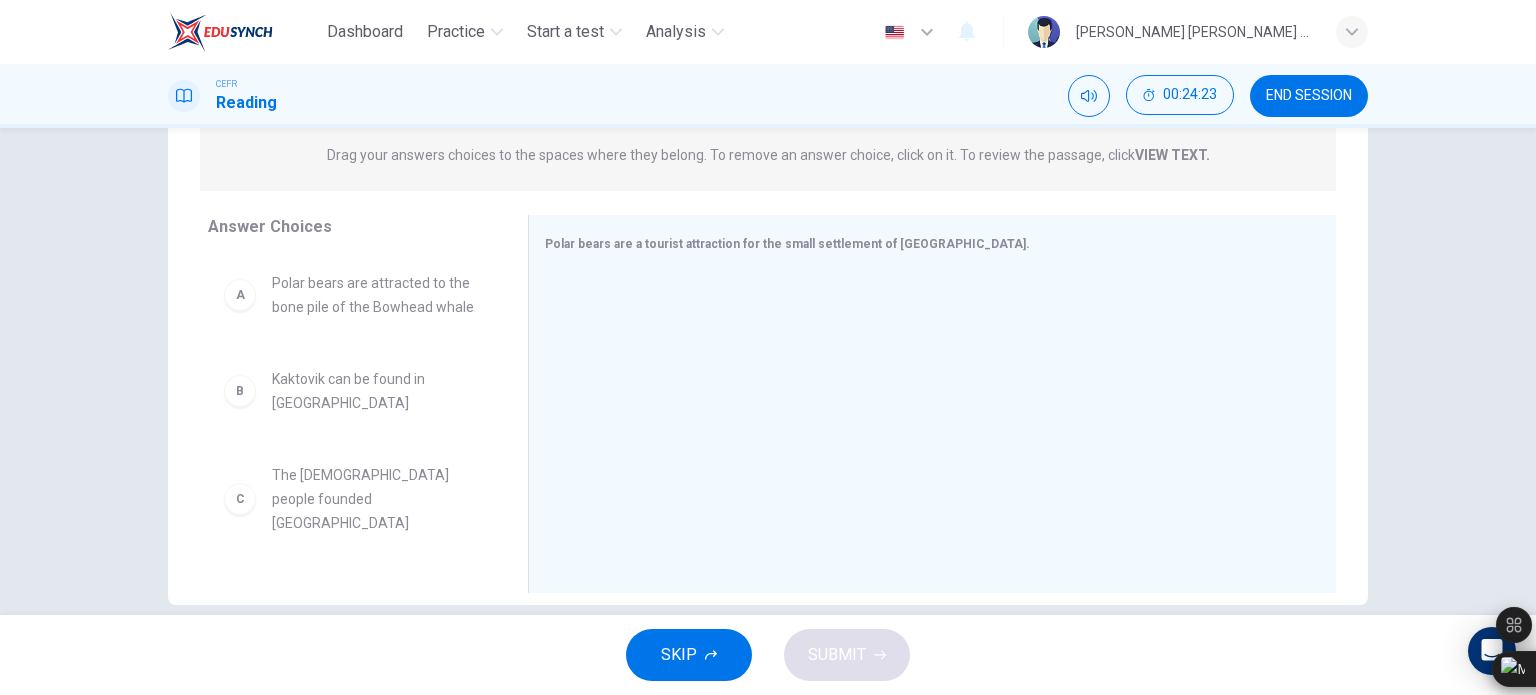 click on "The [DEMOGRAPHIC_DATA] people founded [GEOGRAPHIC_DATA]" at bounding box center (376, 499) 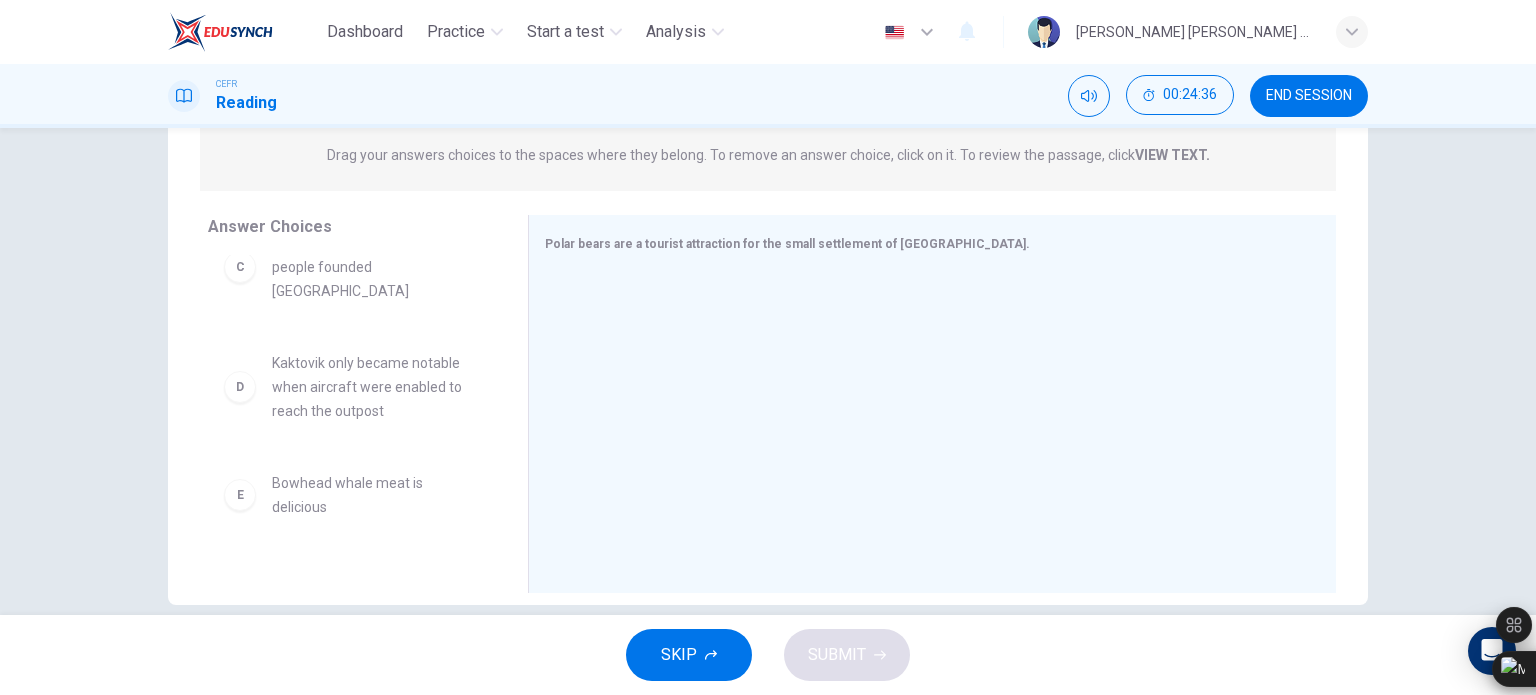 scroll, scrollTop: 232, scrollLeft: 0, axis: vertical 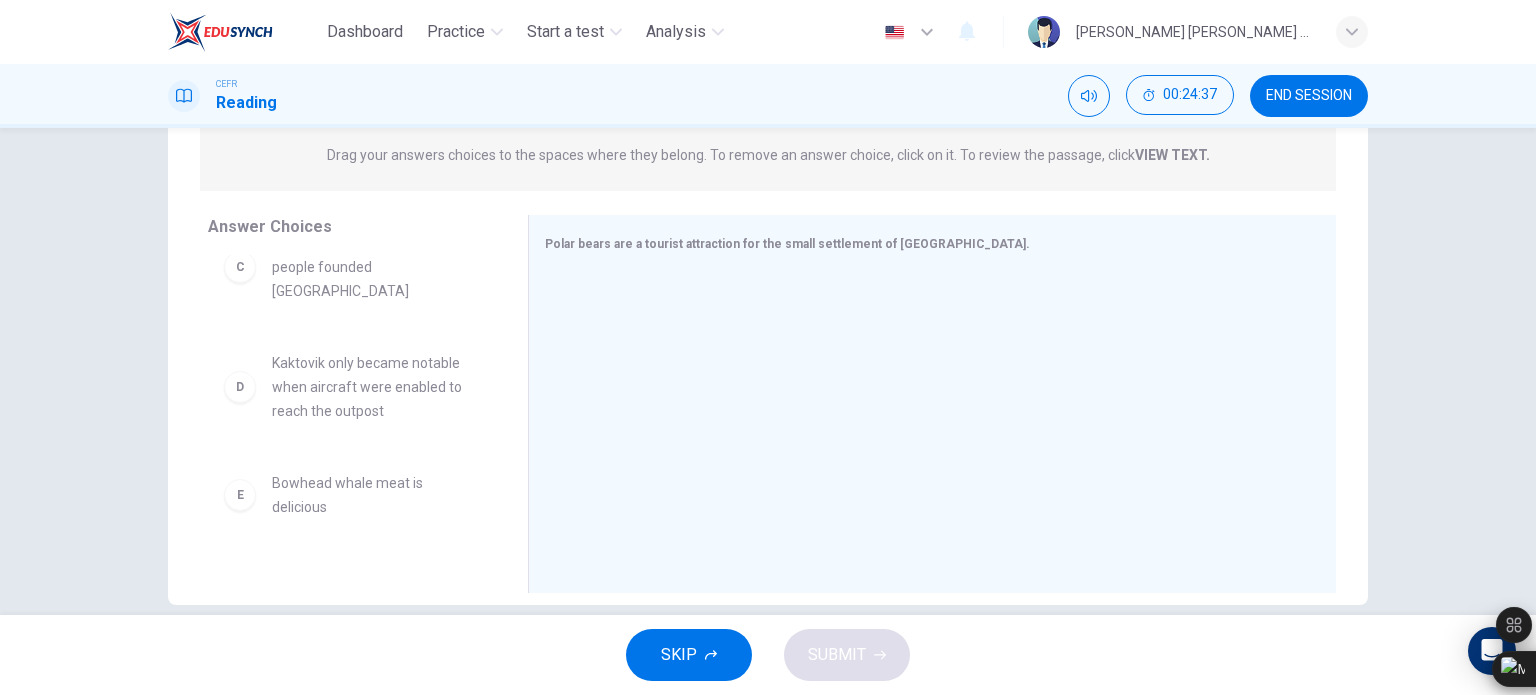 click on "Kaktovik only became notable when aircraft were enabled to reach the outpost" at bounding box center [376, 387] 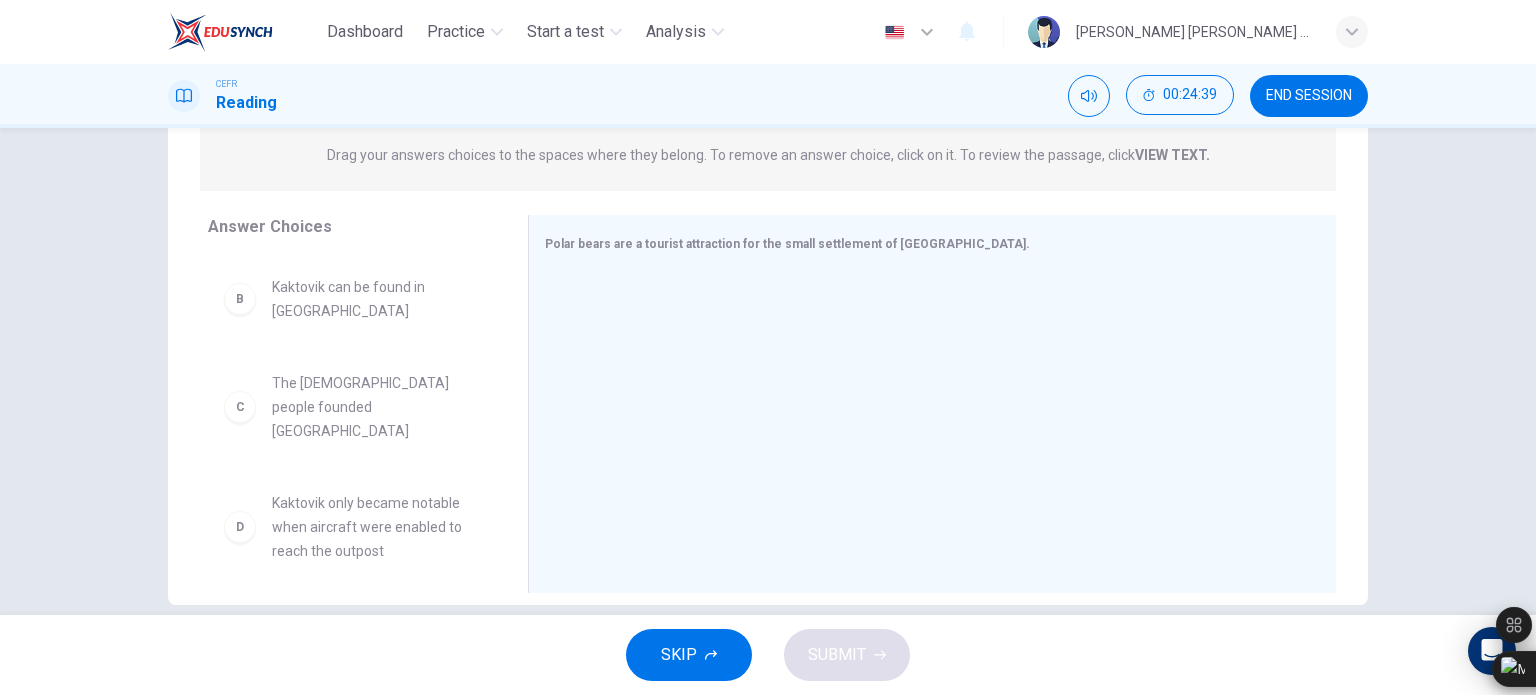 scroll, scrollTop: 0, scrollLeft: 0, axis: both 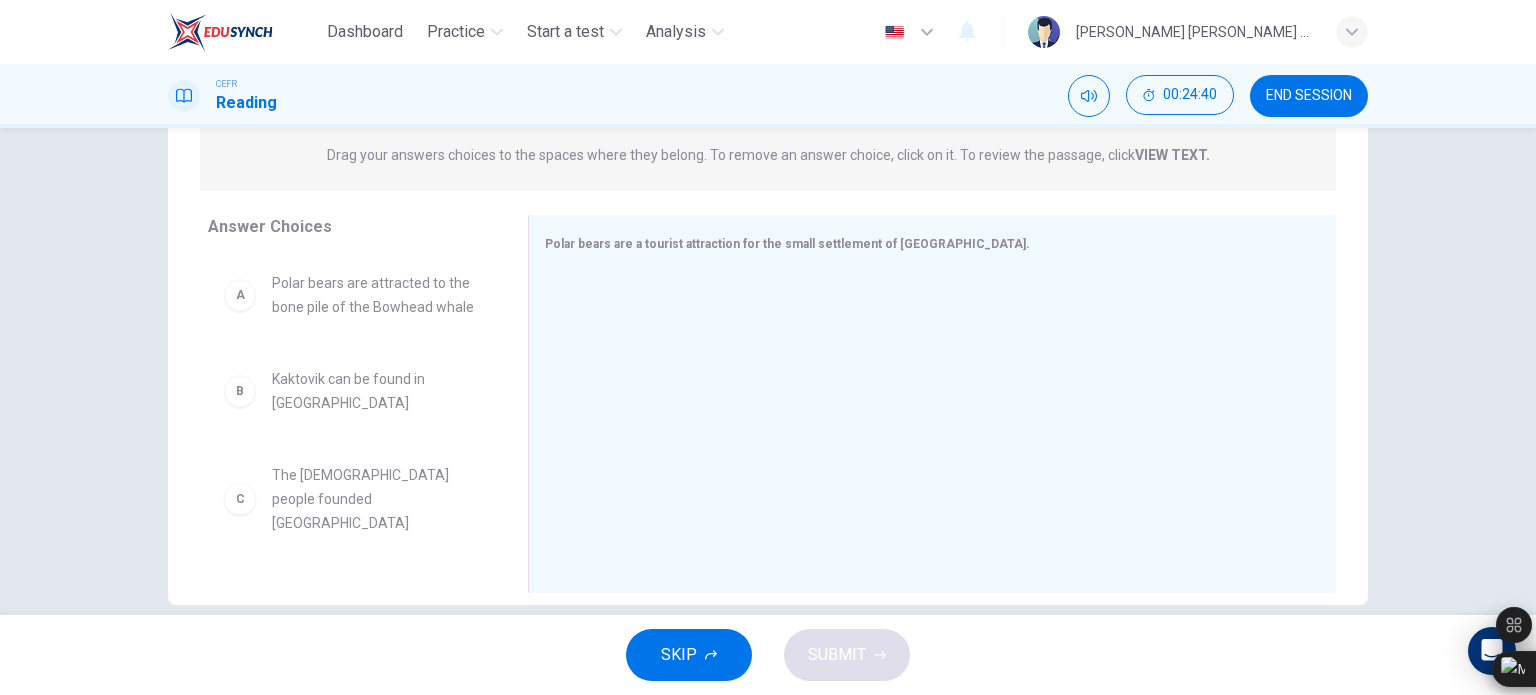 click on "Polar bears are attracted to the bone pile of the Bowhead whale" at bounding box center (376, 295) 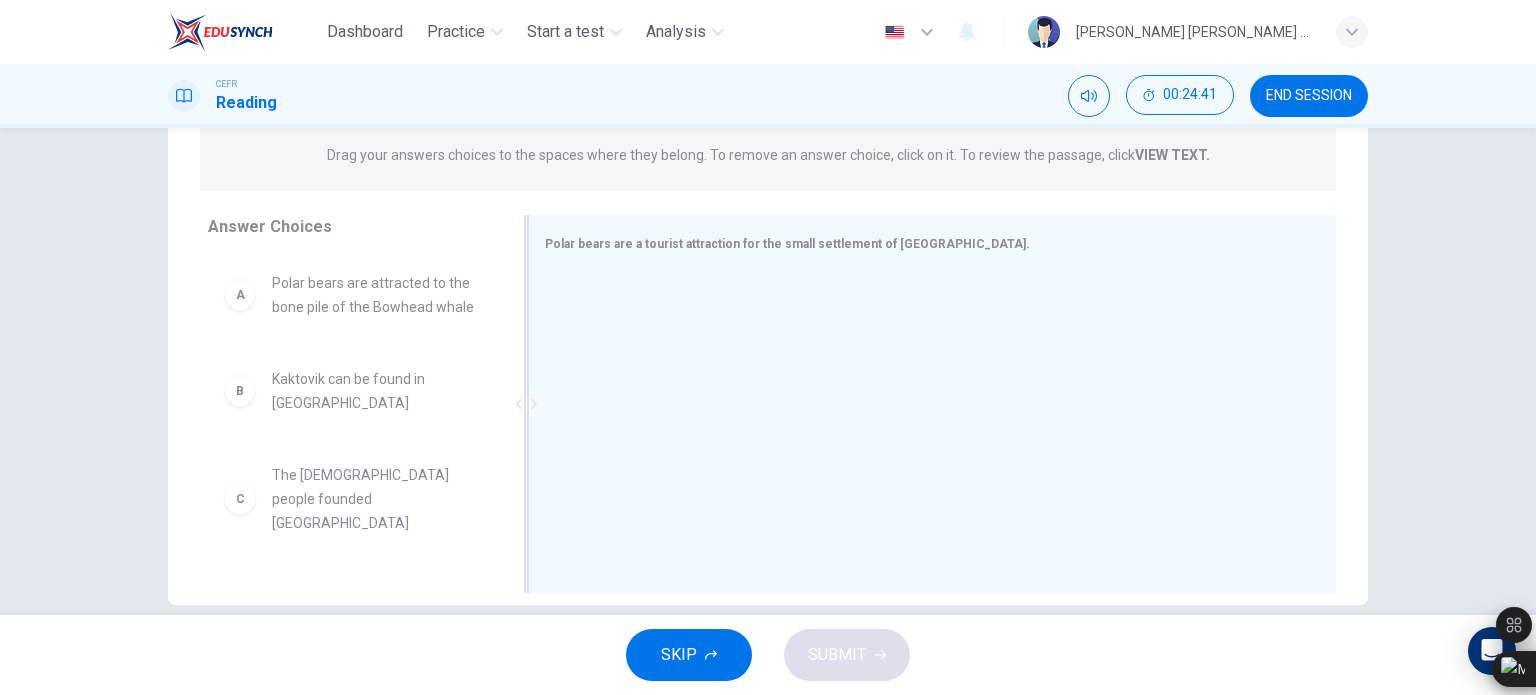 click at bounding box center (924, 406) 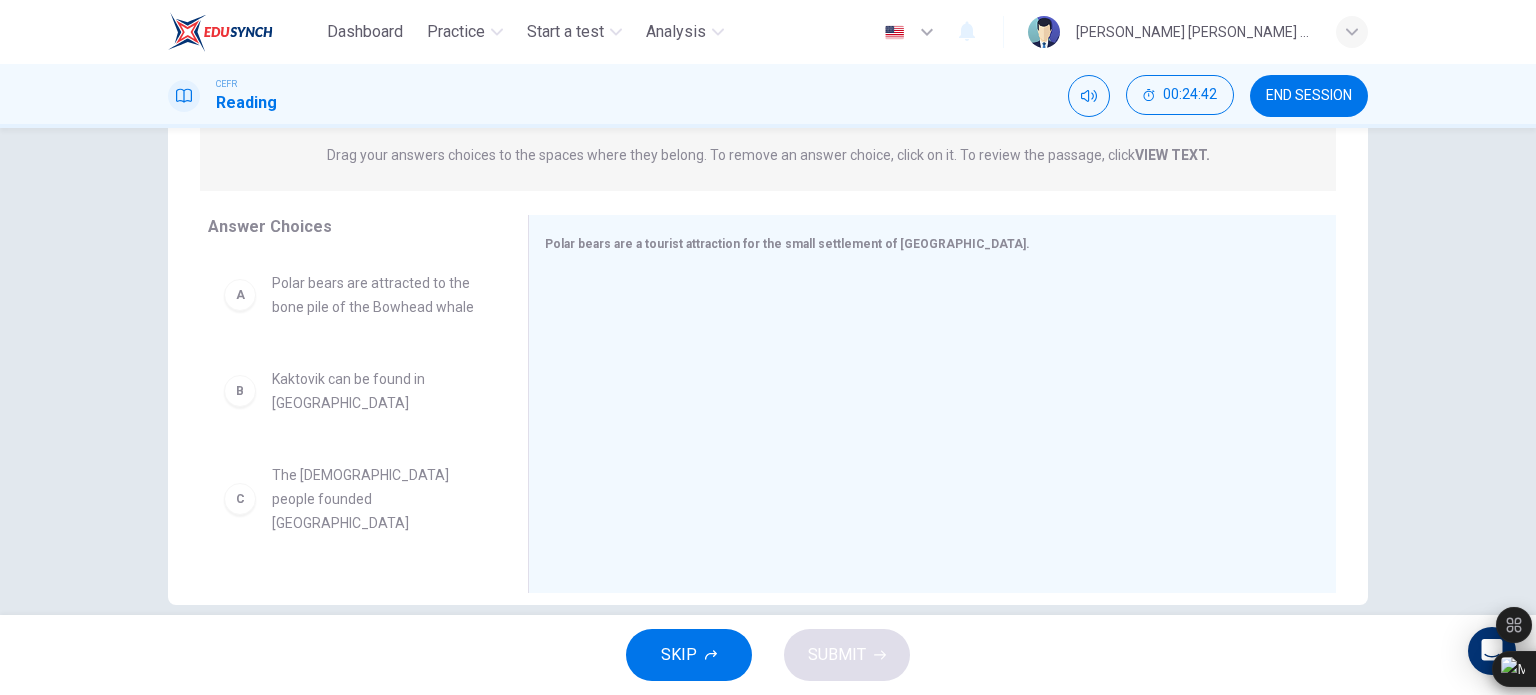 click on "Kaktovik can be found in [GEOGRAPHIC_DATA]" at bounding box center (376, 391) 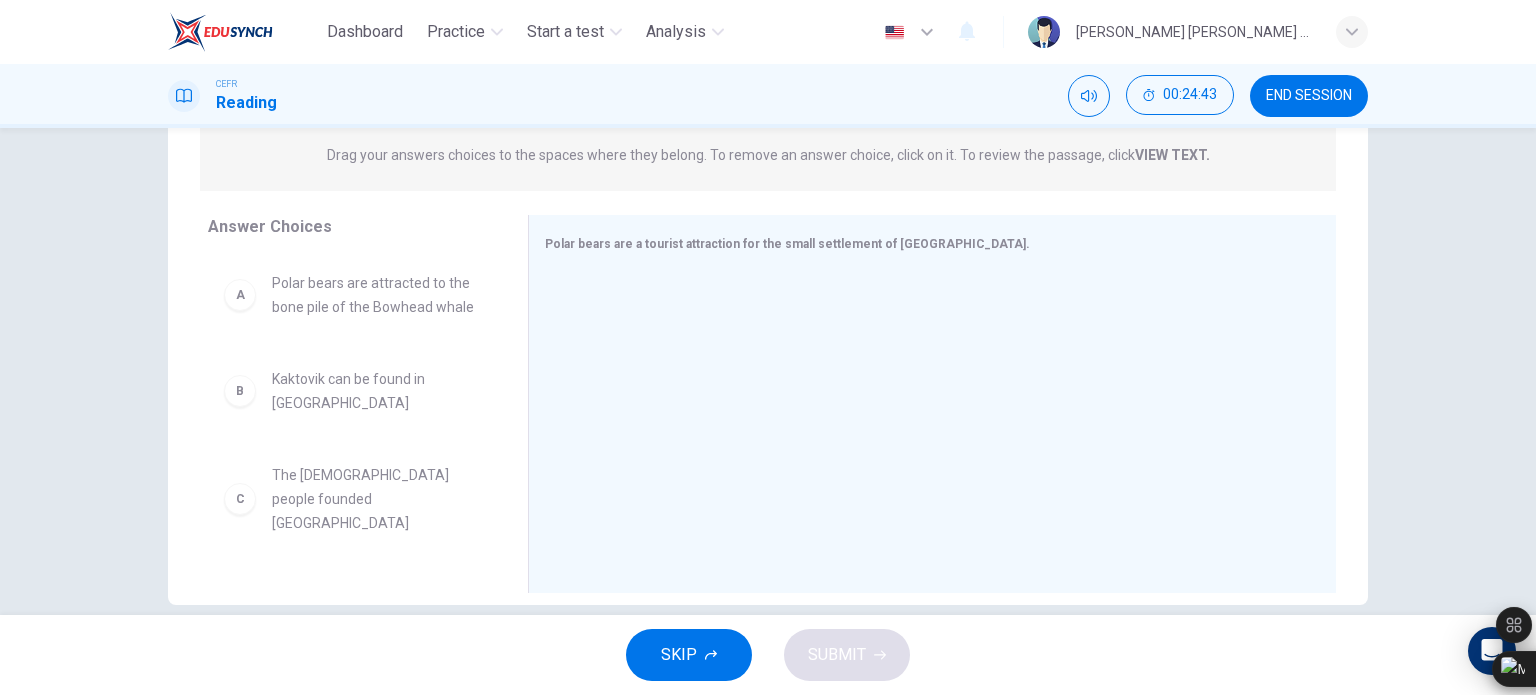 click on "B" at bounding box center [240, 391] 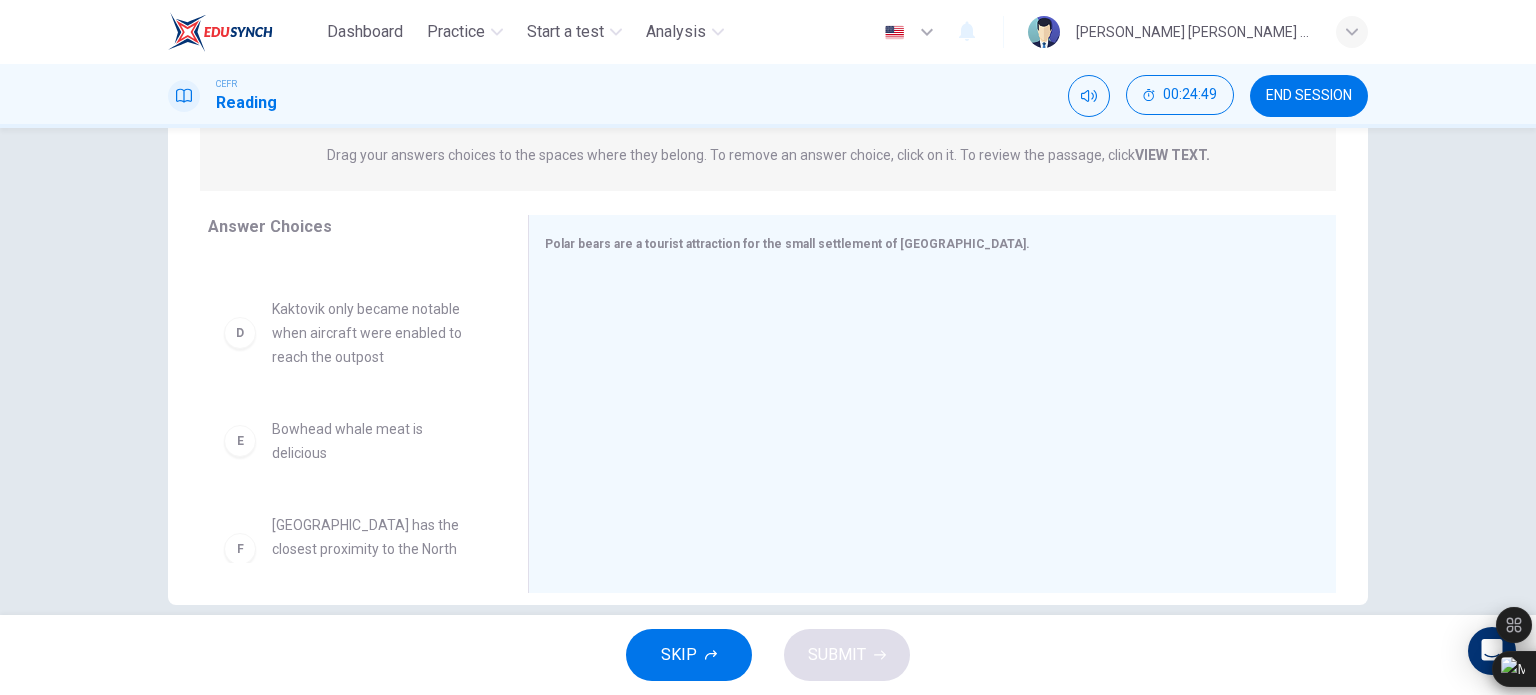 scroll, scrollTop: 300, scrollLeft: 0, axis: vertical 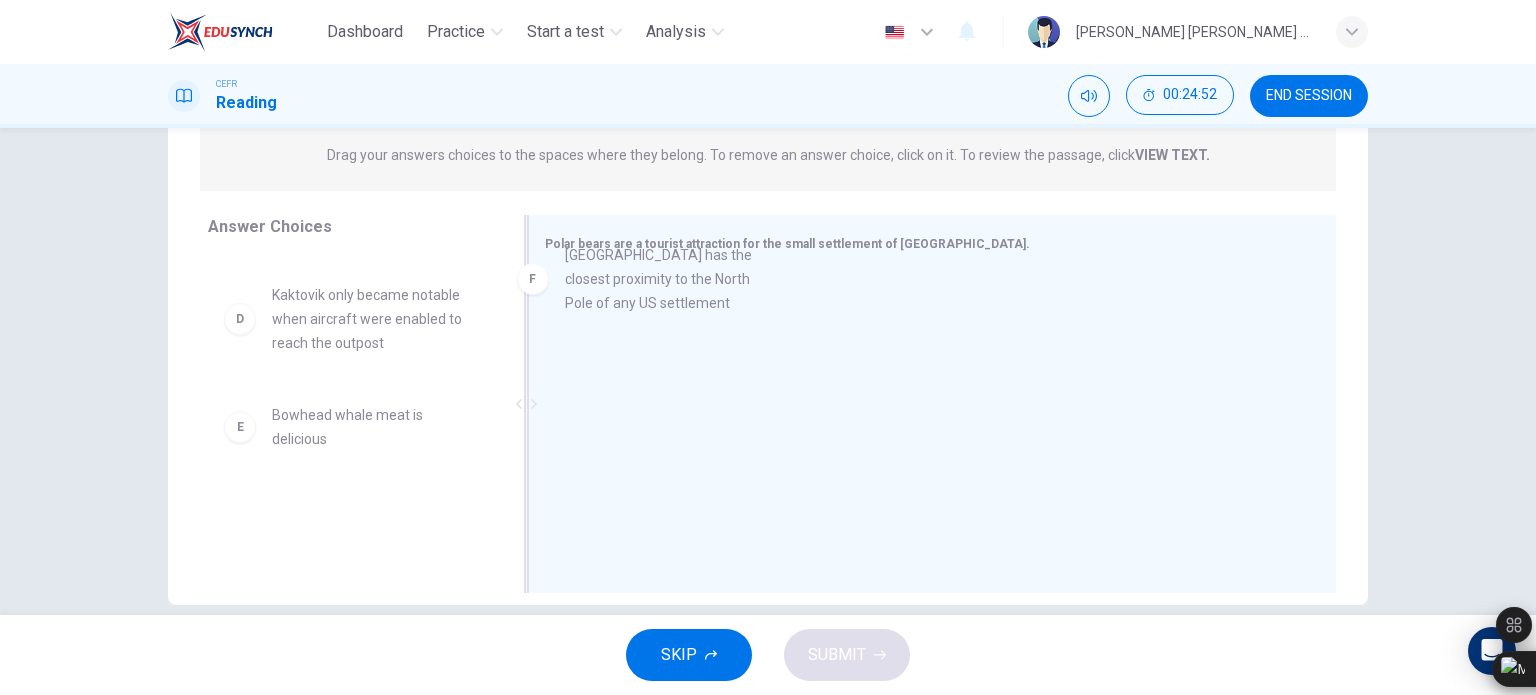 drag, startPoint x: 236, startPoint y: 515, endPoint x: 540, endPoint y: 284, distance: 381.80756 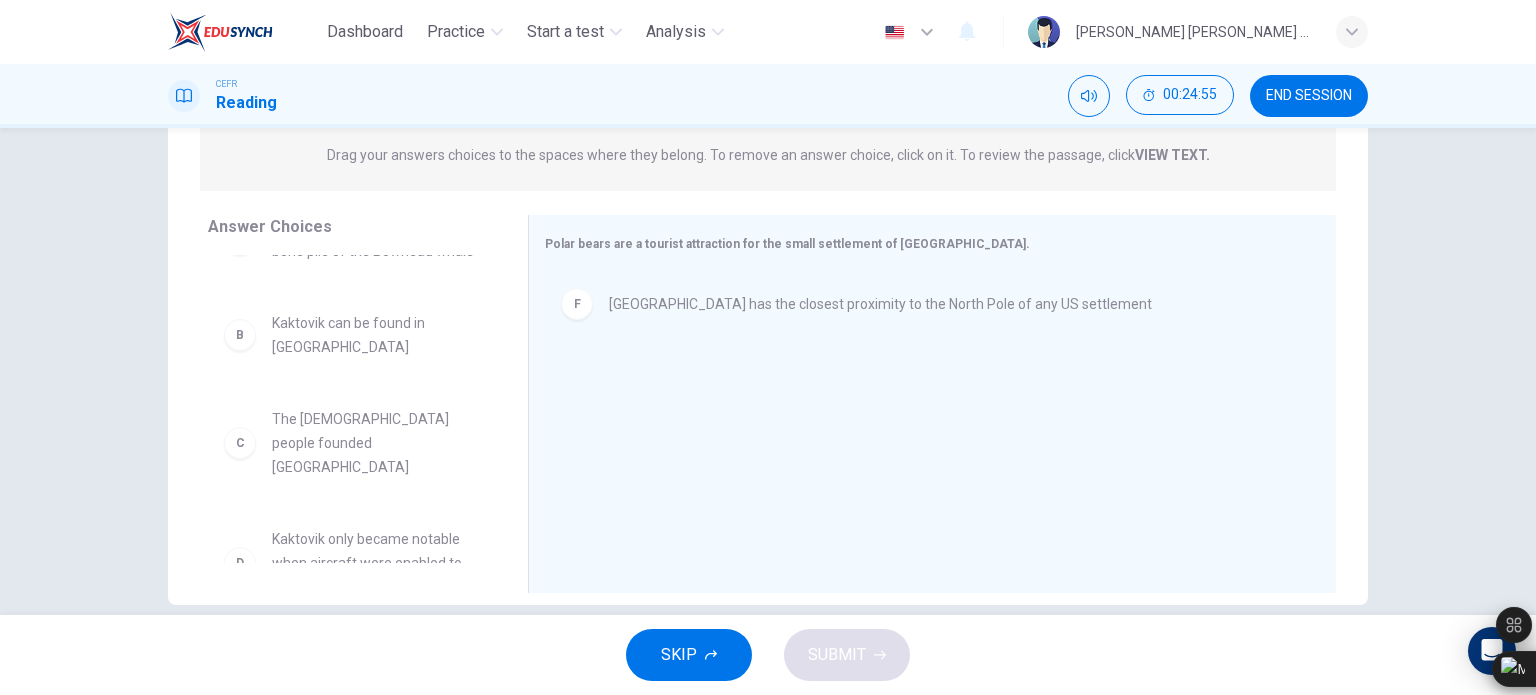 scroll, scrollTop: 0, scrollLeft: 0, axis: both 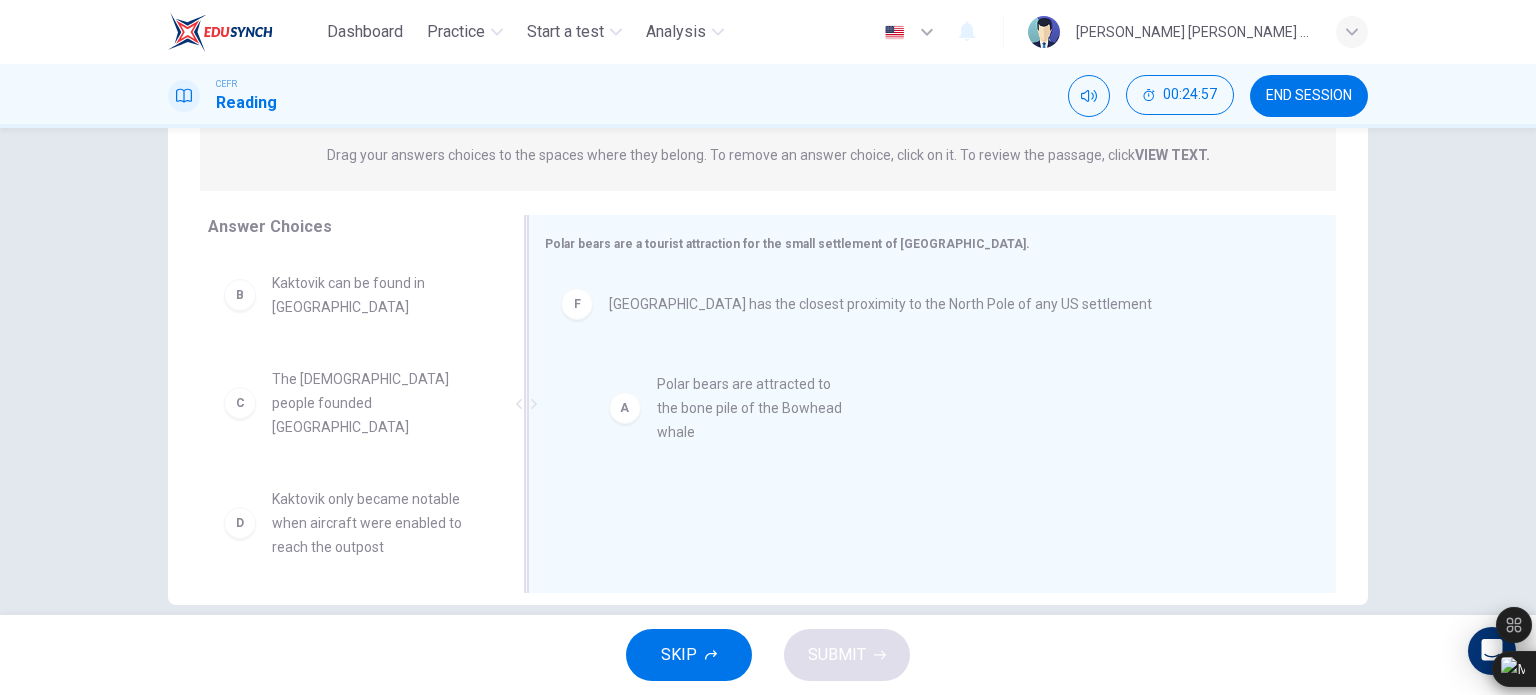 drag, startPoint x: 241, startPoint y: 298, endPoint x: 644, endPoint y: 401, distance: 415.9543 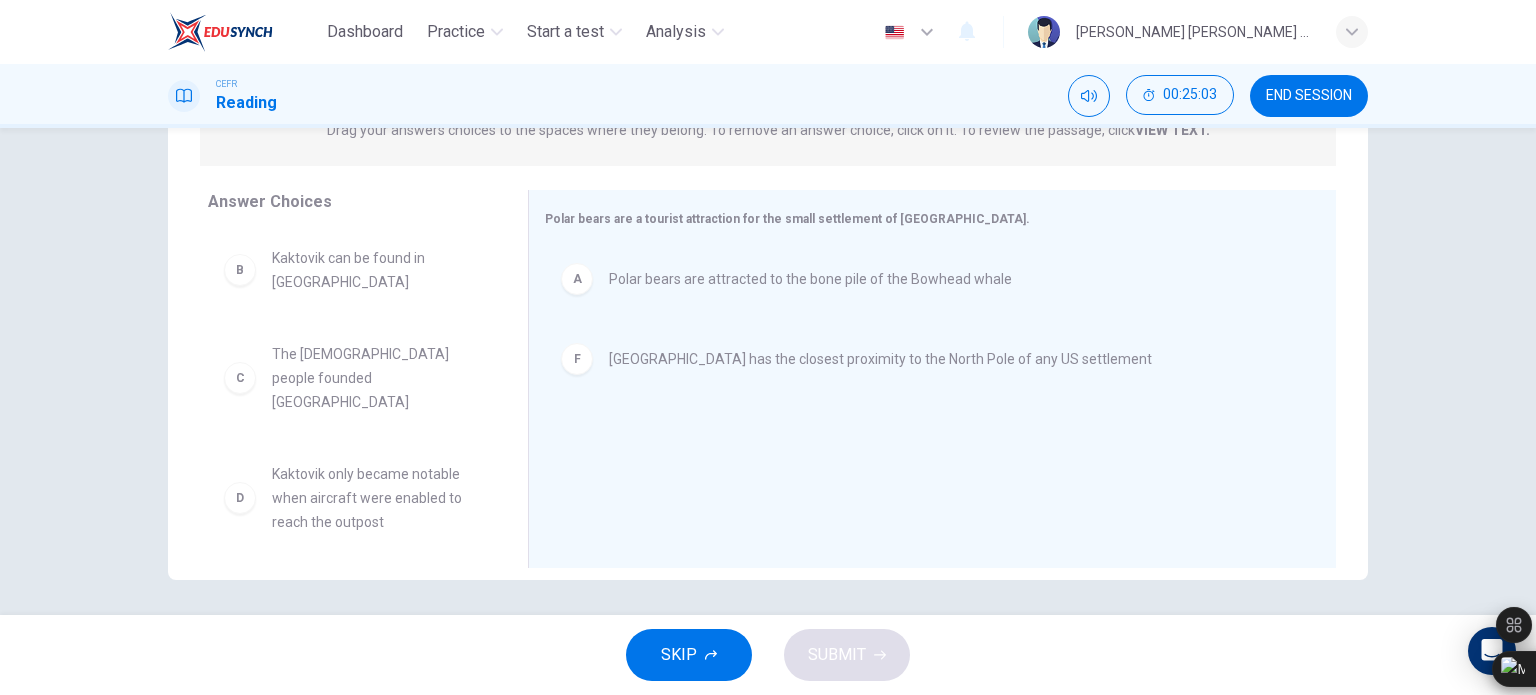 scroll, scrollTop: 288, scrollLeft: 0, axis: vertical 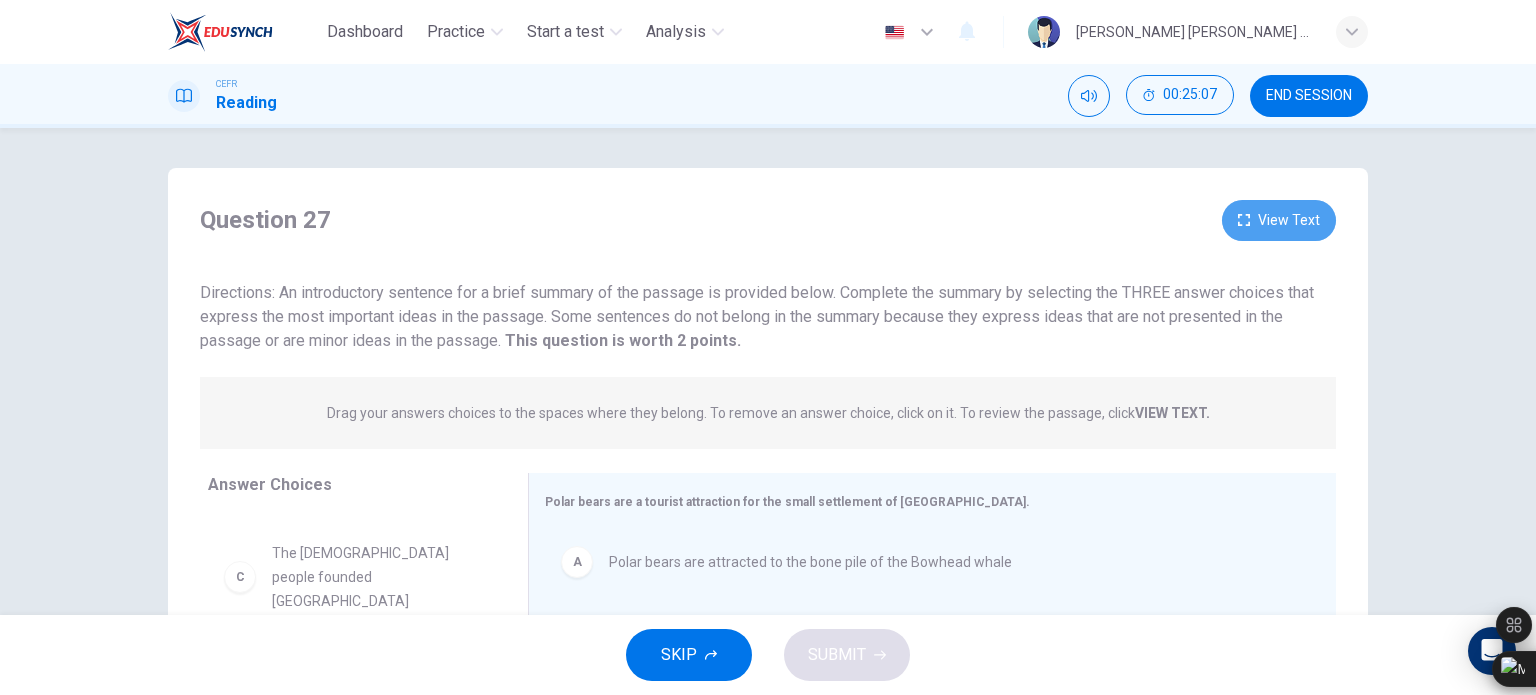 click on "View Text" at bounding box center (1279, 220) 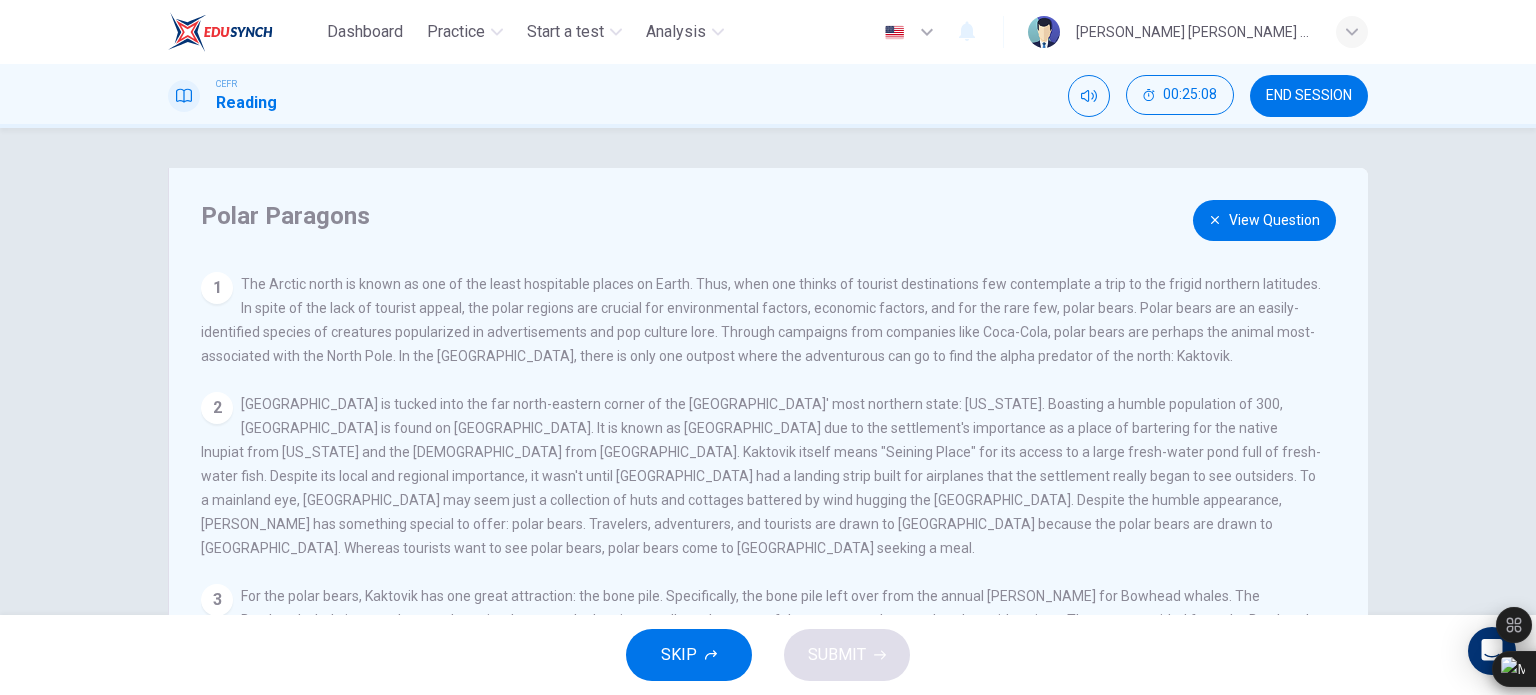 scroll, scrollTop: 189, scrollLeft: 0, axis: vertical 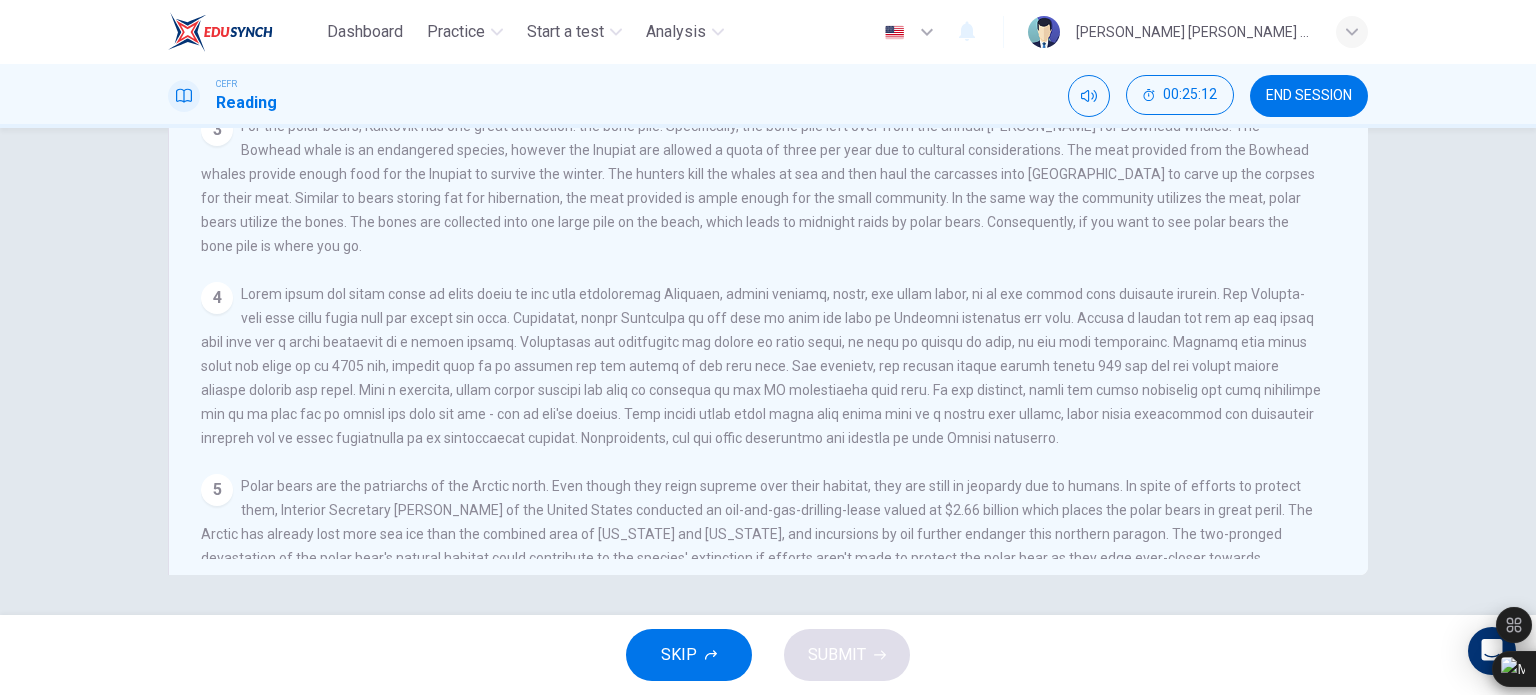 type 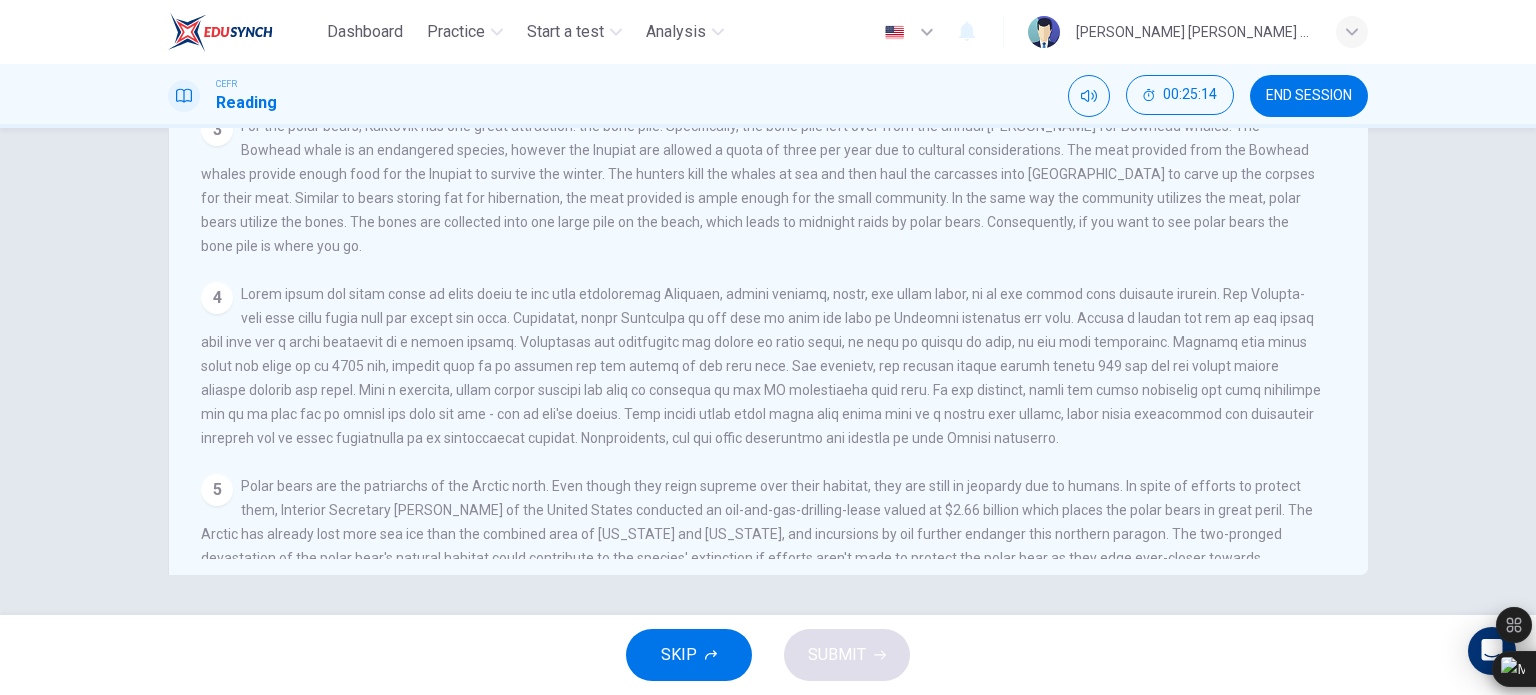 scroll, scrollTop: 26, scrollLeft: 0, axis: vertical 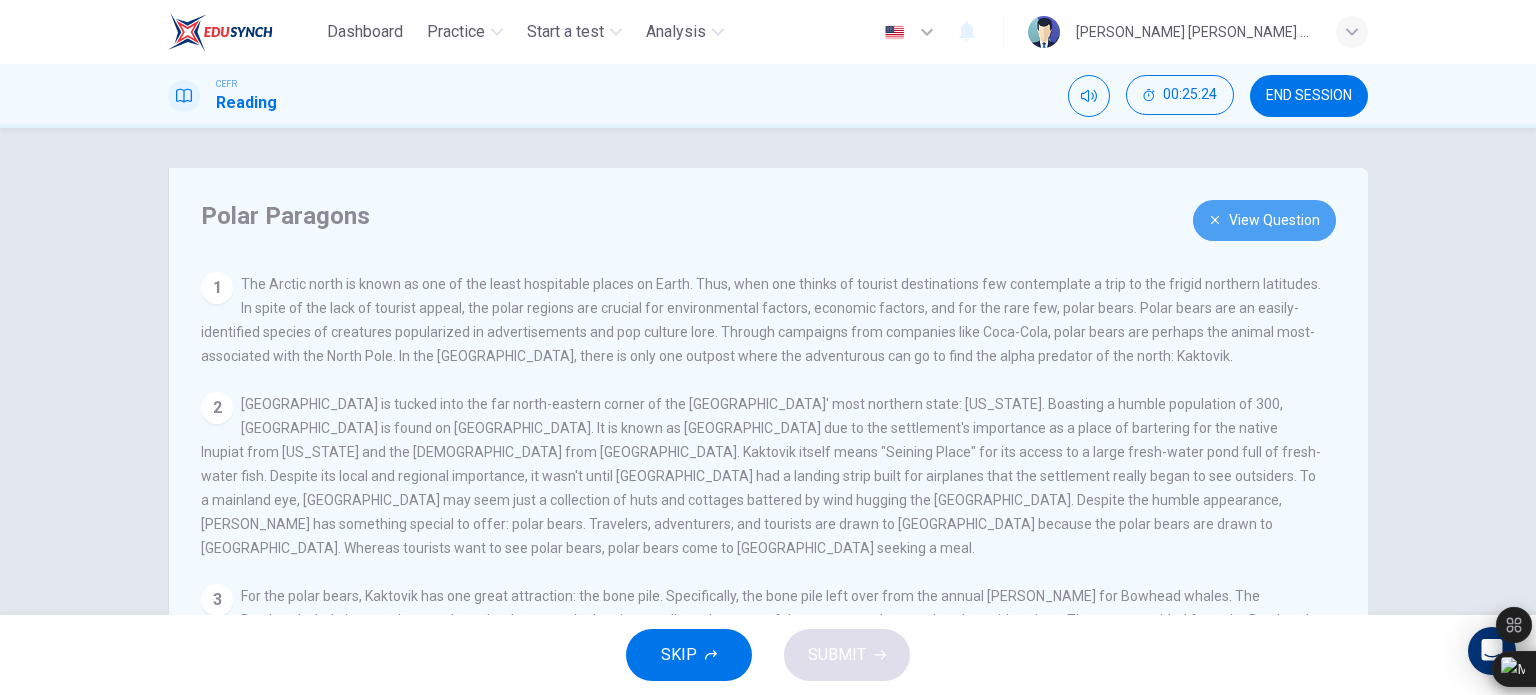 click on "View Question" at bounding box center [1264, 220] 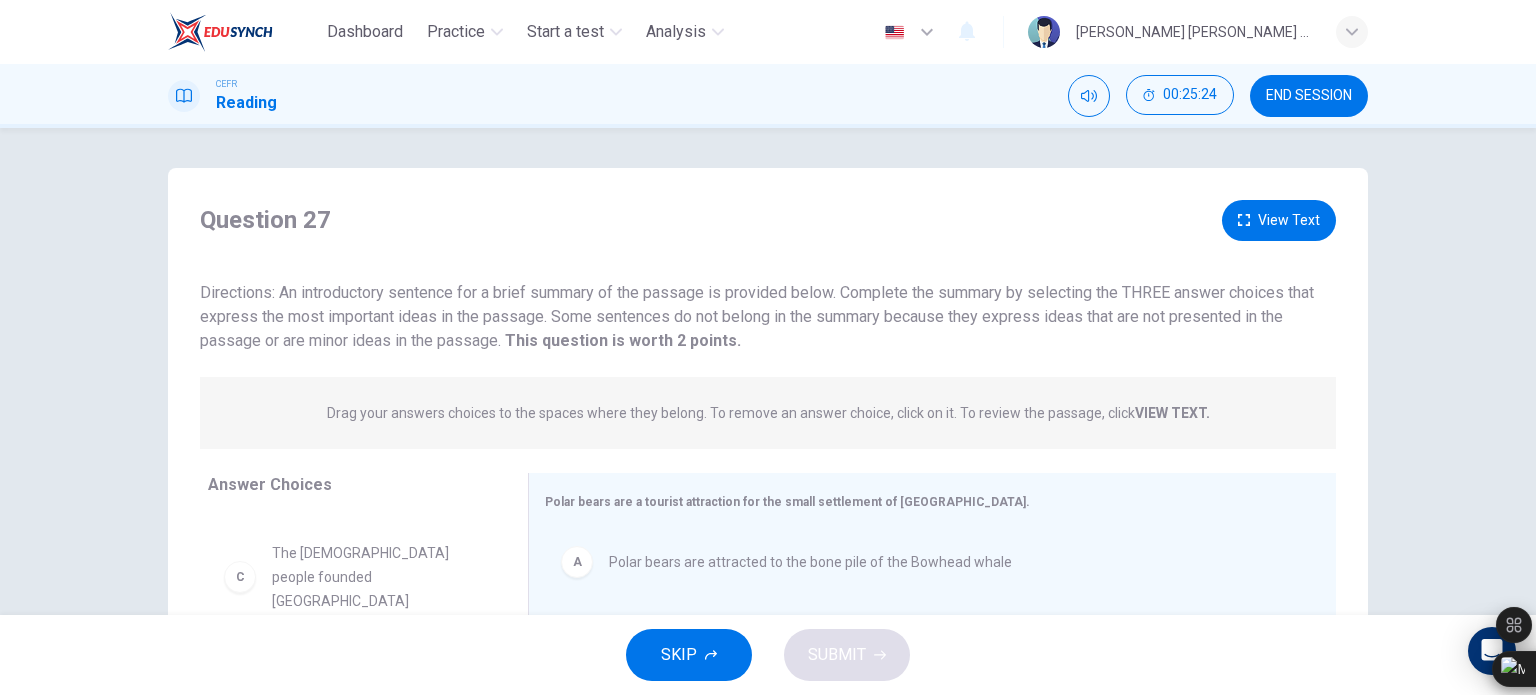 scroll, scrollTop: 288, scrollLeft: 0, axis: vertical 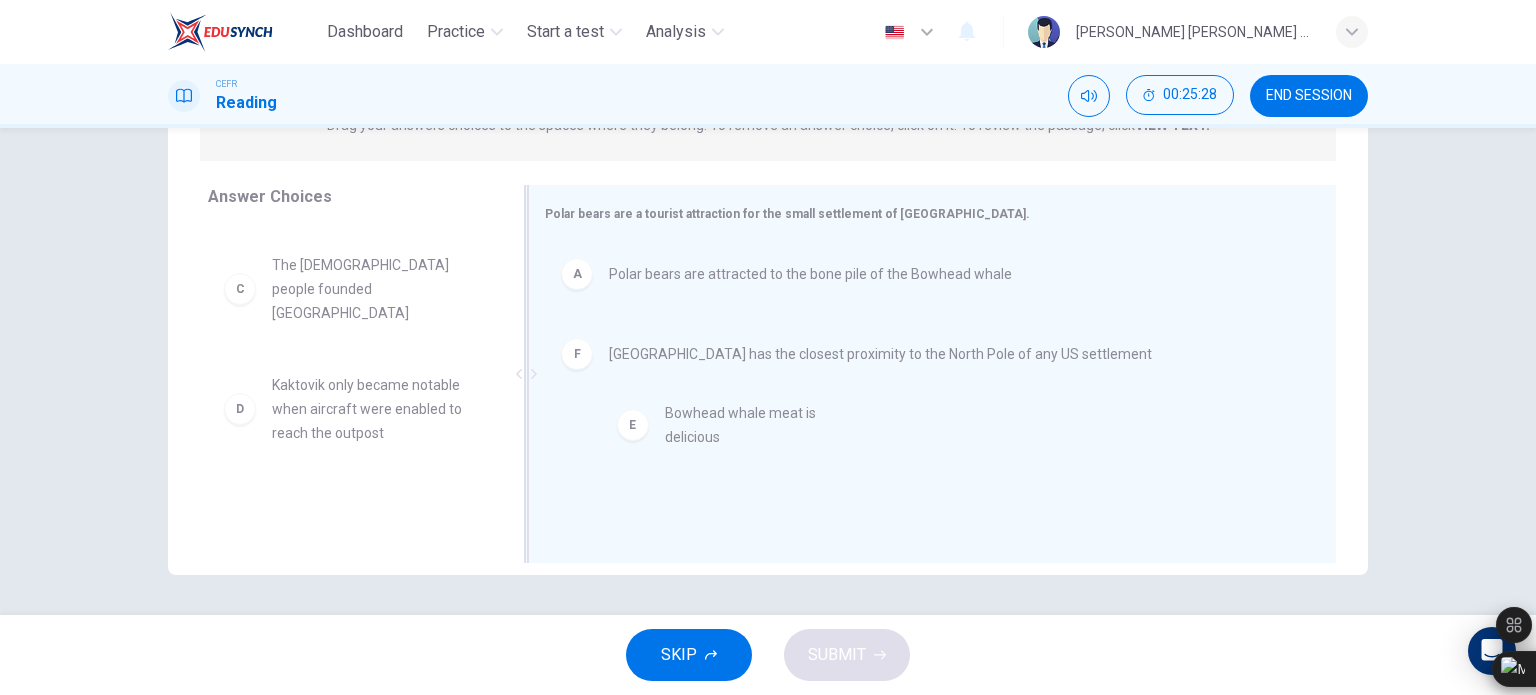 drag, startPoint x: 312, startPoint y: 502, endPoint x: 720, endPoint y: 429, distance: 414.4792 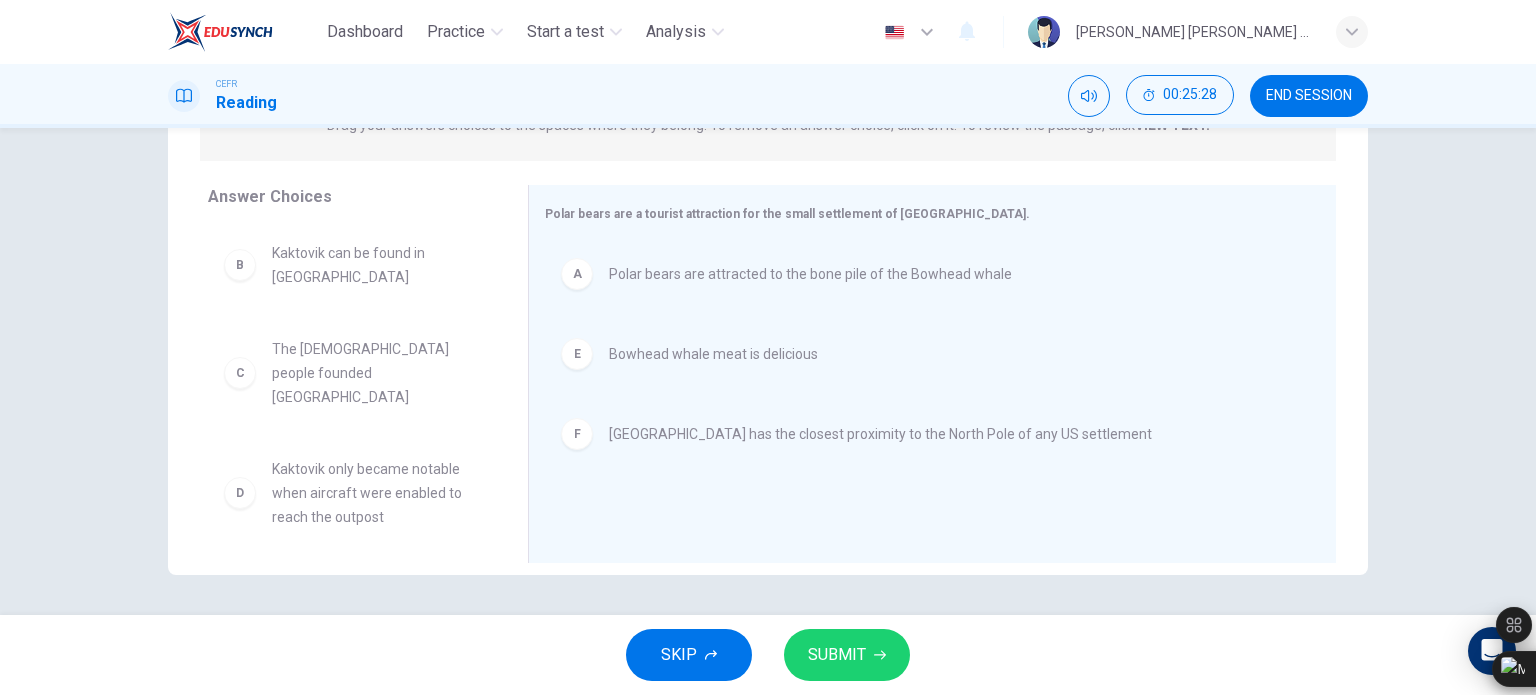 scroll, scrollTop: 0, scrollLeft: 0, axis: both 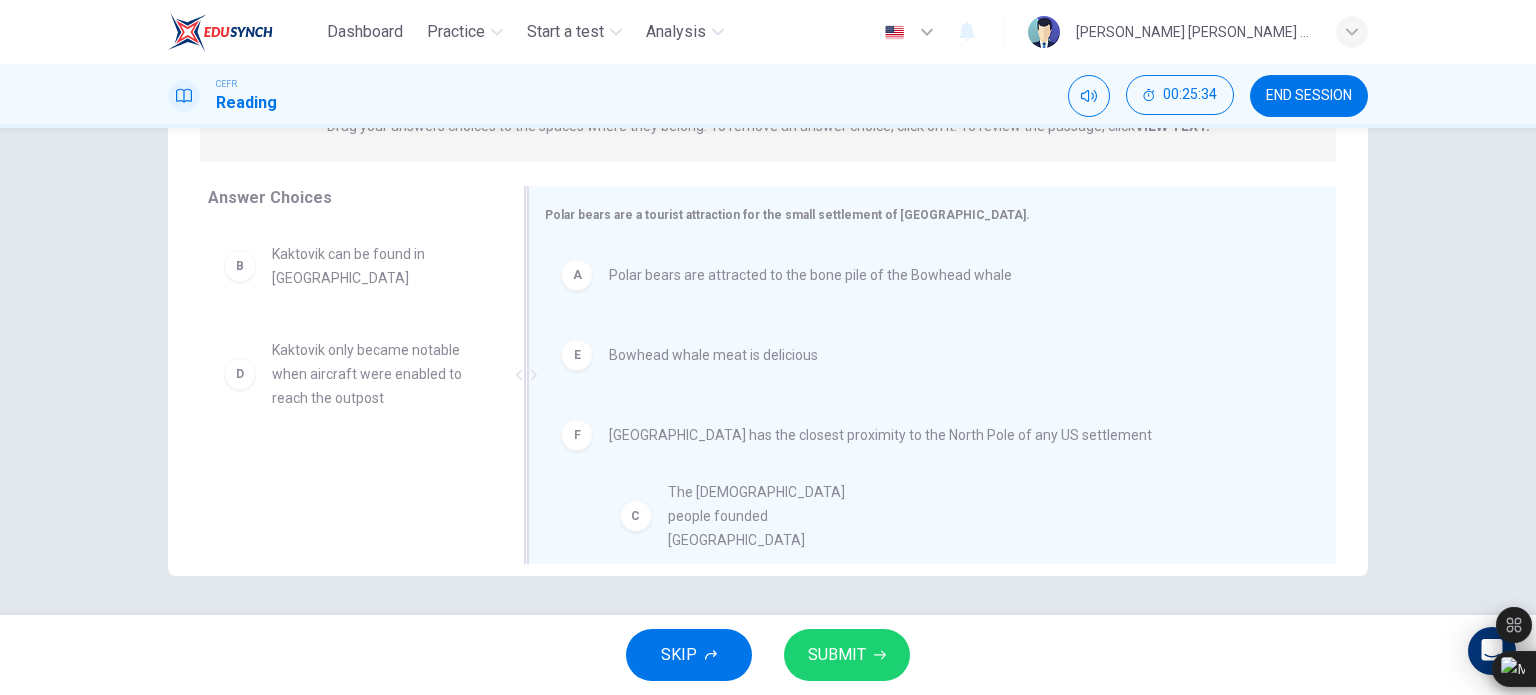 drag, startPoint x: 320, startPoint y: 348, endPoint x: 756, endPoint y: 509, distance: 464.77628 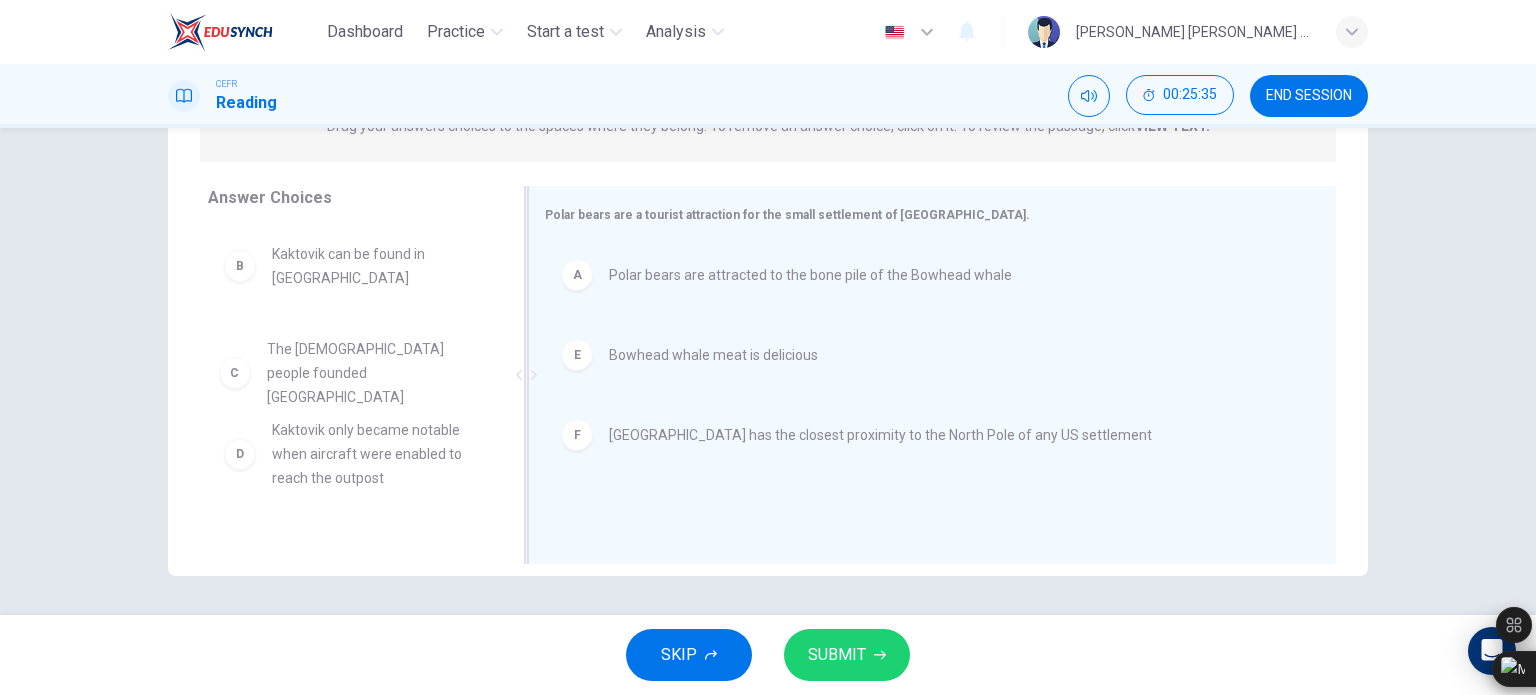 click on "A Polar bears are attracted to the bone pile of the Bowhead whale E Bowhead whale meat is delicious F Kaktovik has the closest proximity to the North Pole of any US settlement" at bounding box center (924, 377) 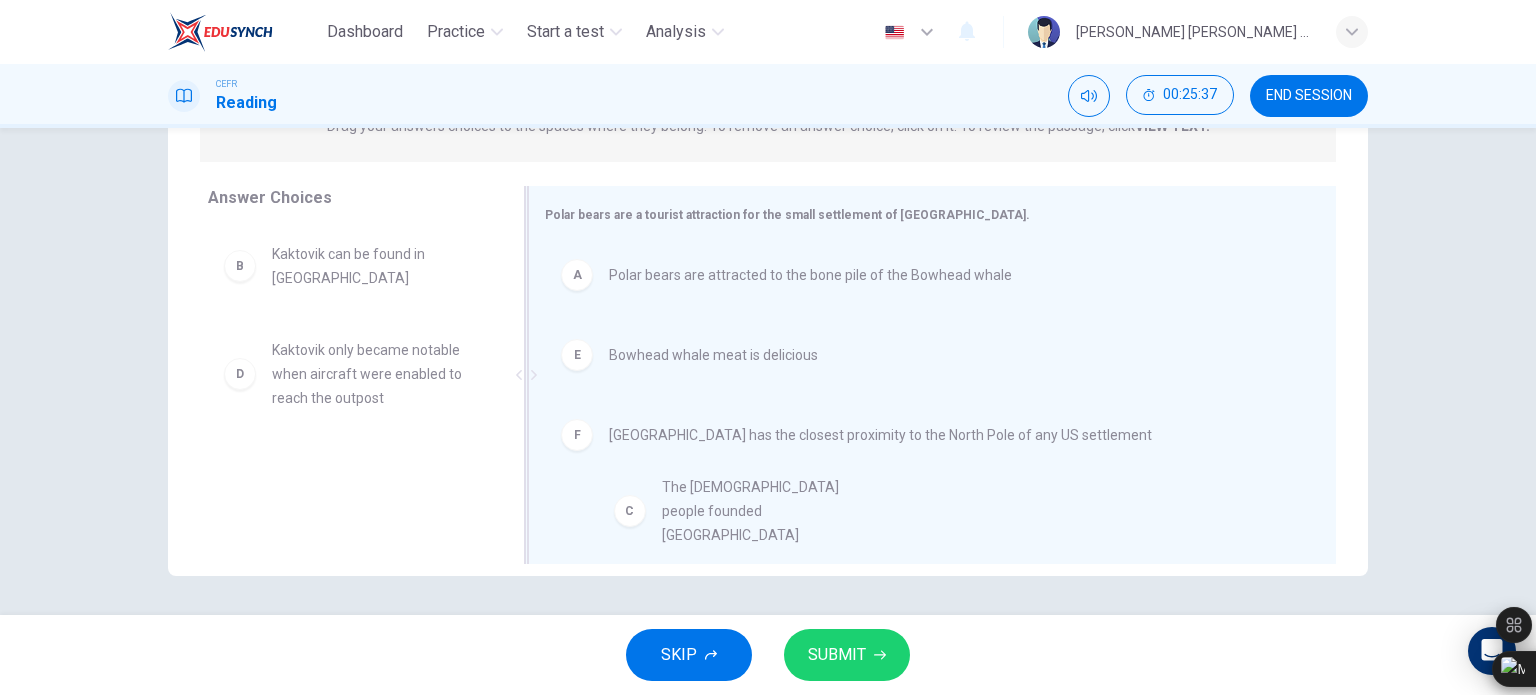 drag, startPoint x: 301, startPoint y: 365, endPoint x: 730, endPoint y: 539, distance: 462.94385 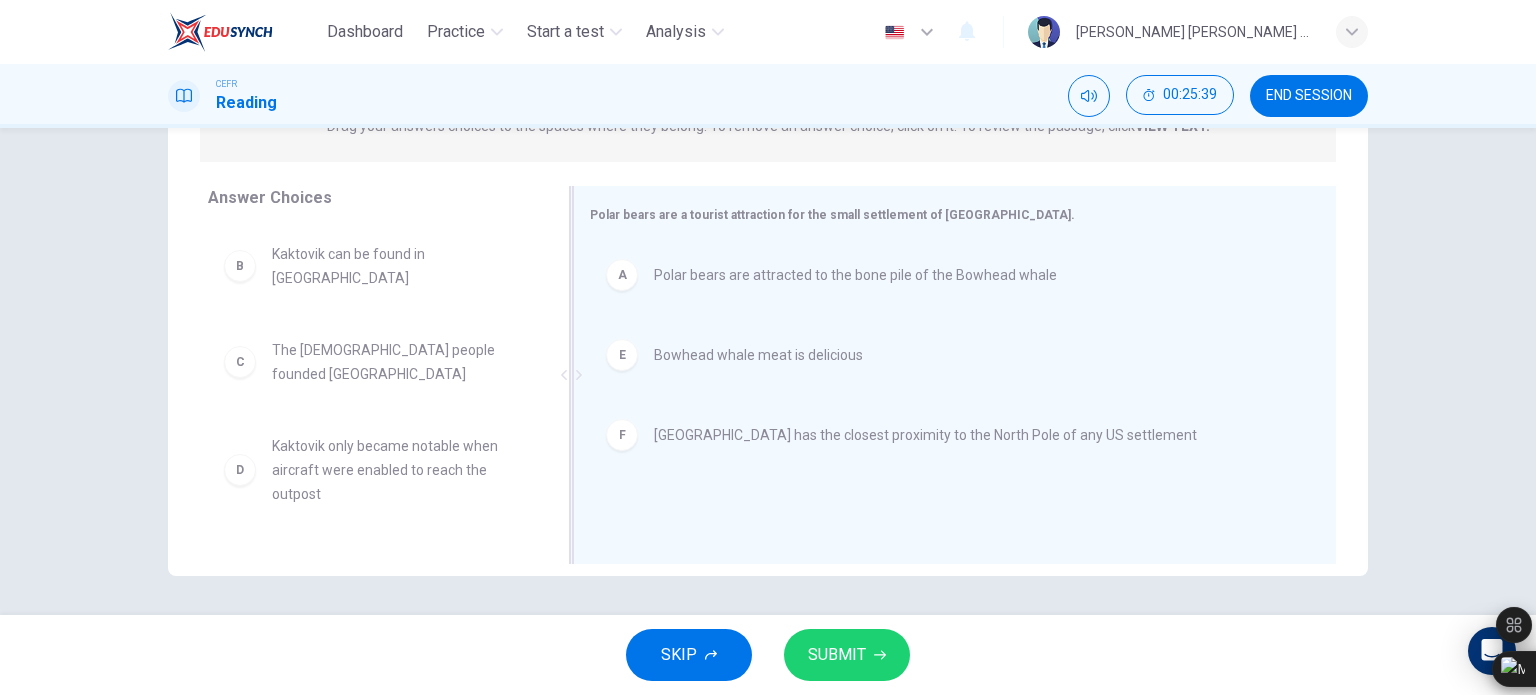 drag, startPoint x: 519, startPoint y: 387, endPoint x: 615, endPoint y: 382, distance: 96.13012 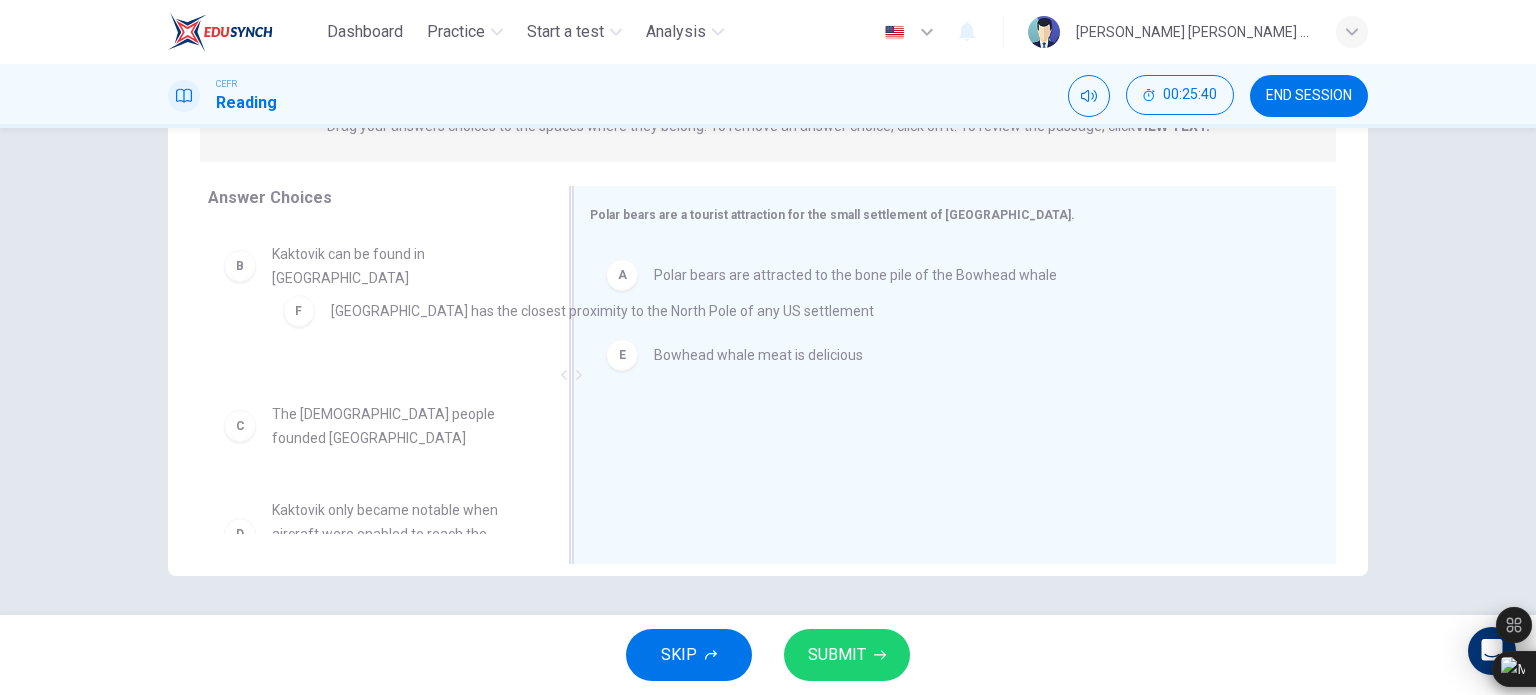 drag, startPoint x: 695, startPoint y: 437, endPoint x: 370, endPoint y: 313, distance: 347.852 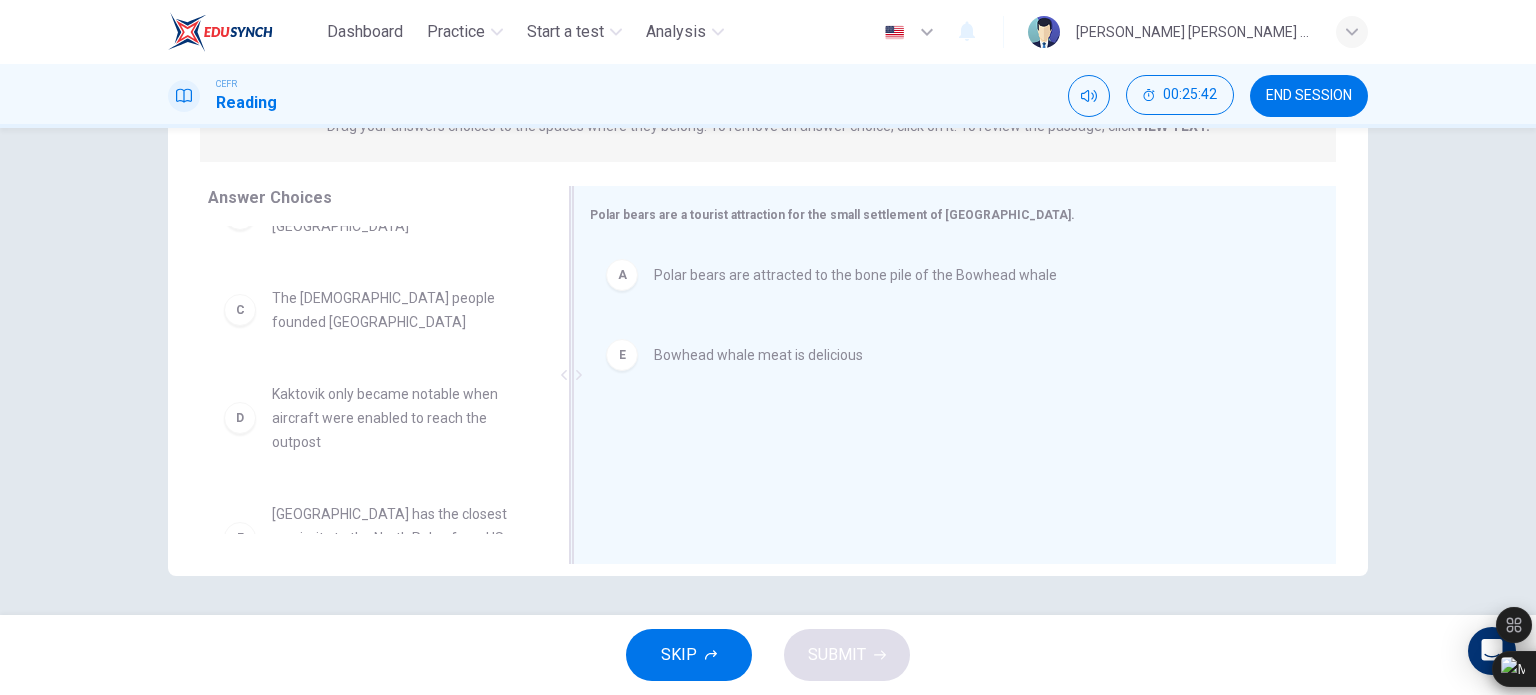 scroll, scrollTop: 51, scrollLeft: 0, axis: vertical 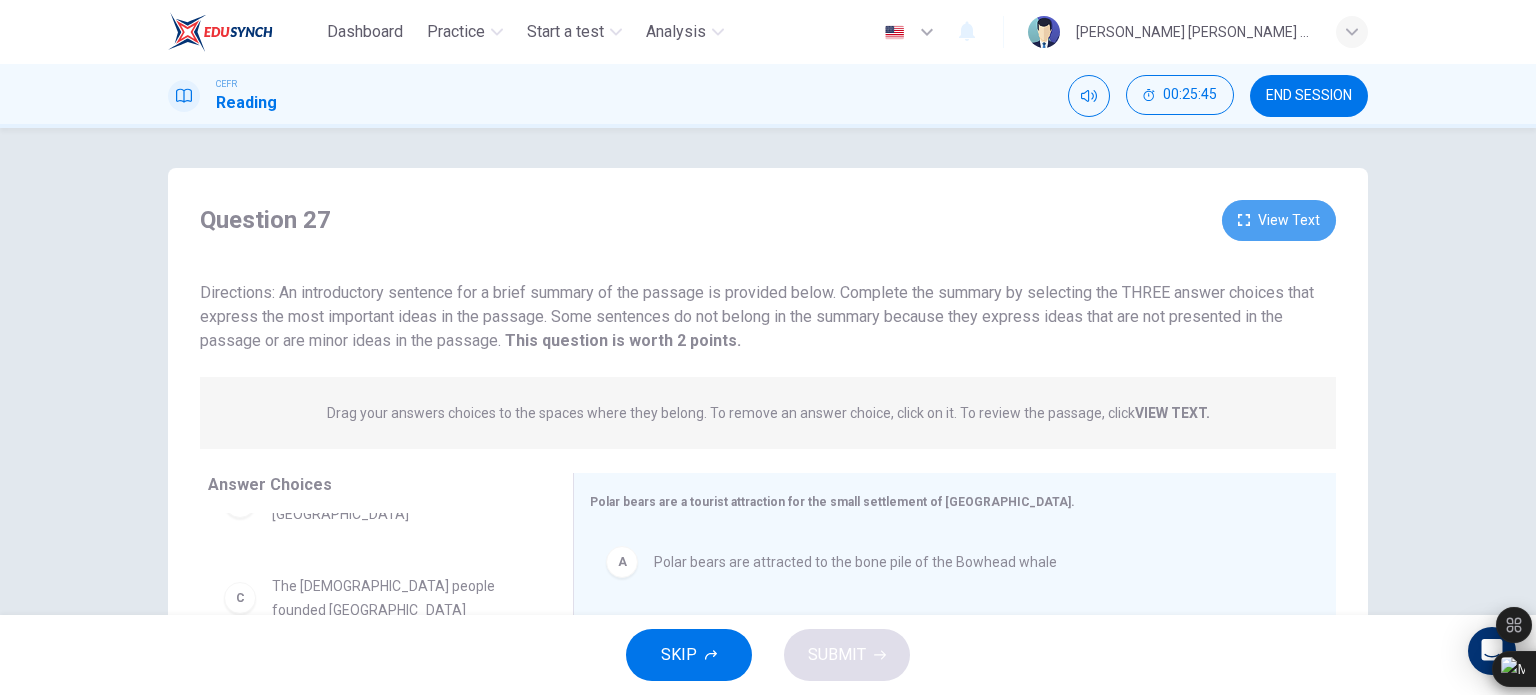 click on "View Text" at bounding box center (1279, 220) 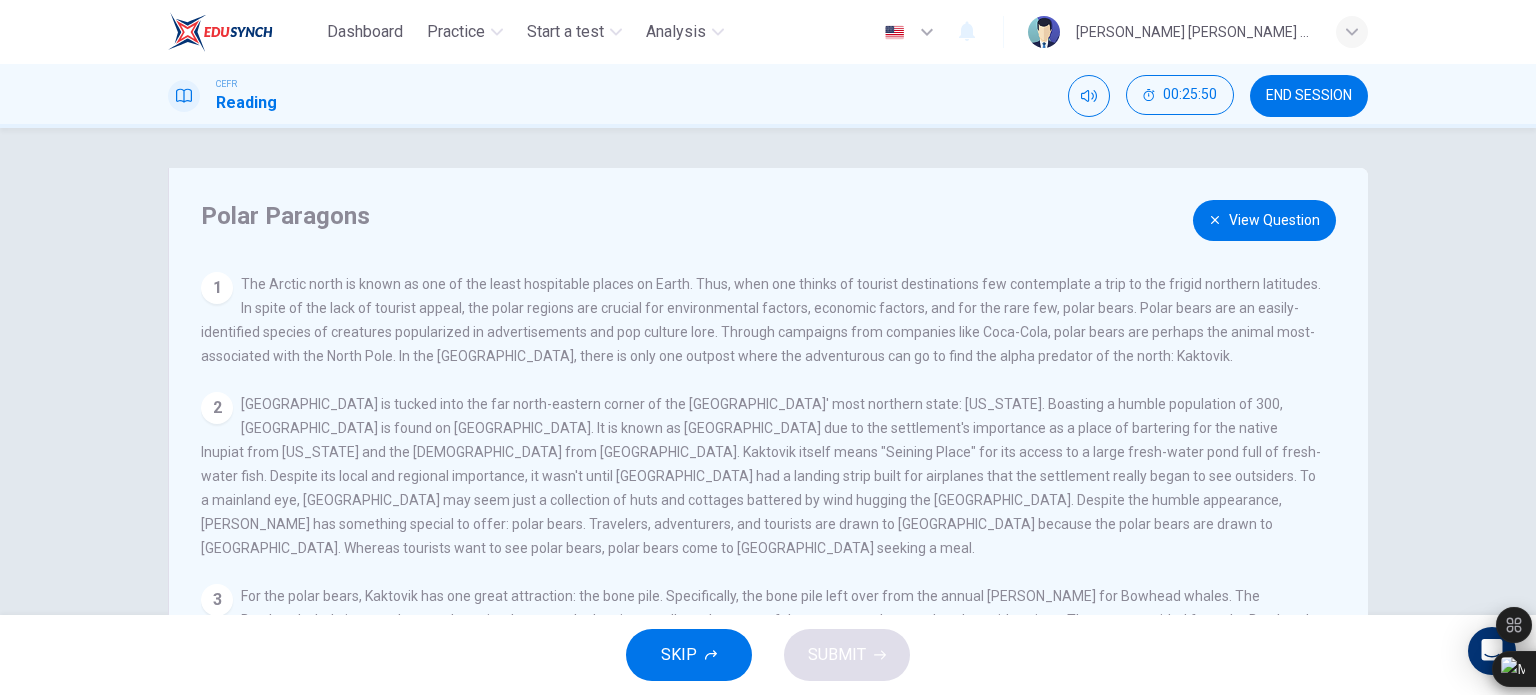 scroll, scrollTop: 288, scrollLeft: 0, axis: vertical 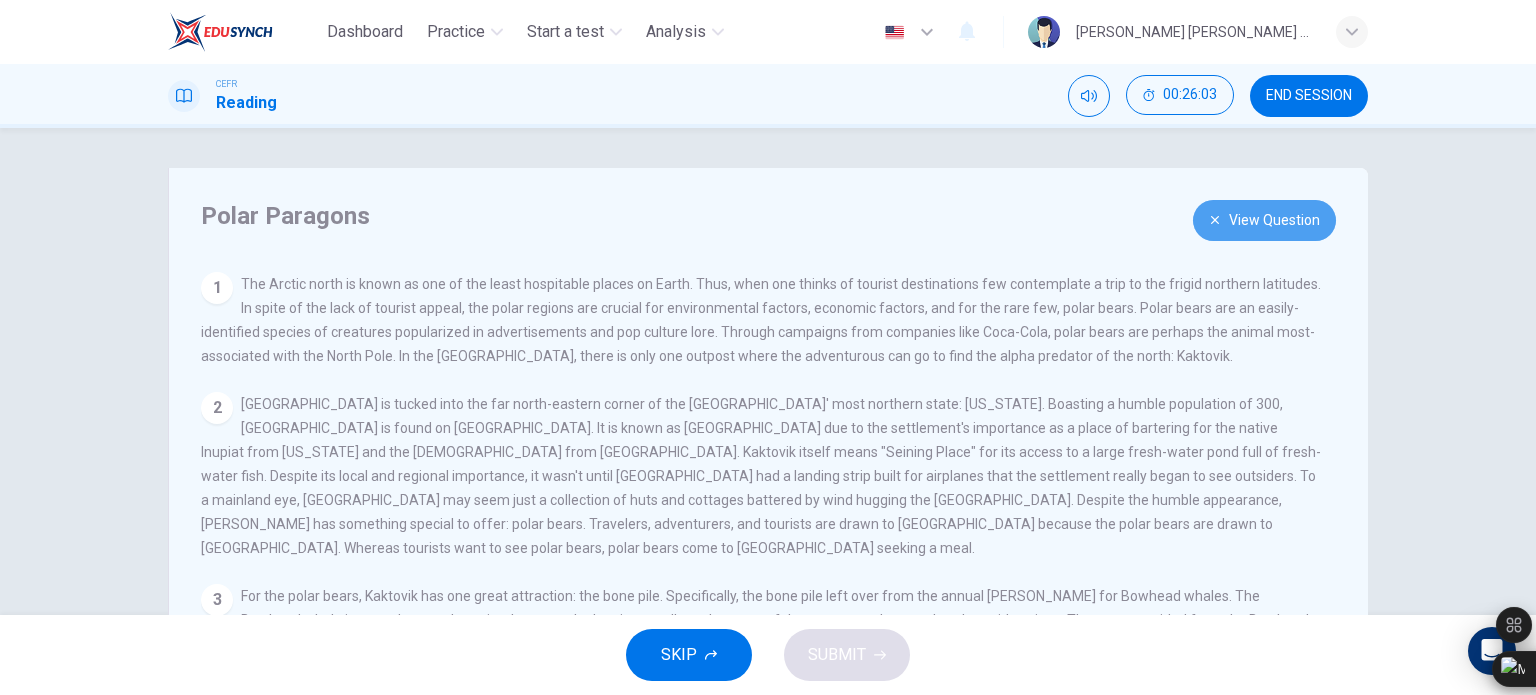 click on "View Question" at bounding box center [1264, 220] 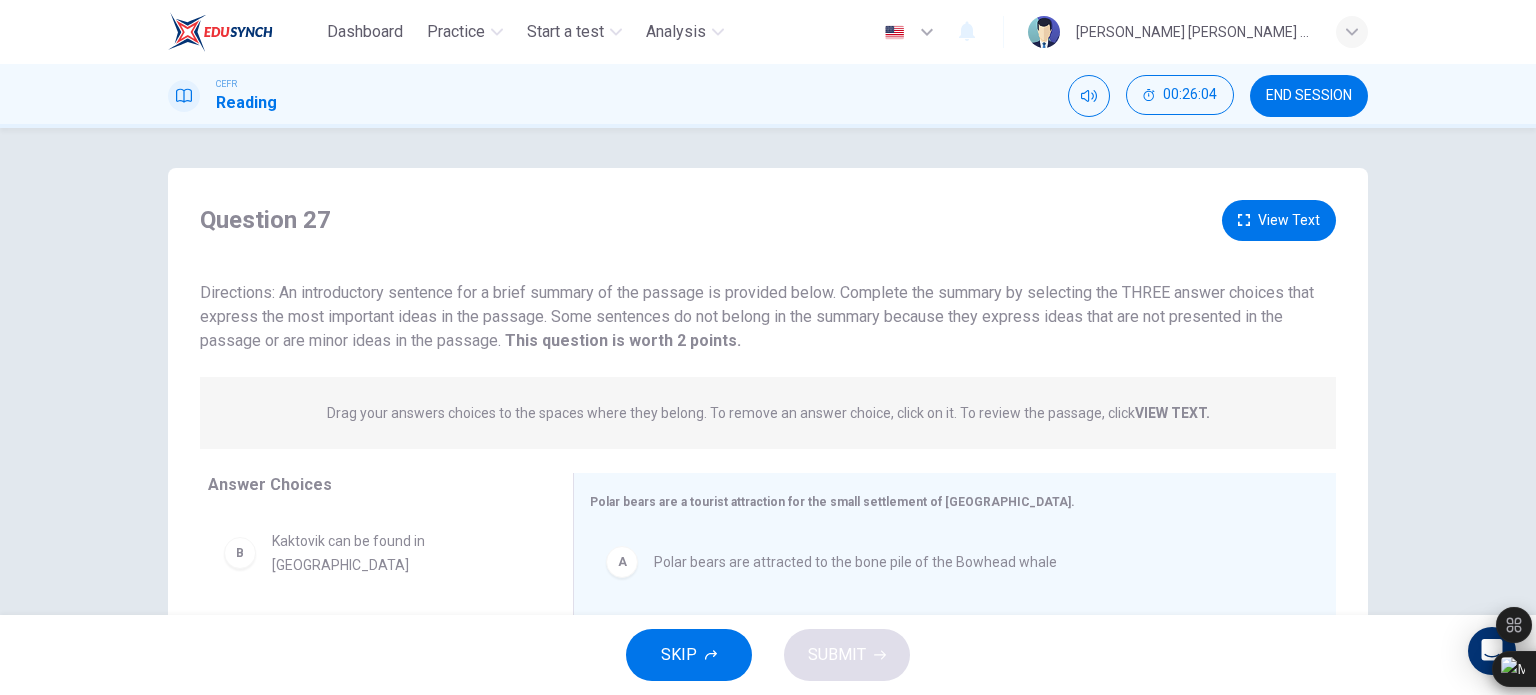 scroll, scrollTop: 288, scrollLeft: 0, axis: vertical 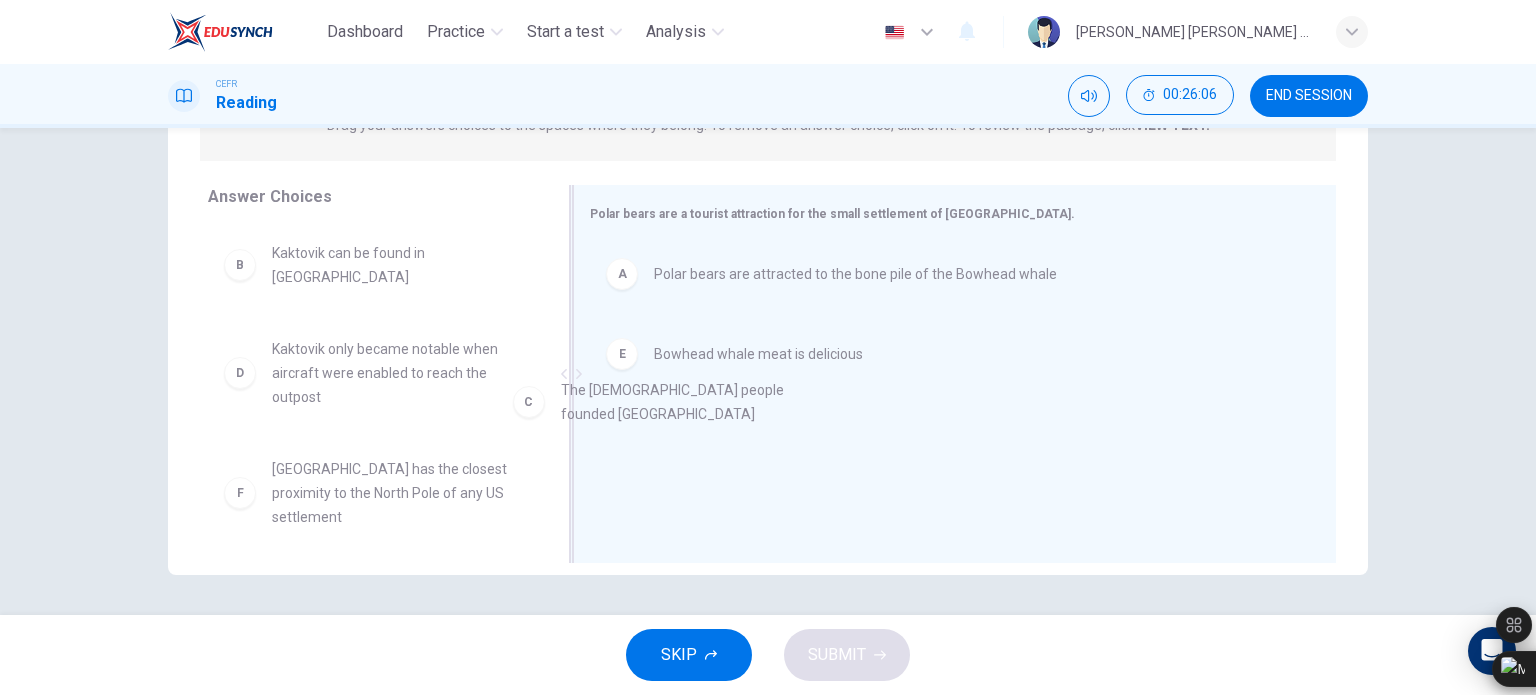 drag, startPoint x: 392, startPoint y: 345, endPoint x: 748, endPoint y: 420, distance: 363.8145 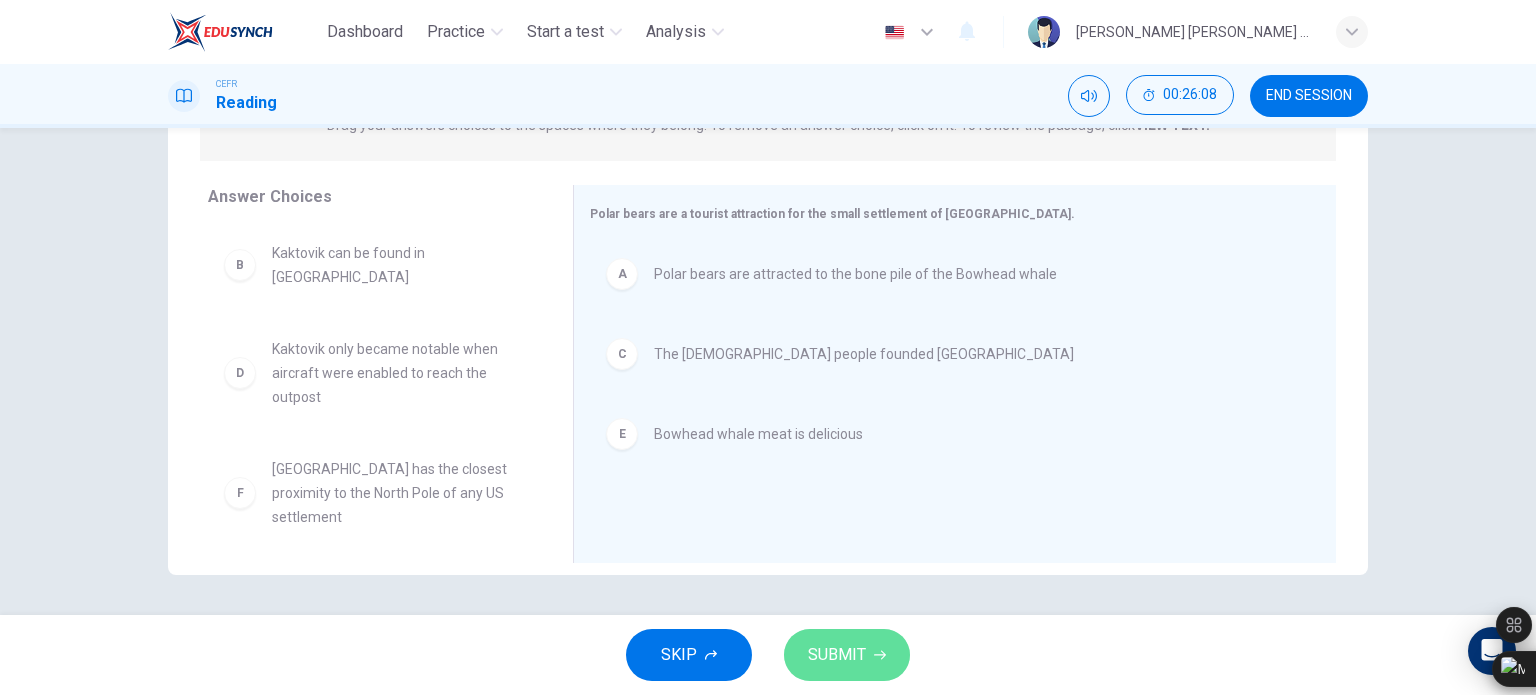 click on "SUBMIT" at bounding box center (837, 655) 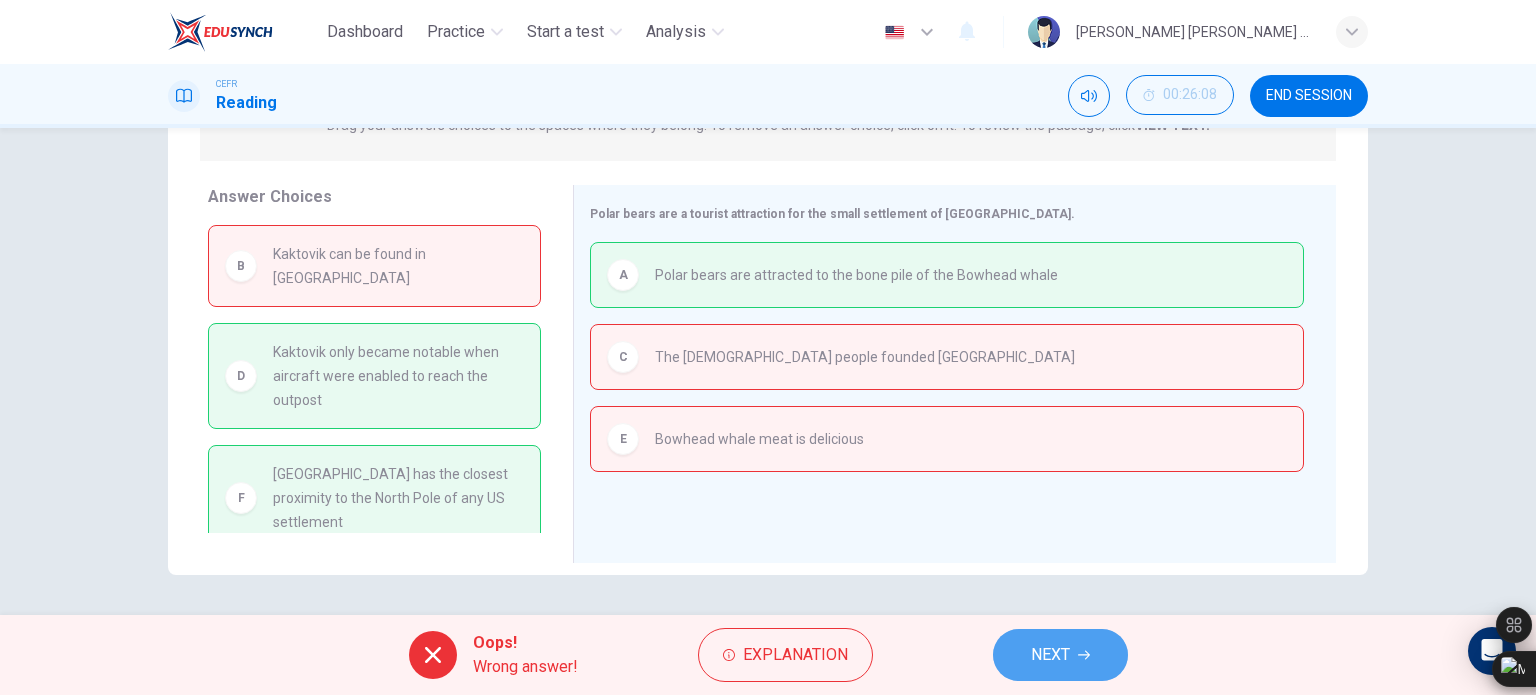click on "NEXT" at bounding box center (1050, 655) 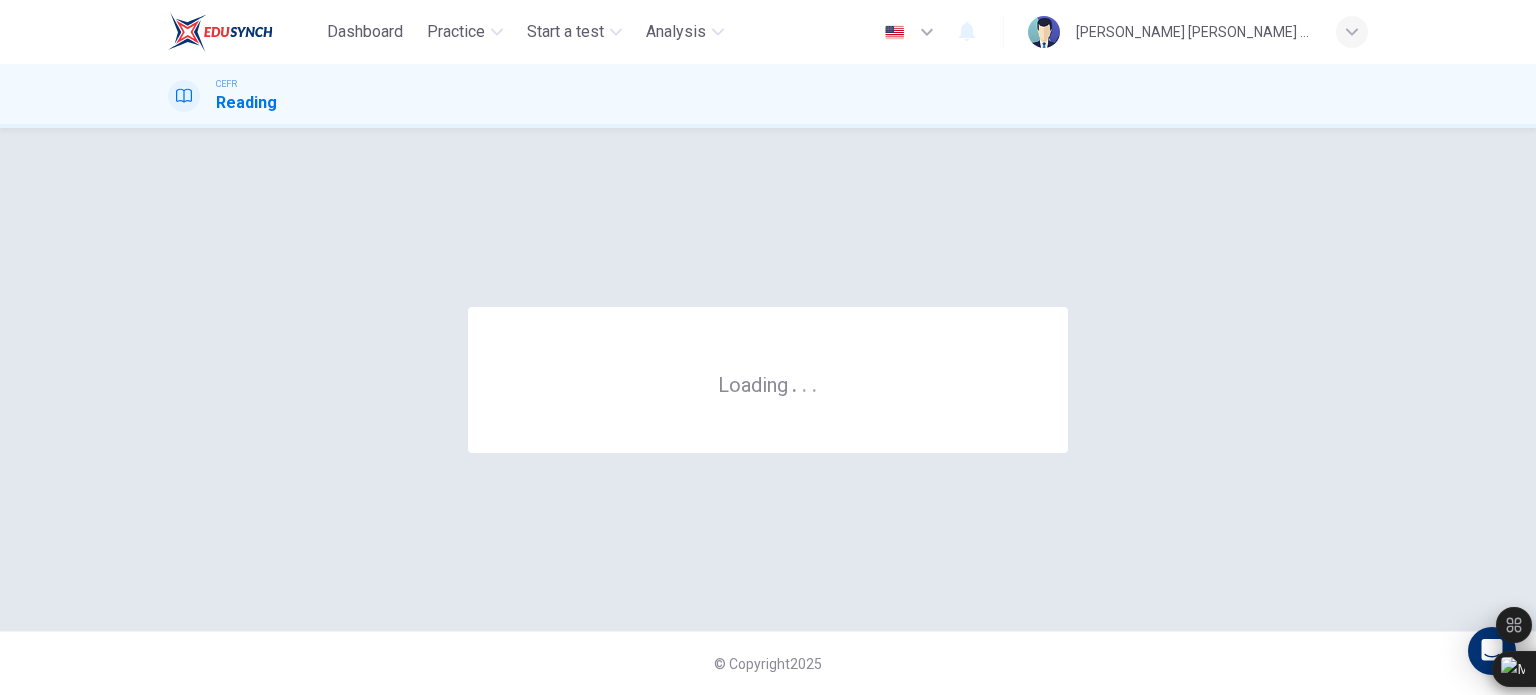 scroll, scrollTop: 0, scrollLeft: 0, axis: both 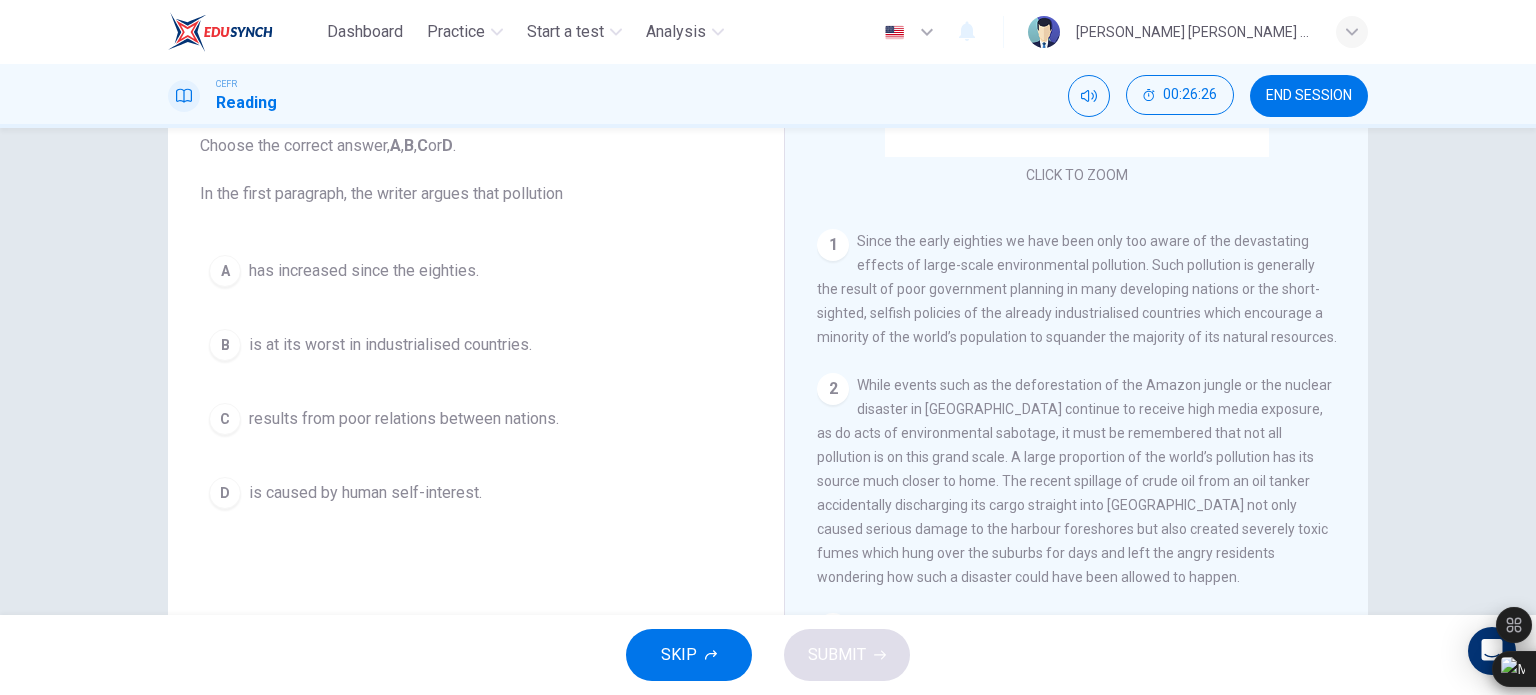 click on "A has increased since the eighties. B is at its worst in industrialised countries. C results from poor relations between nations. D is caused by human self-interest." at bounding box center [476, 382] 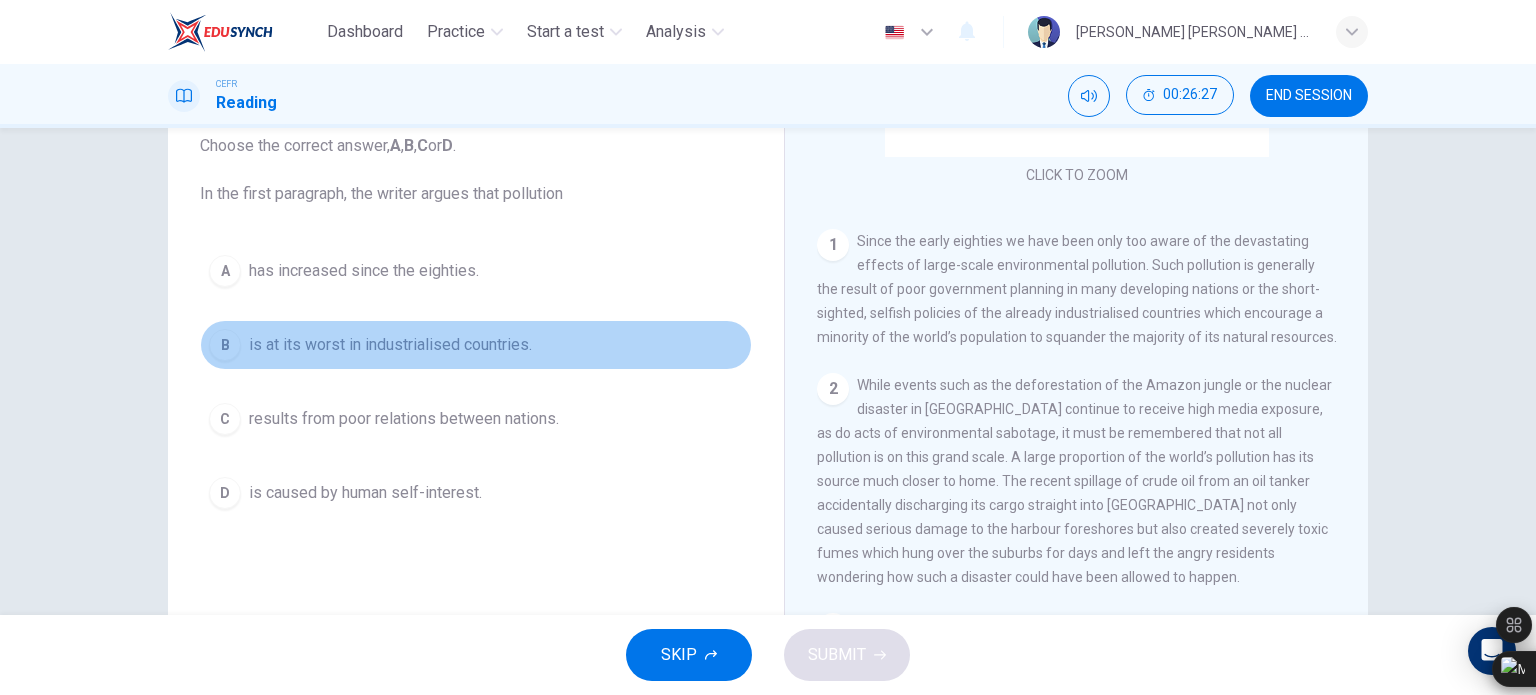 click on "is at its worst in industrialised countries." at bounding box center [390, 345] 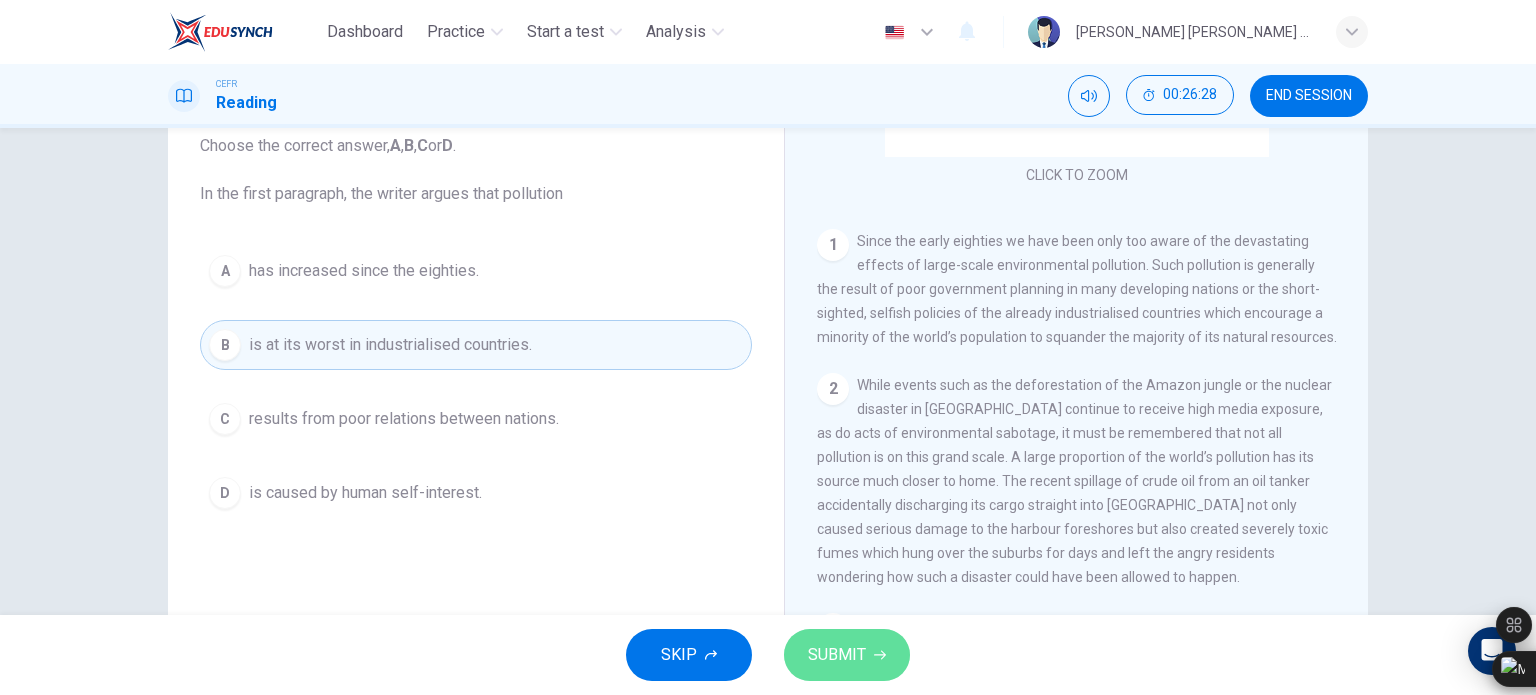 click on "SUBMIT" at bounding box center (847, 655) 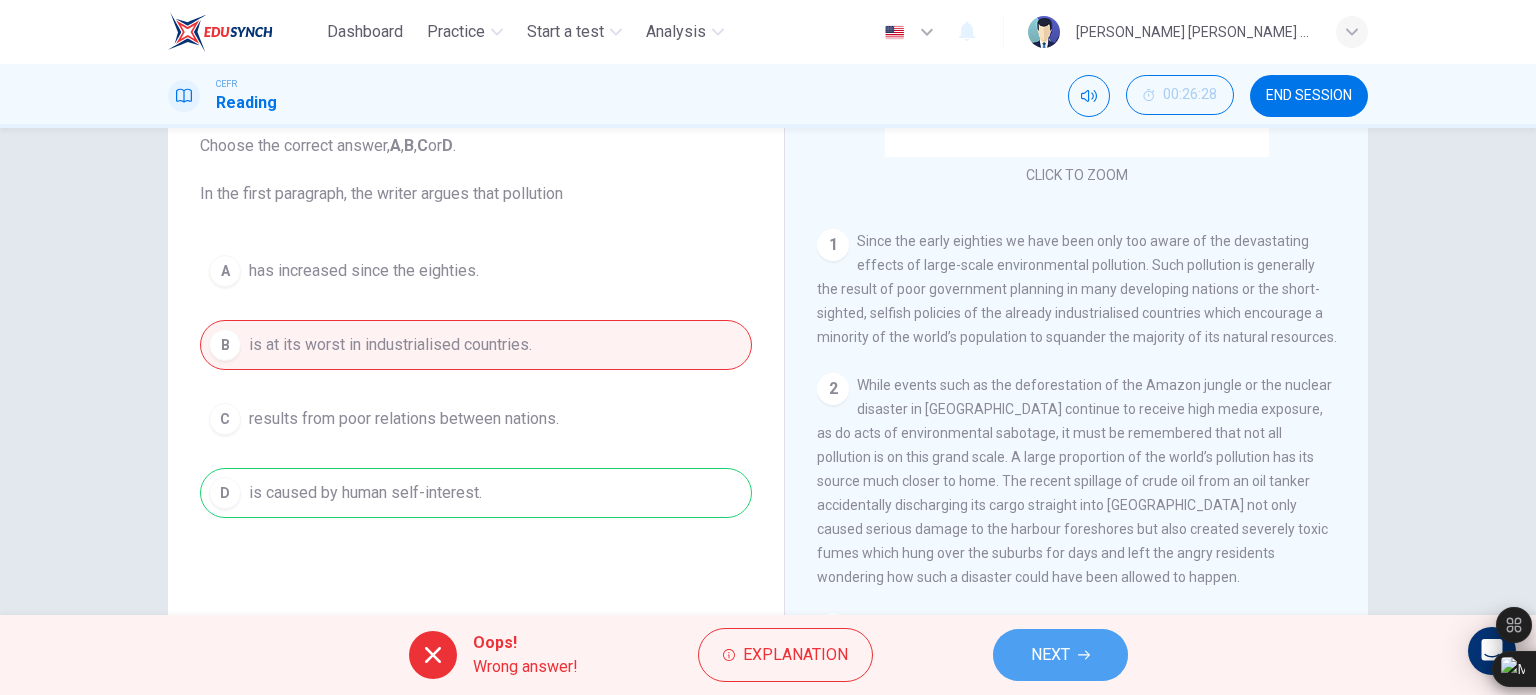 click on "NEXT" at bounding box center (1060, 655) 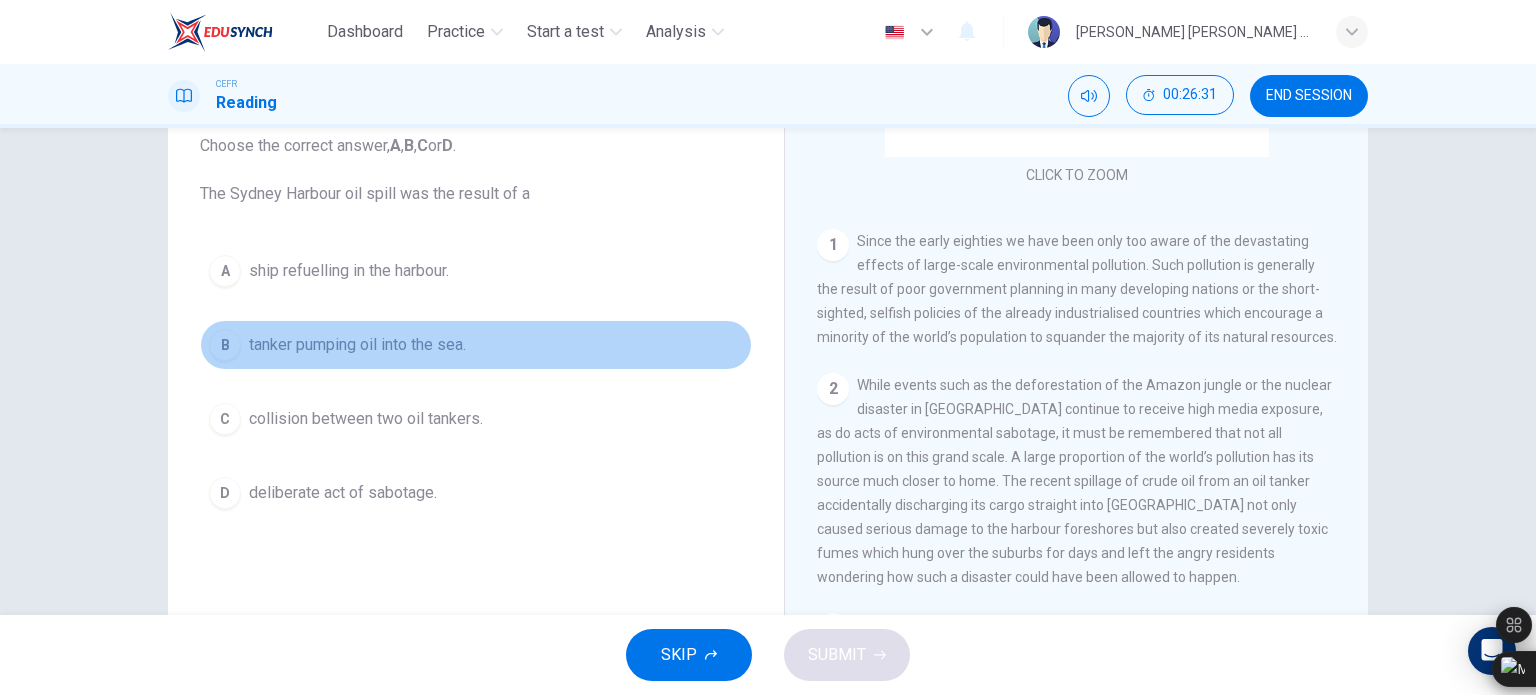 click on "tanker pumping oil into the sea." at bounding box center (357, 345) 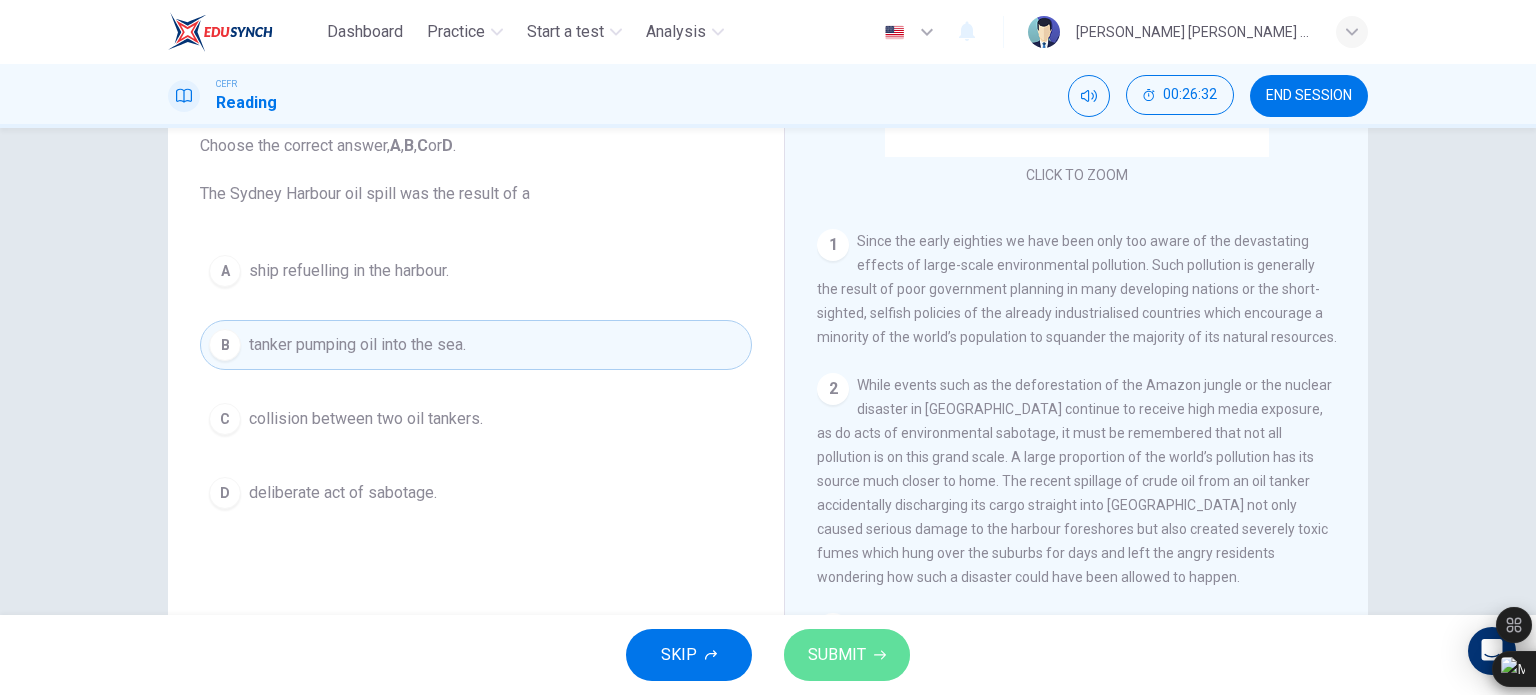 click on "SUBMIT" at bounding box center (837, 655) 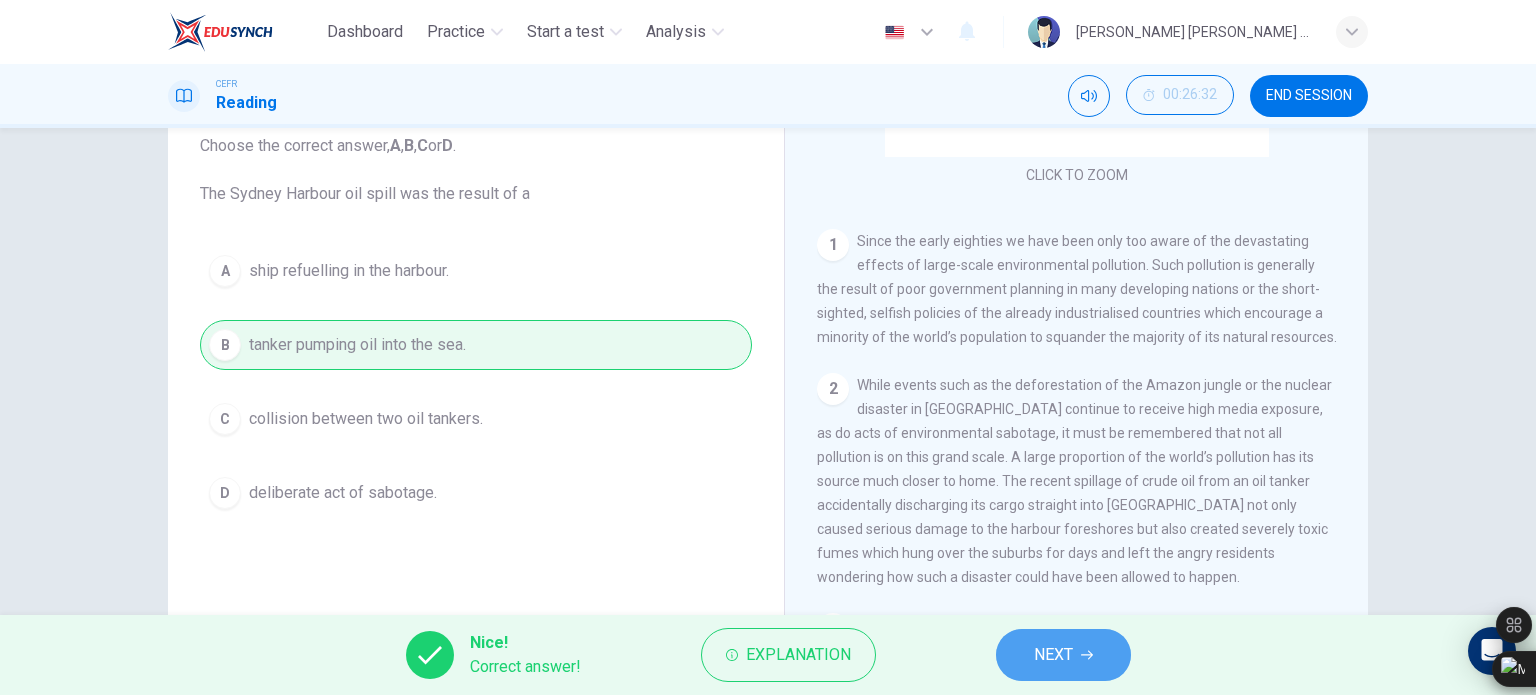 click on "NEXT" at bounding box center [1063, 655] 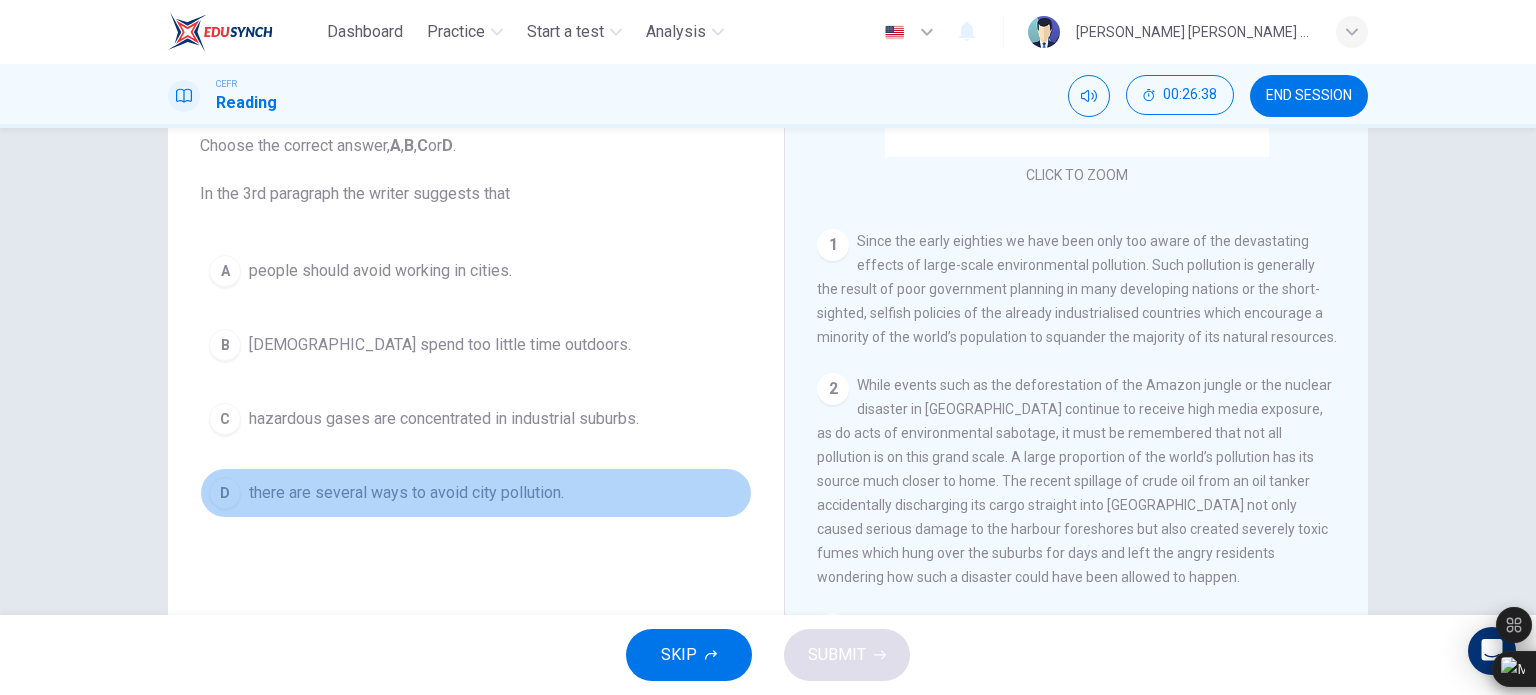 click on "there are several ways to avoid city pollution." at bounding box center (406, 493) 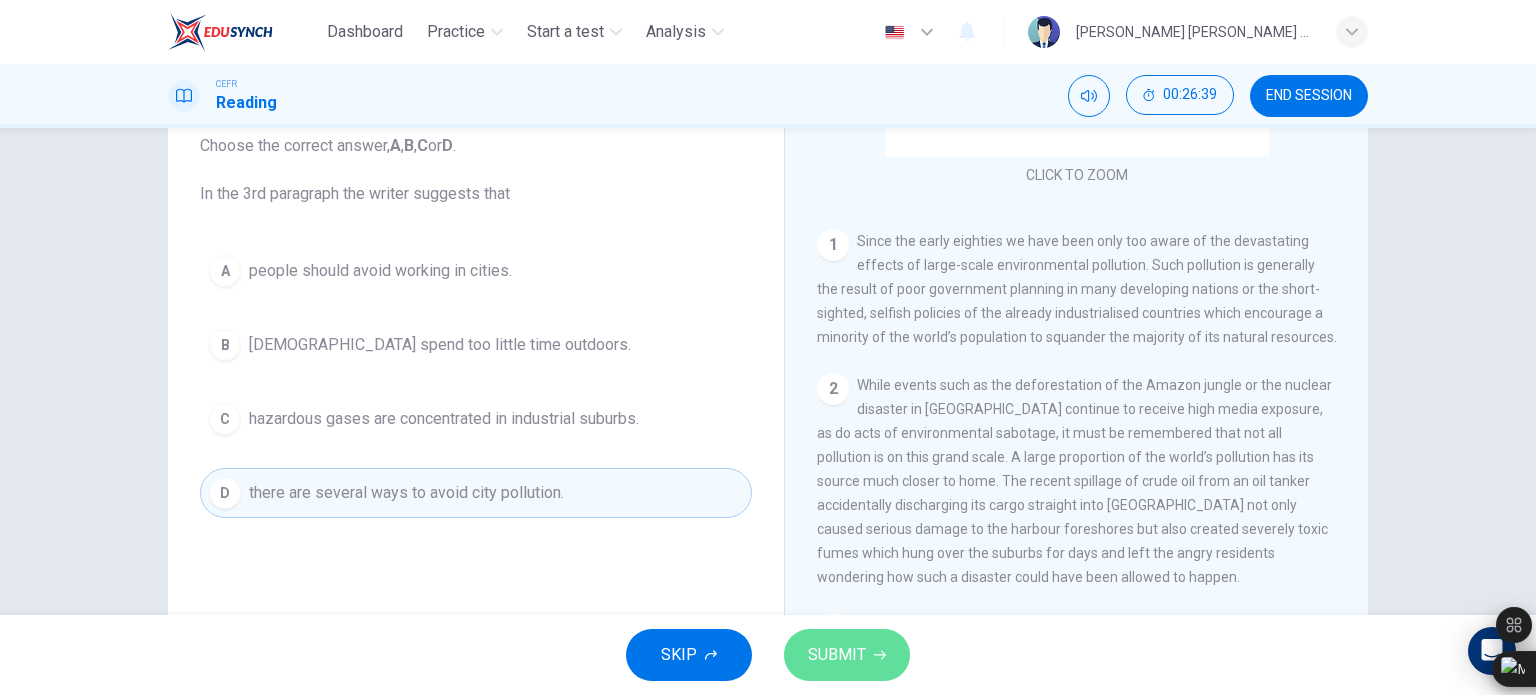 click on "SUBMIT" at bounding box center (847, 655) 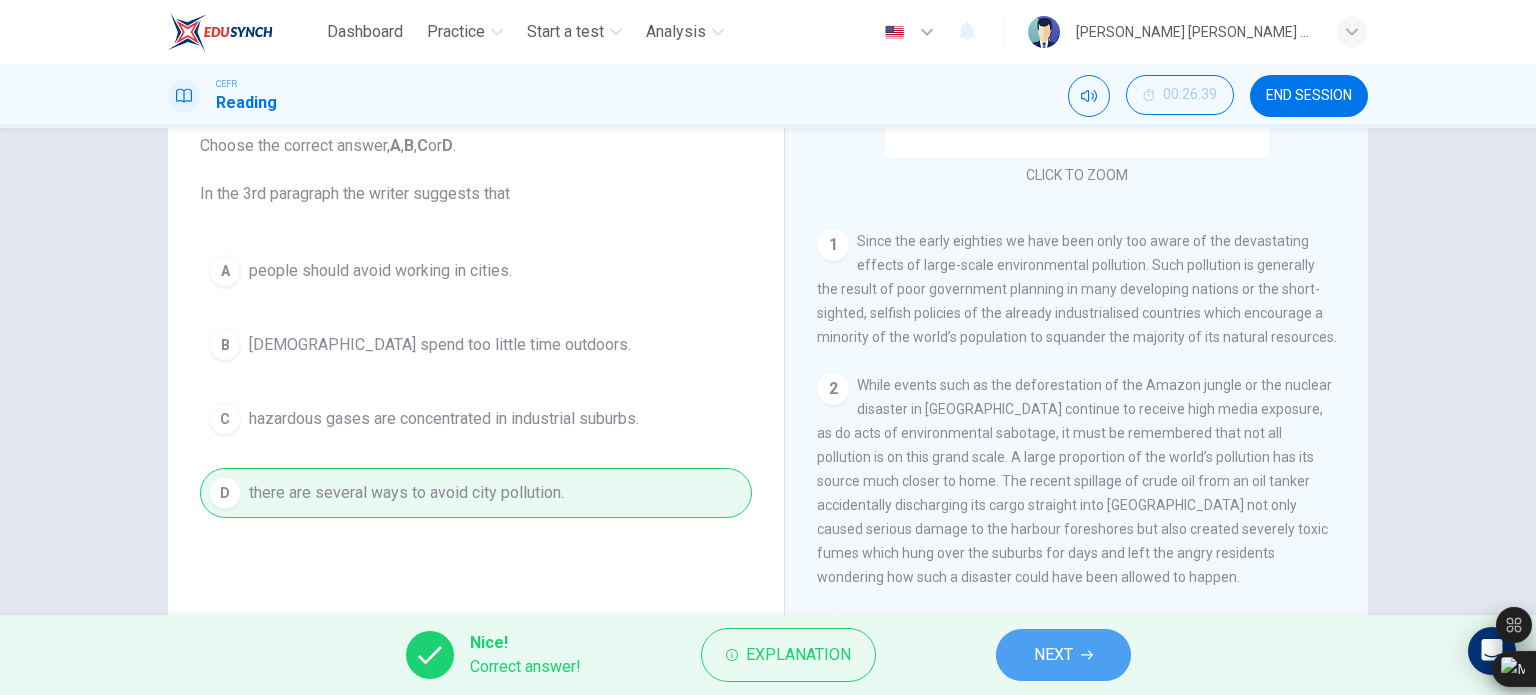 click on "NEXT" at bounding box center (1053, 655) 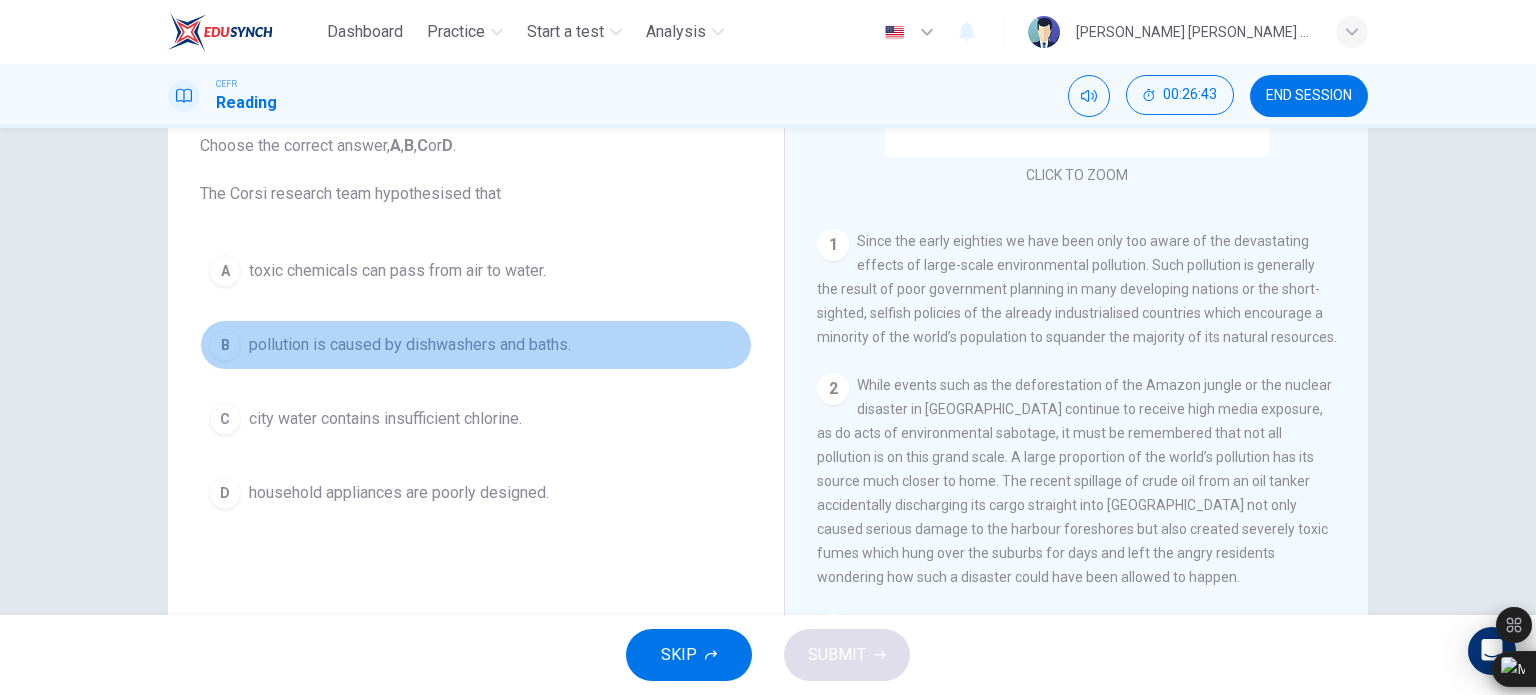 click on "B pollution is caused by dishwashers and baths." at bounding box center (476, 345) 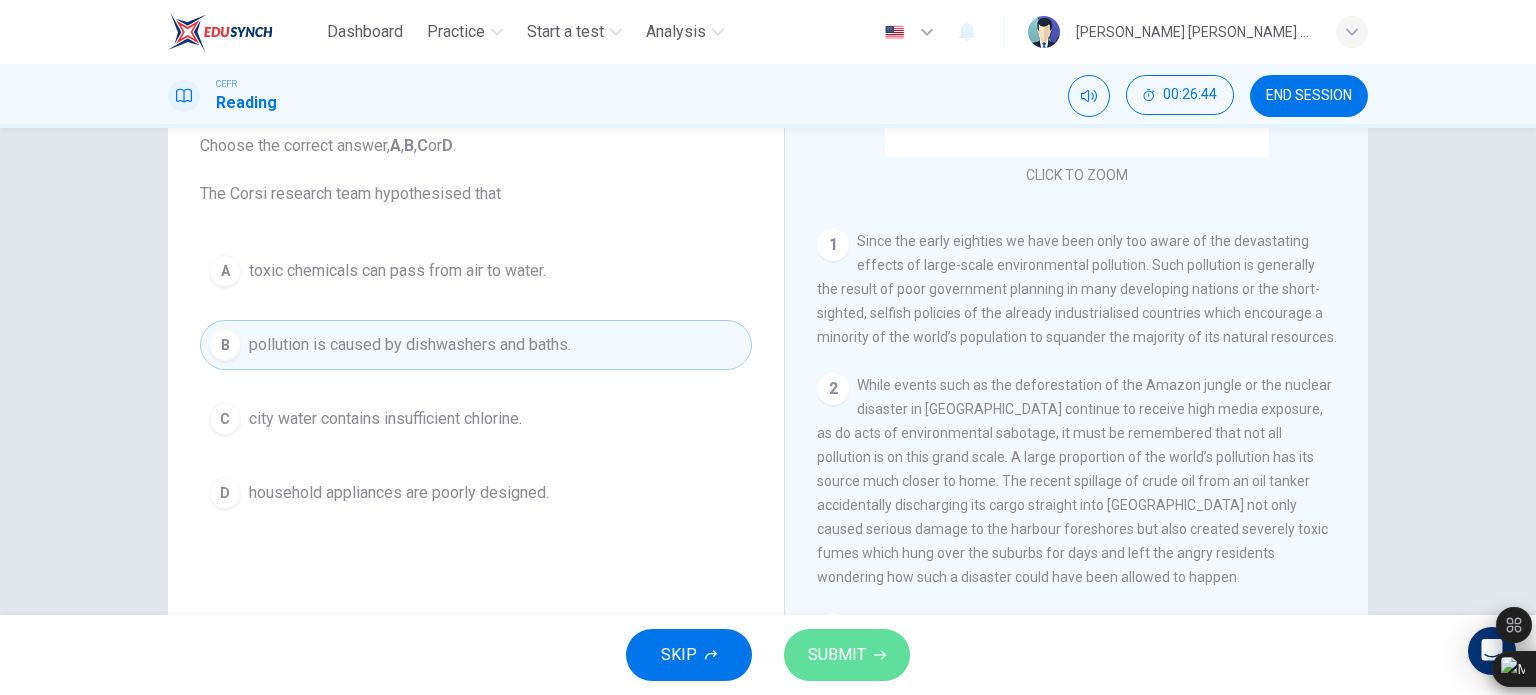 click on "SUBMIT" at bounding box center [847, 655] 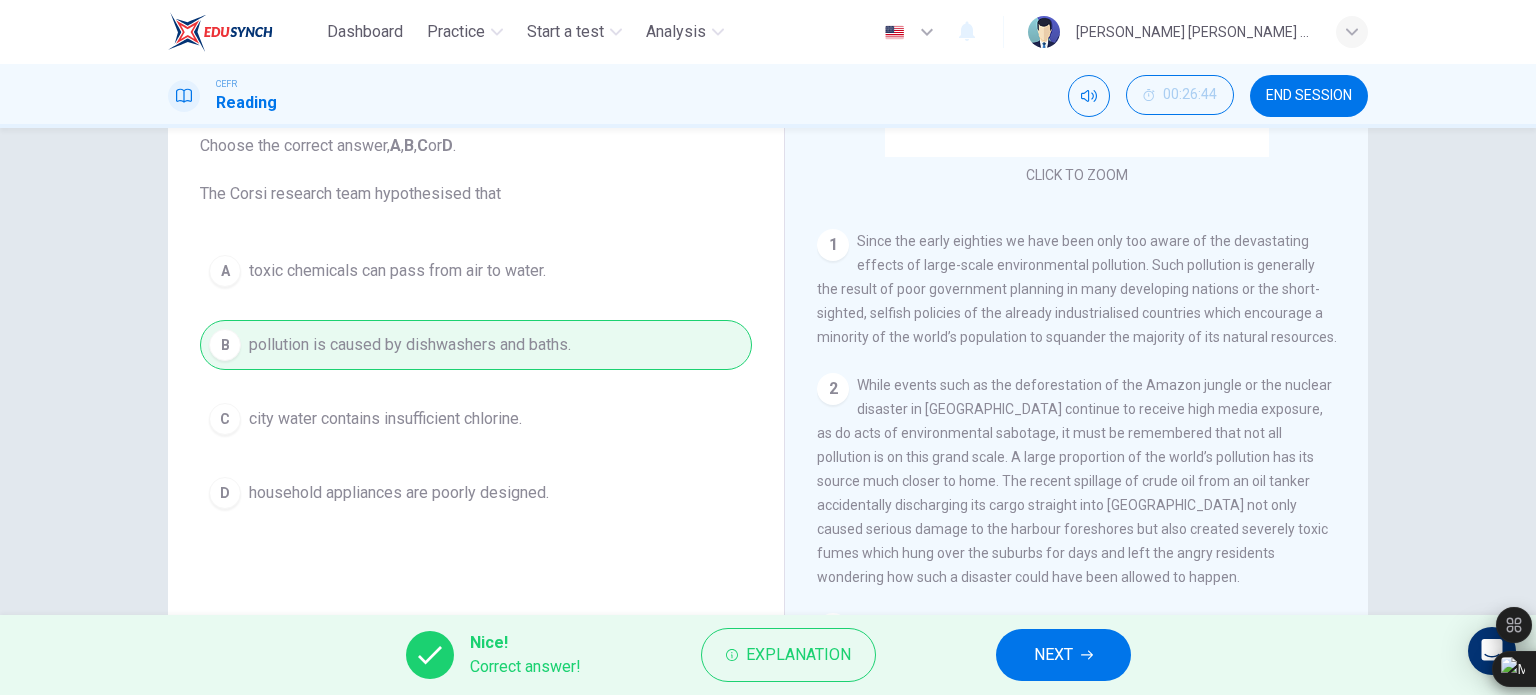 click on "Nice! Correct answer! Explanation NEXT" at bounding box center (768, 655) 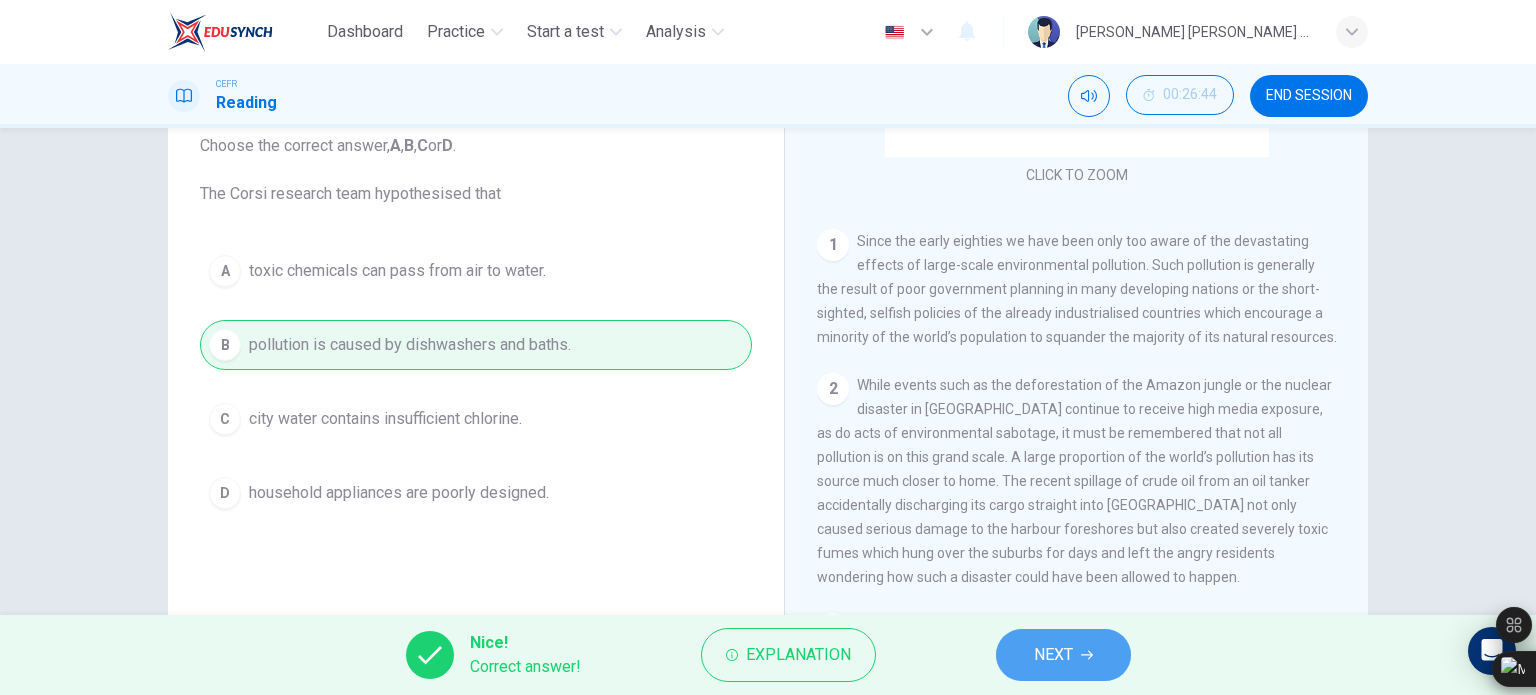 click on "NEXT" at bounding box center [1053, 655] 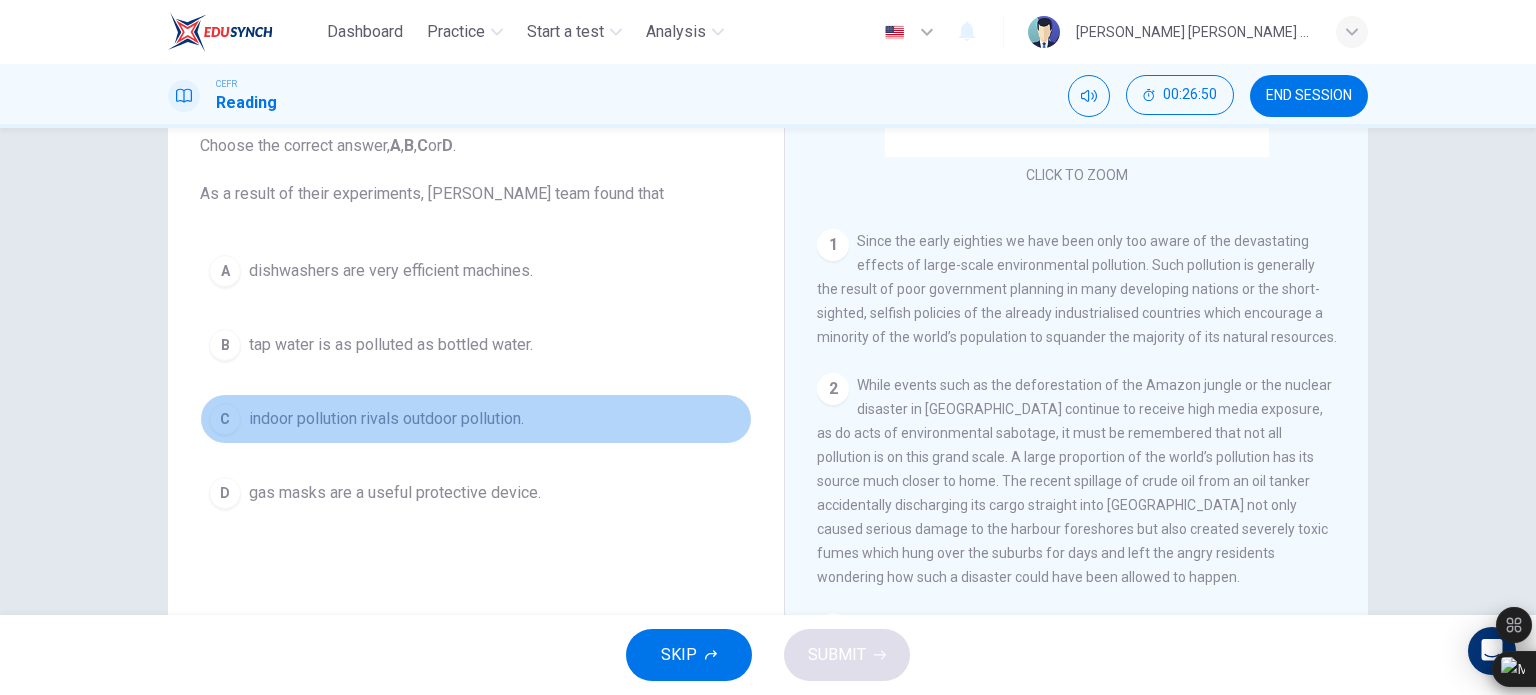 click on "indoor pollution rivals outdoor pollution." at bounding box center [386, 419] 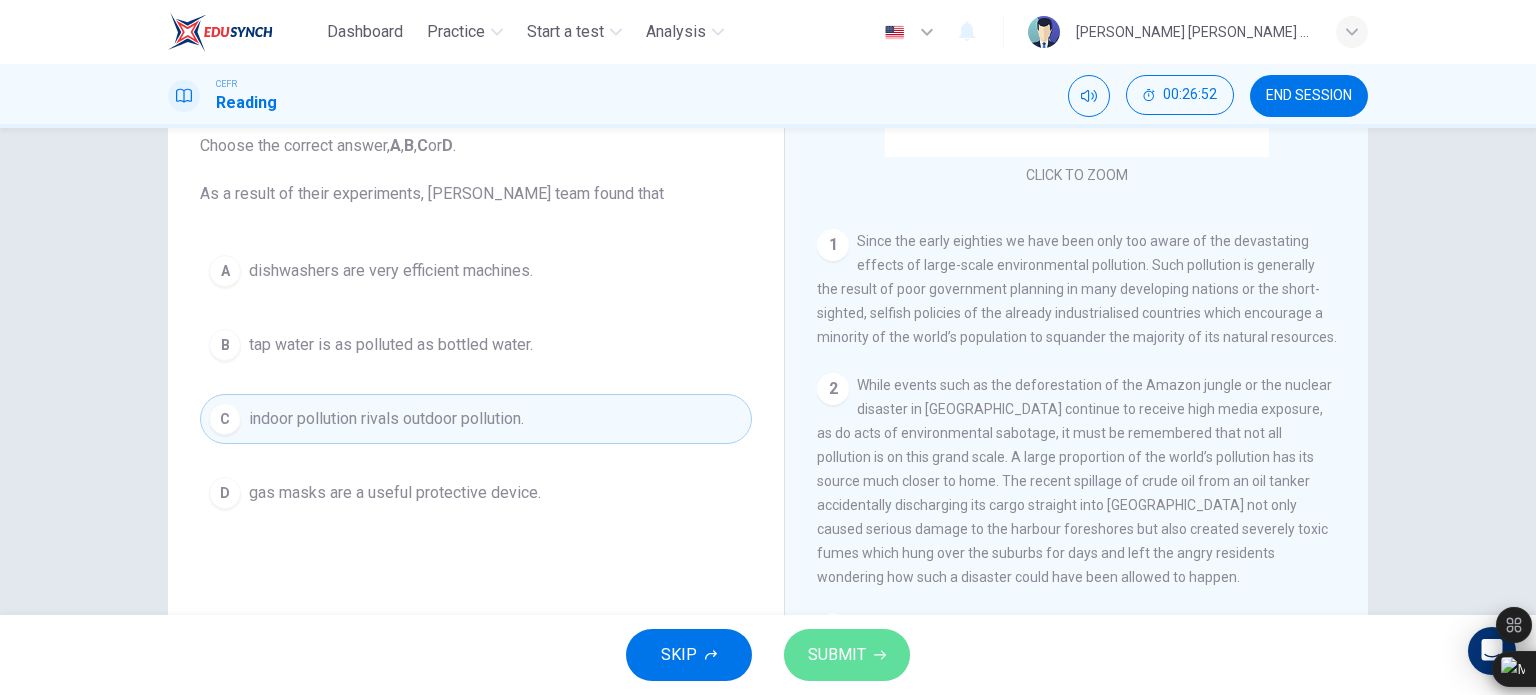 click on "SUBMIT" at bounding box center (847, 655) 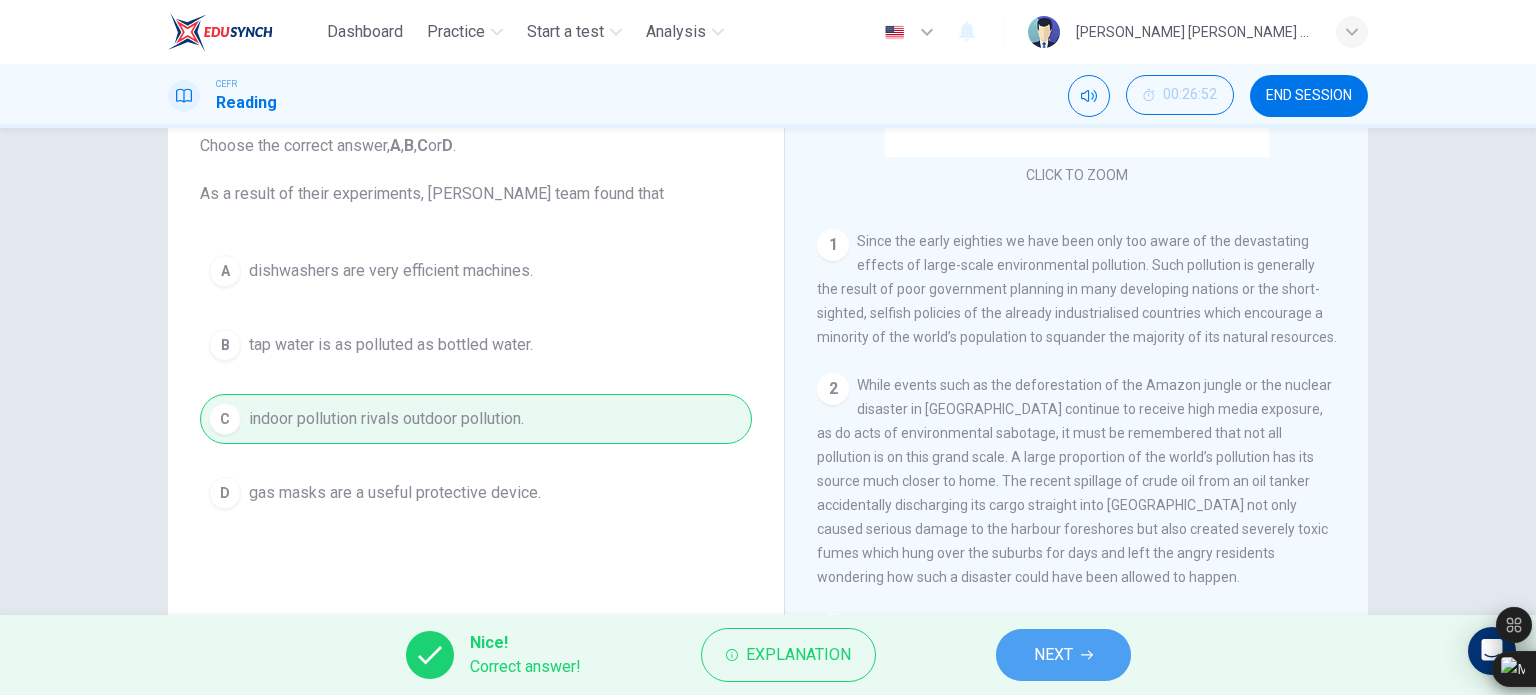 click on "NEXT" at bounding box center [1063, 655] 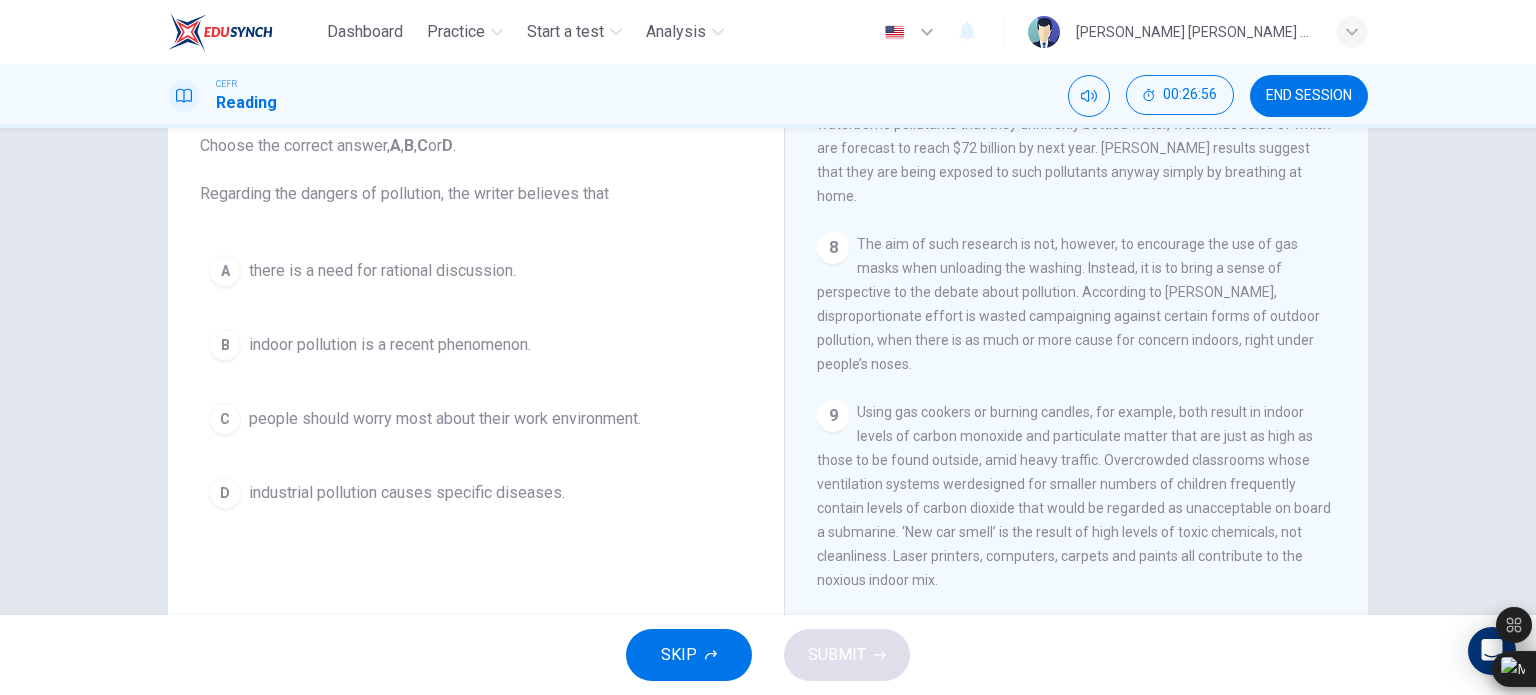scroll, scrollTop: 1839, scrollLeft: 0, axis: vertical 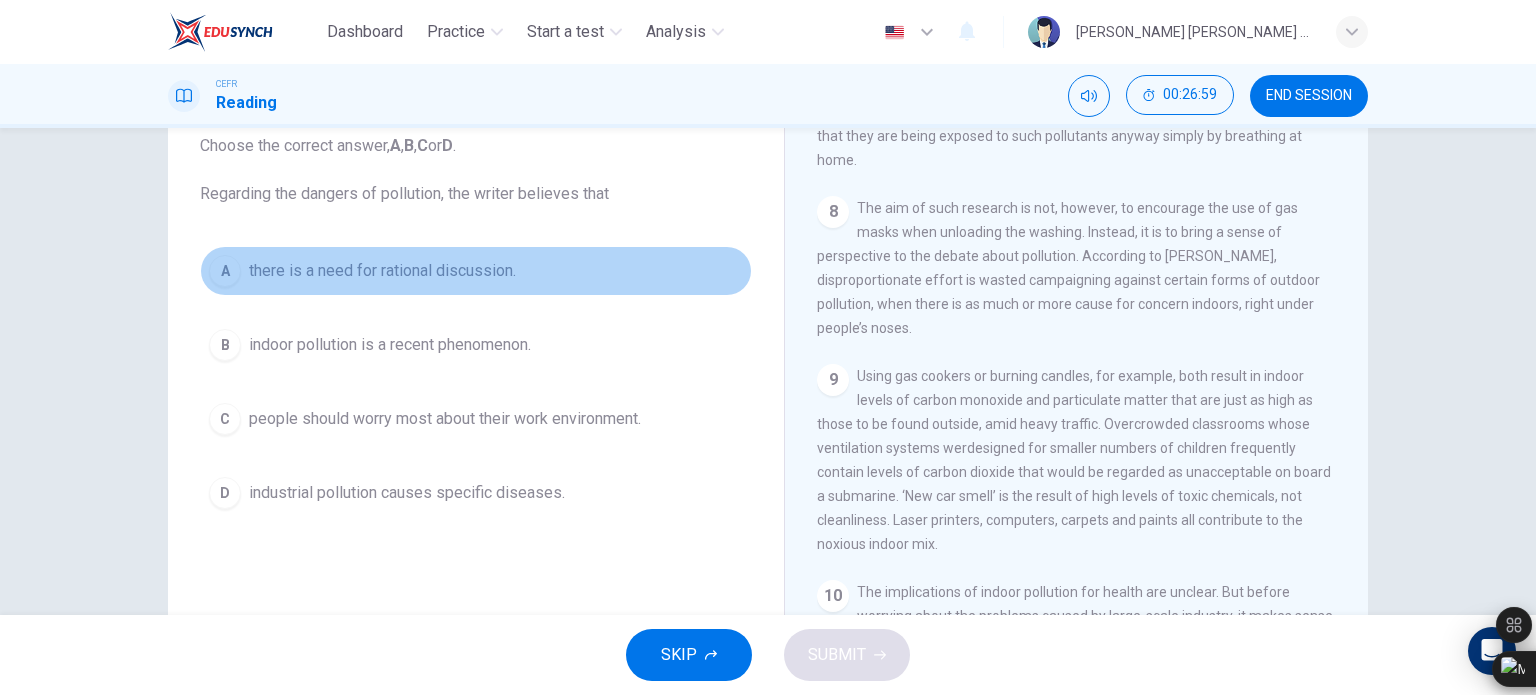 click on "there is a need for rational discussion." at bounding box center (382, 271) 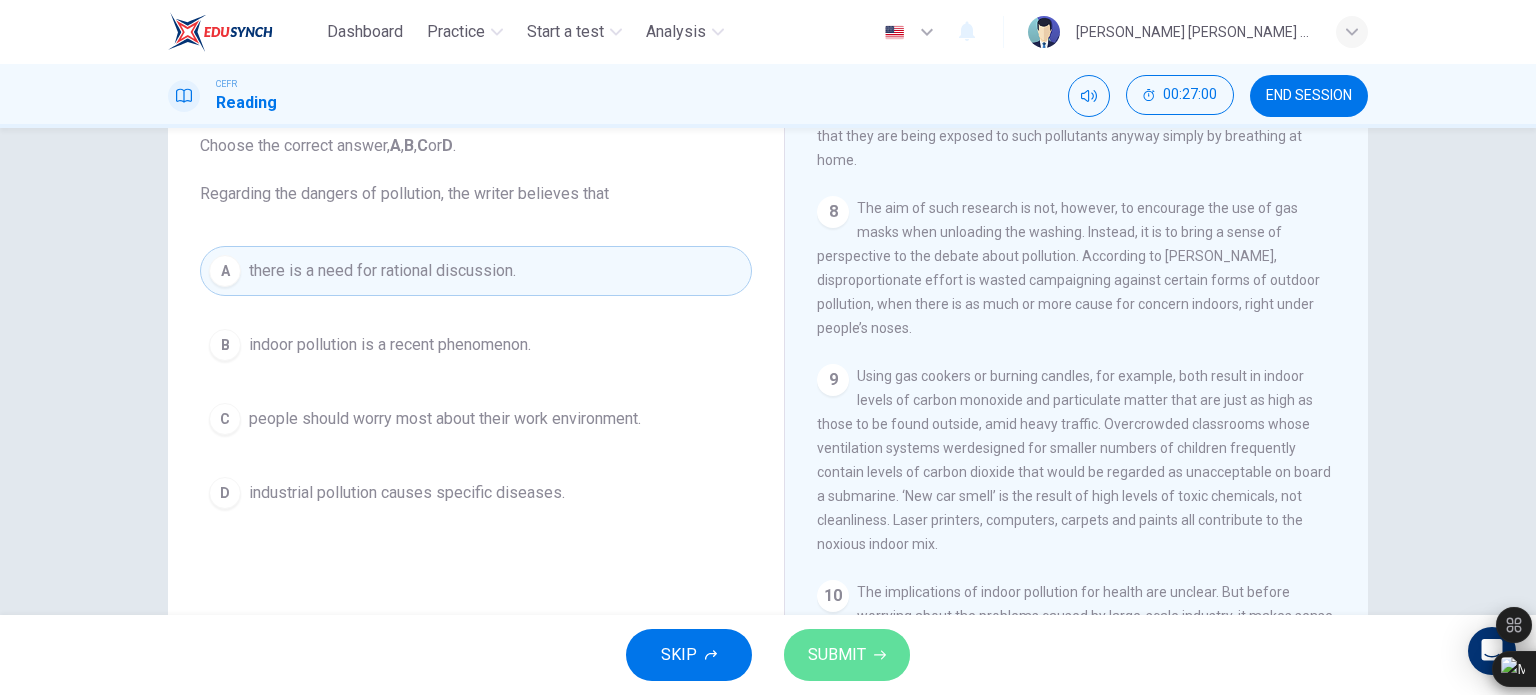 click on "SUBMIT" at bounding box center (847, 655) 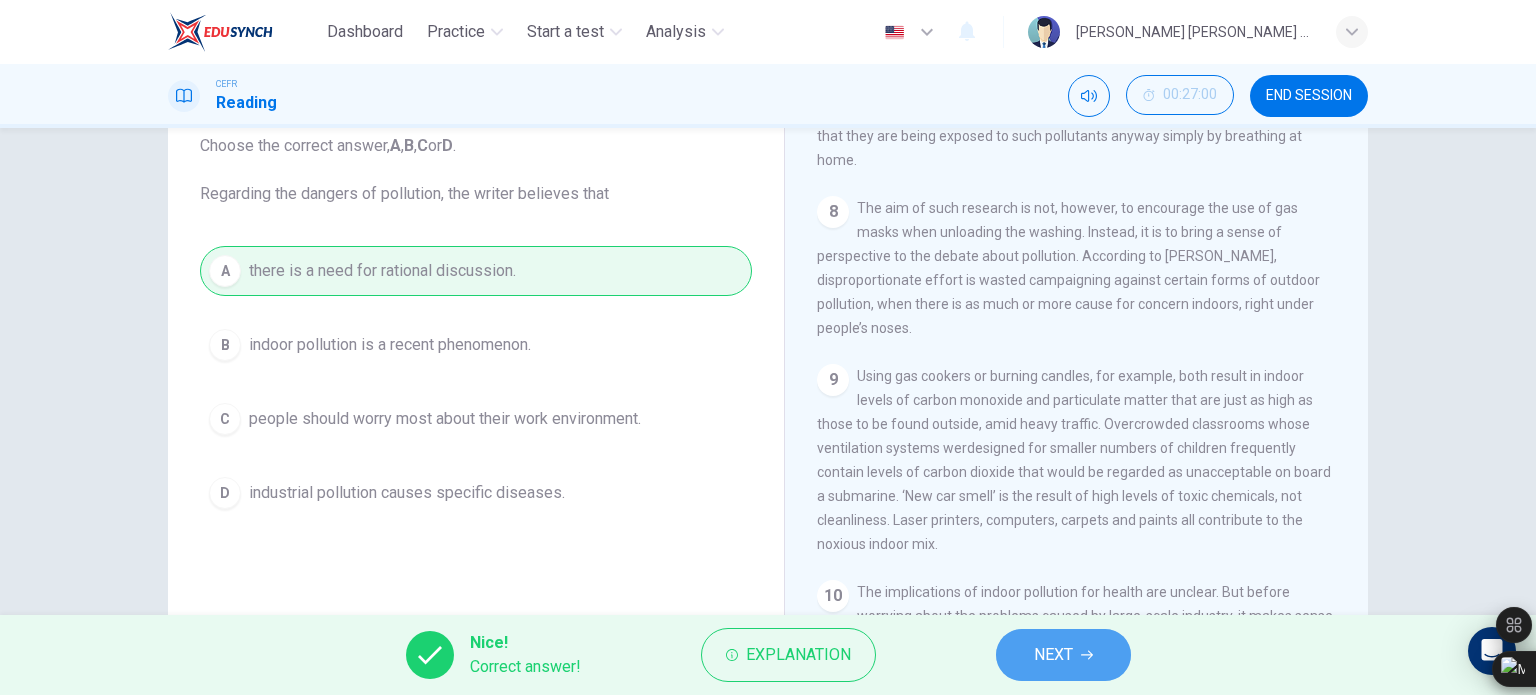 click on "NEXT" at bounding box center (1063, 655) 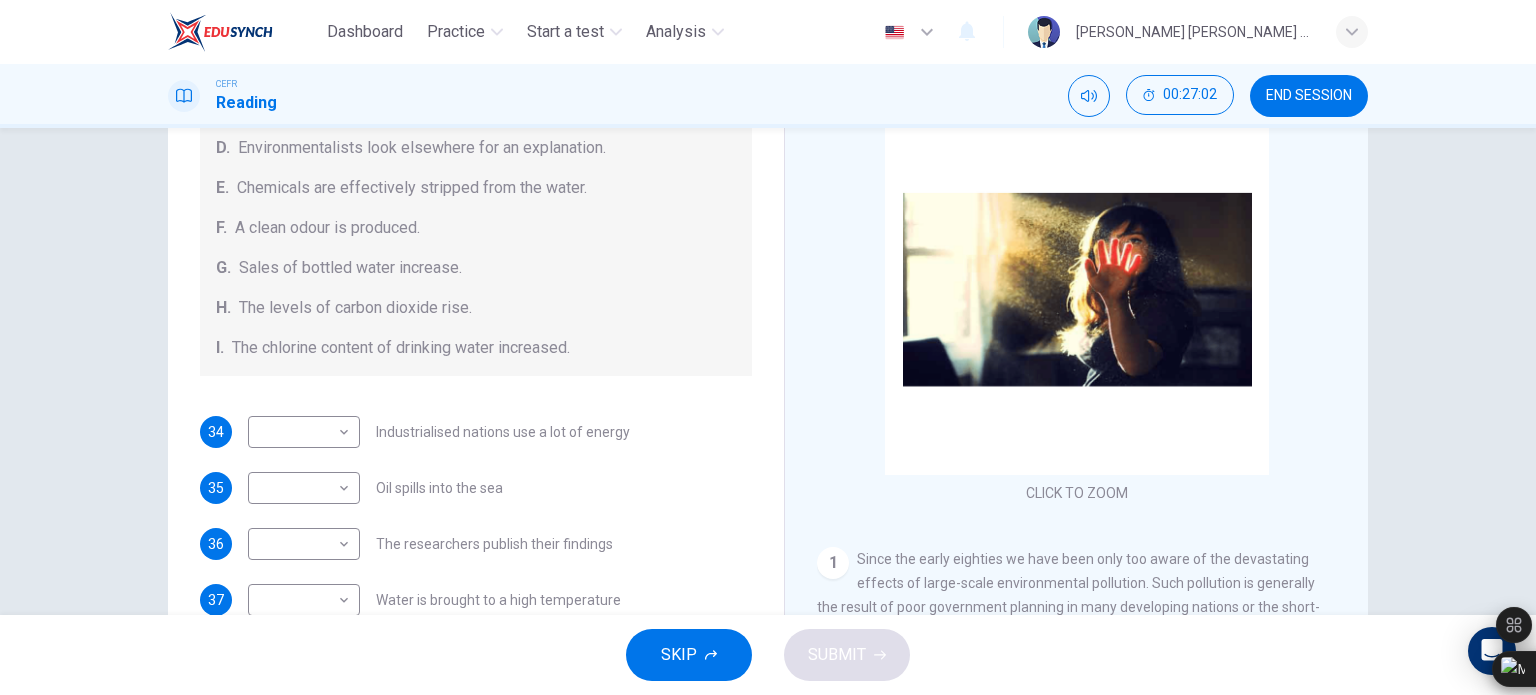 scroll, scrollTop: 424, scrollLeft: 0, axis: vertical 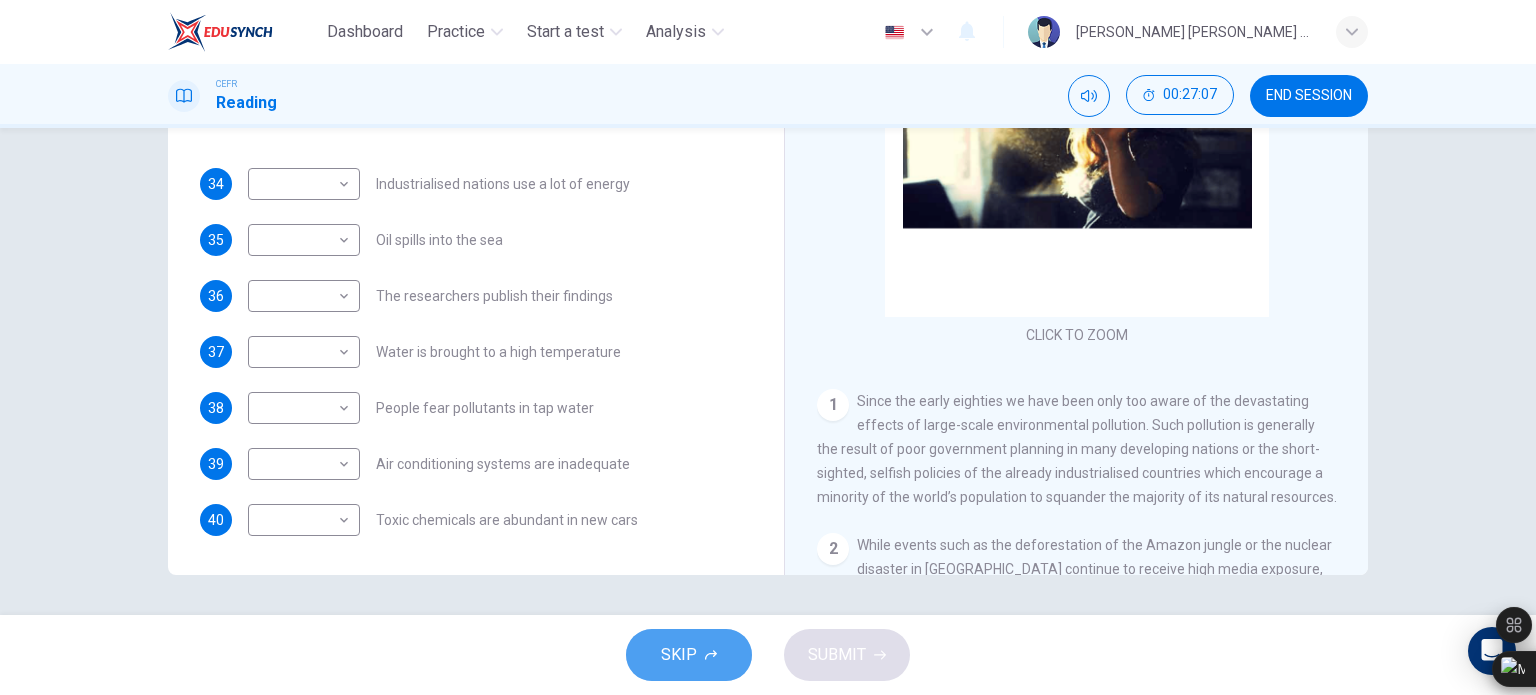 click on "SKIP" at bounding box center [679, 655] 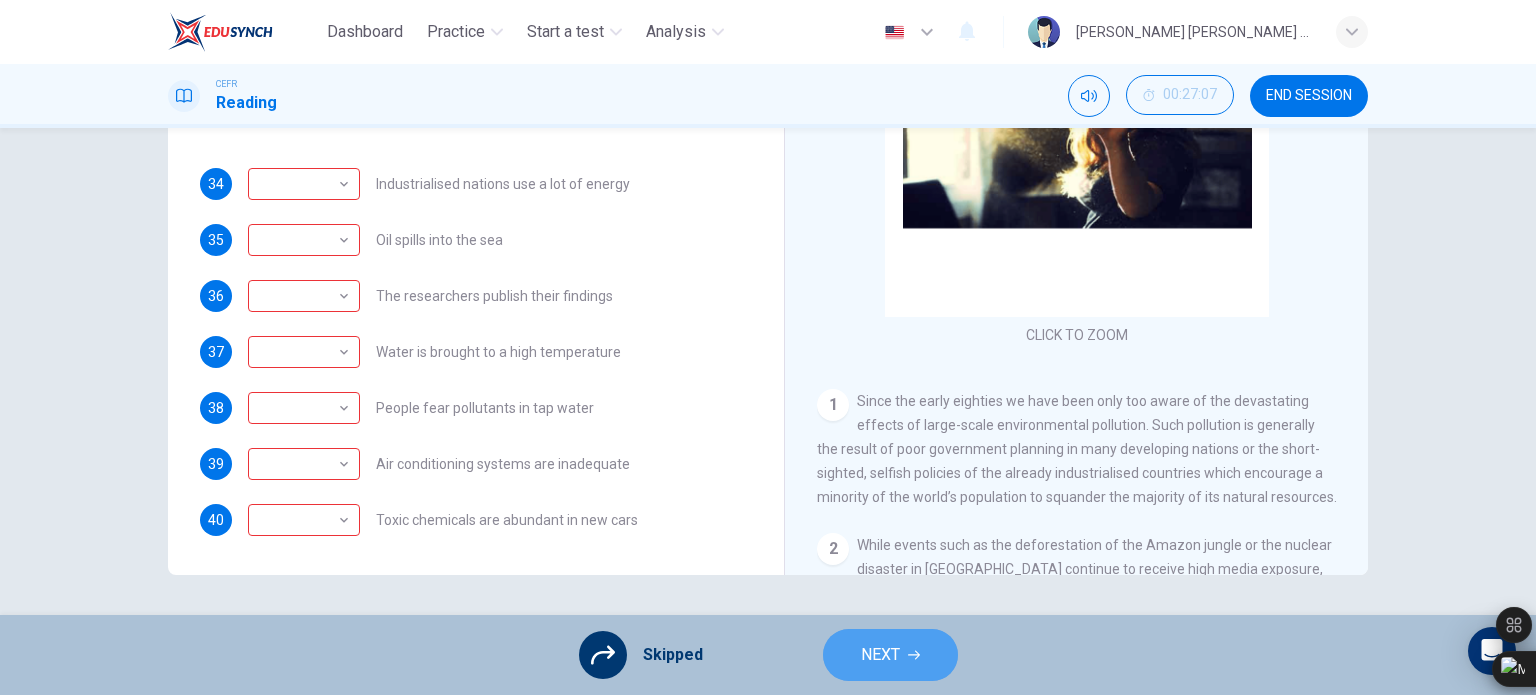 click on "NEXT" at bounding box center (890, 655) 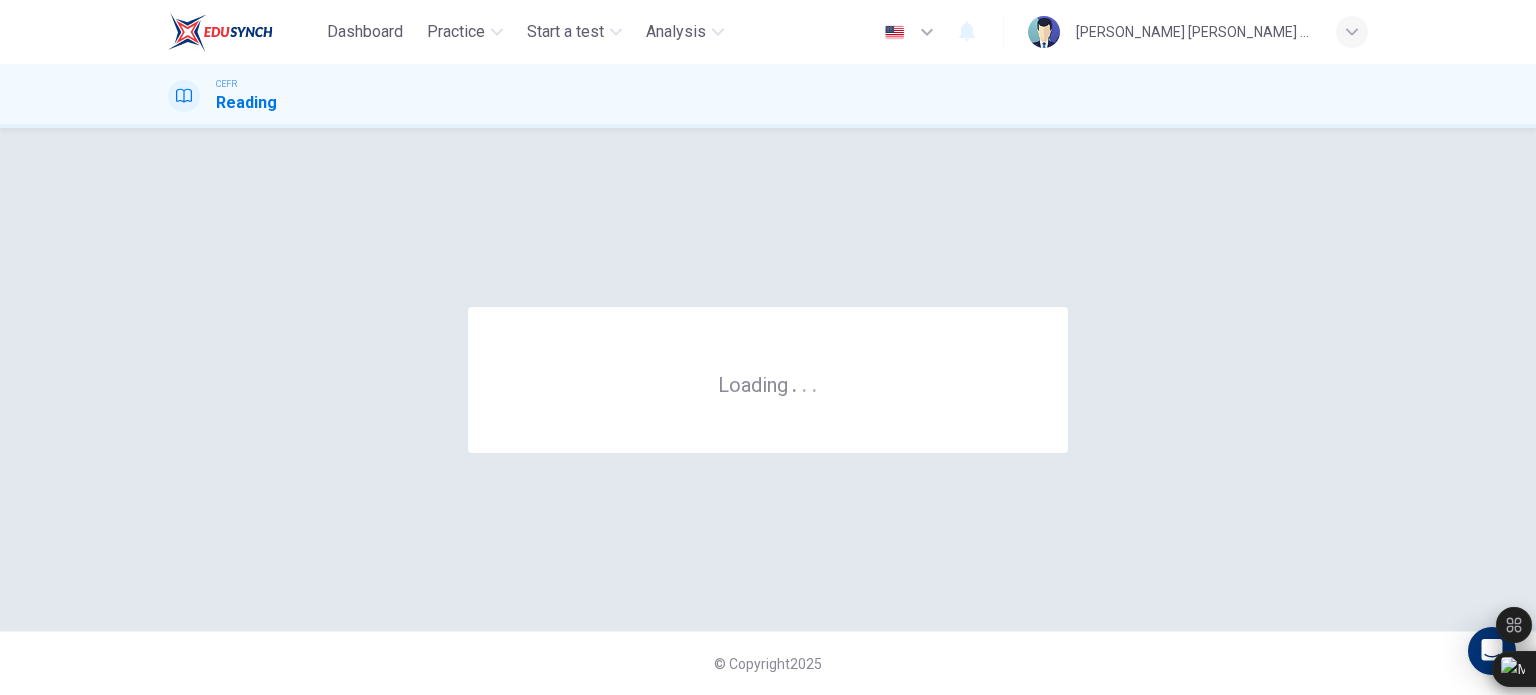 scroll, scrollTop: 0, scrollLeft: 0, axis: both 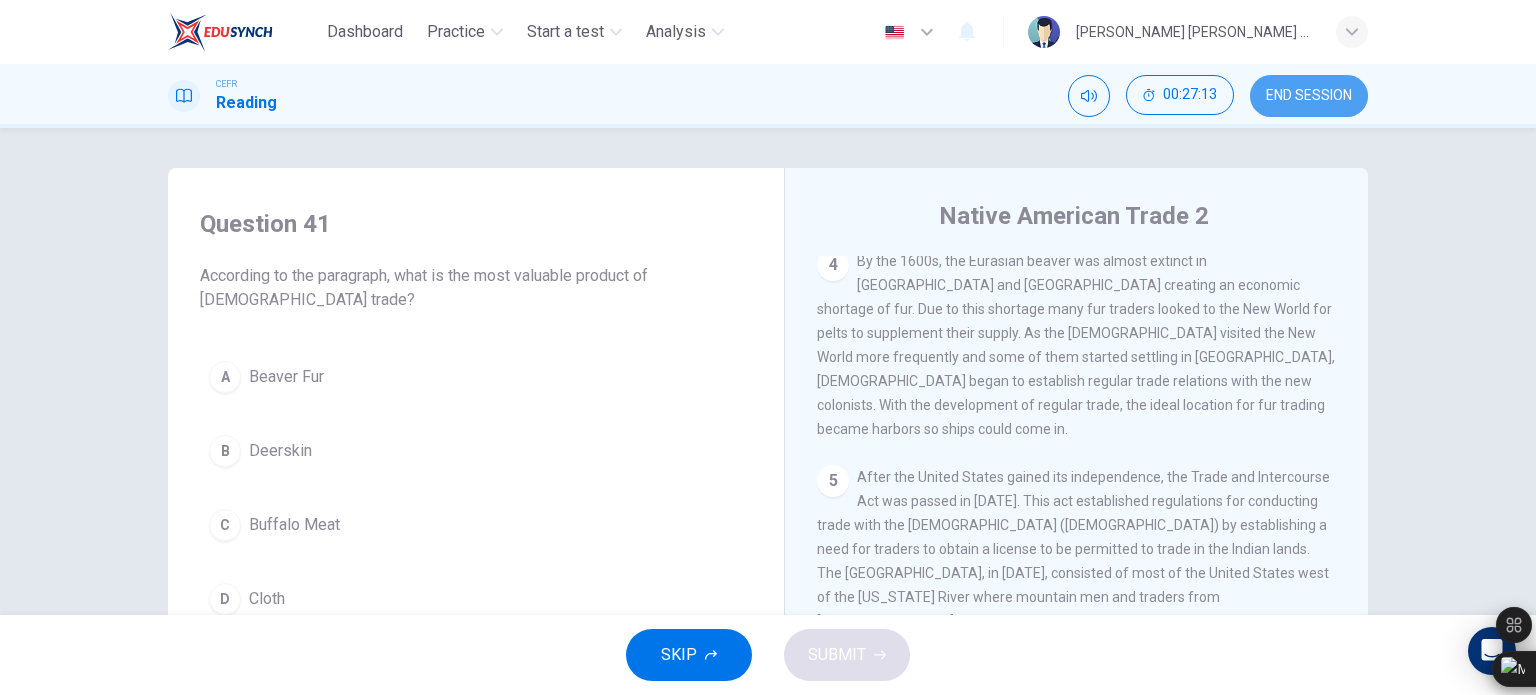 click on "END SESSION" at bounding box center (1309, 96) 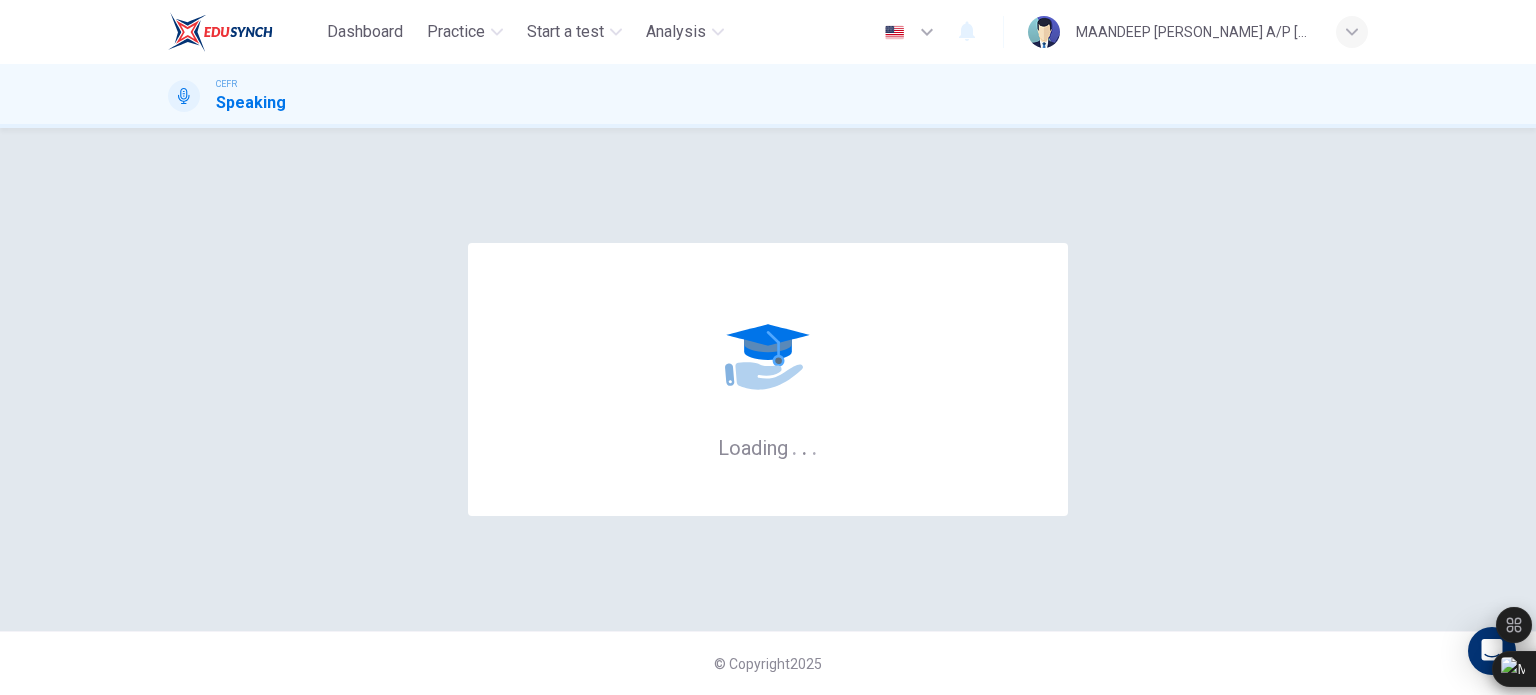 scroll, scrollTop: 0, scrollLeft: 0, axis: both 